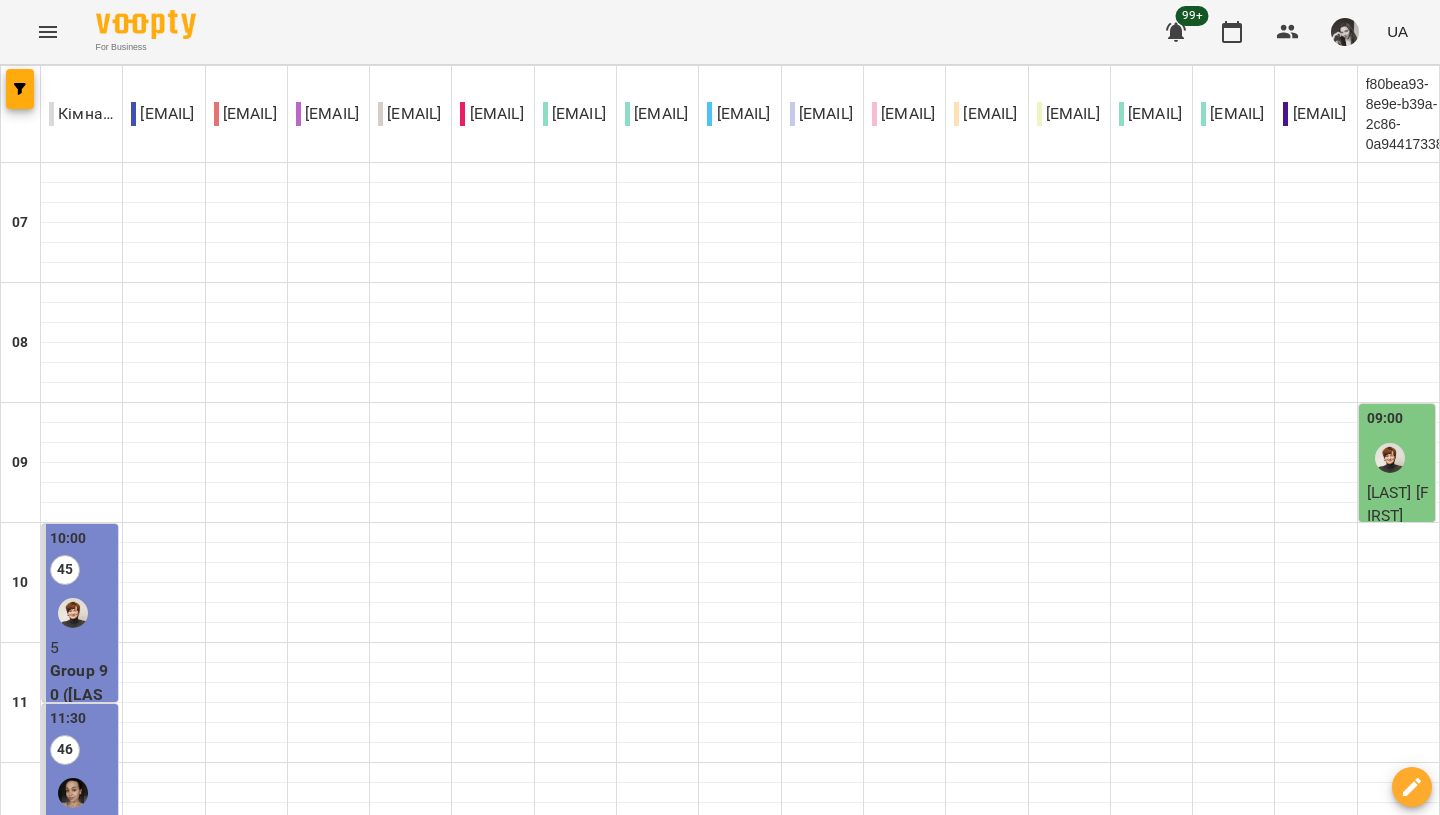 scroll, scrollTop: 0, scrollLeft: 0, axis: both 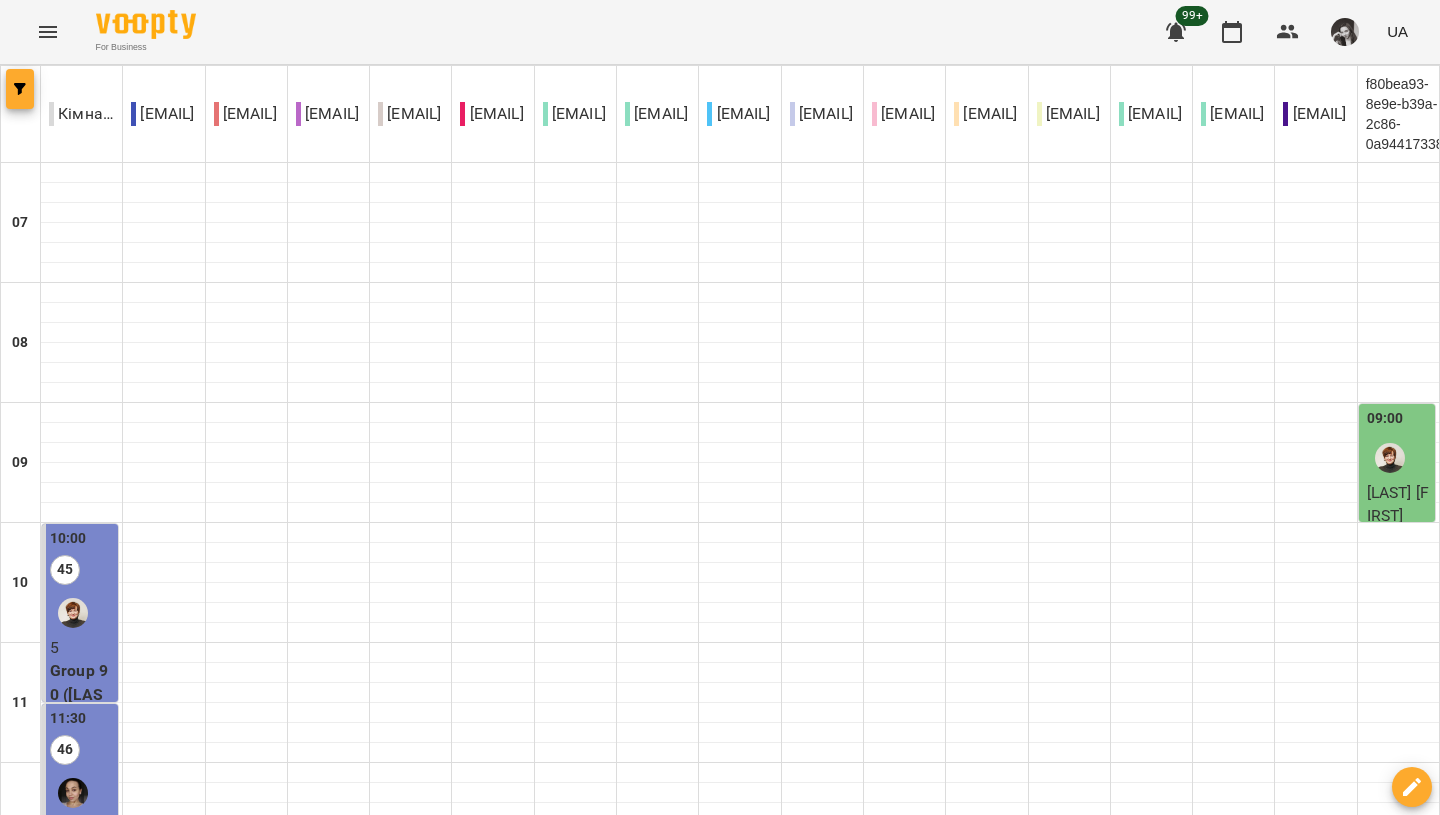 click 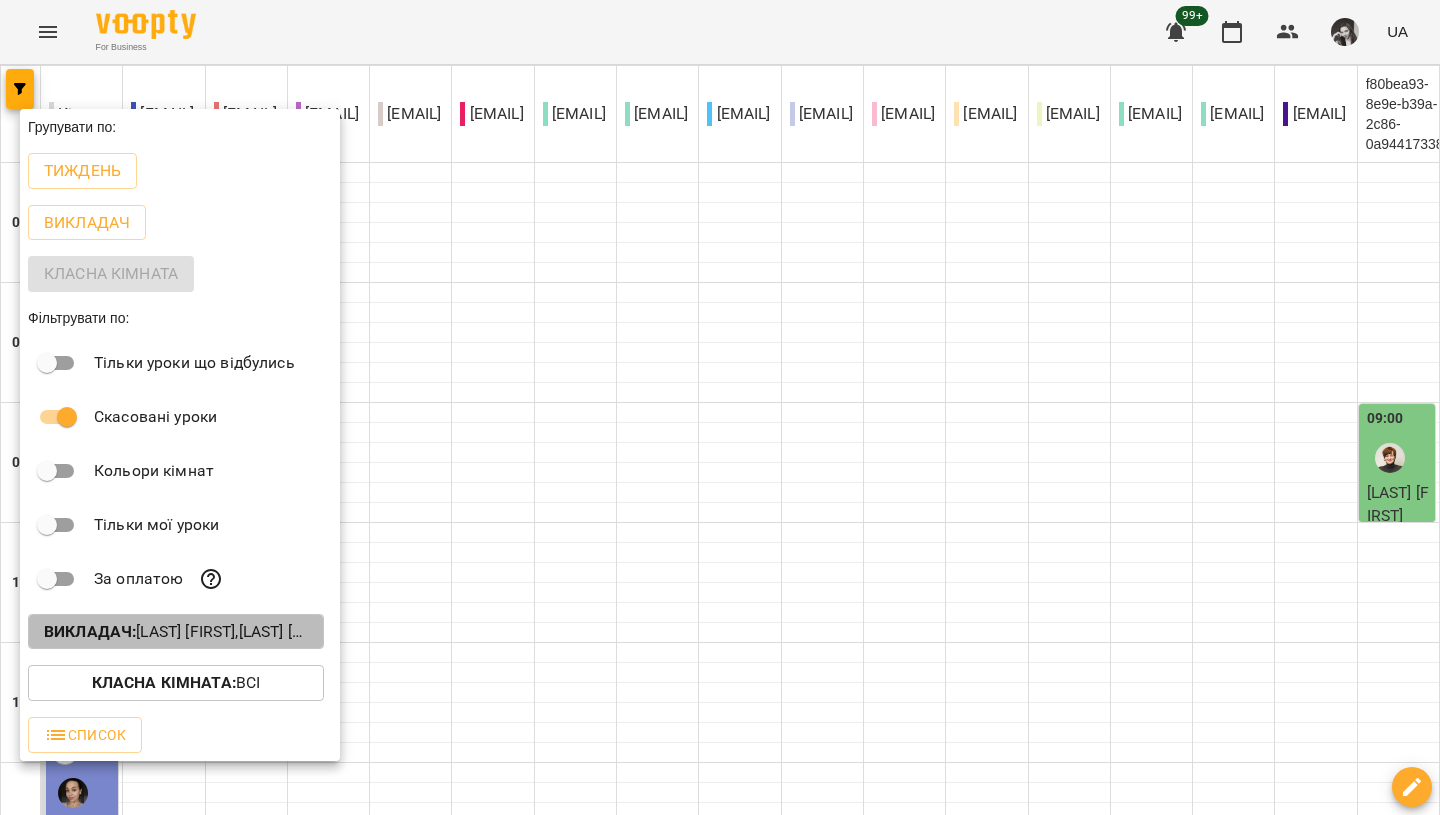click on "Викладач : [LAST] [FIRST],[LAST] [FIRST]" at bounding box center [176, 632] 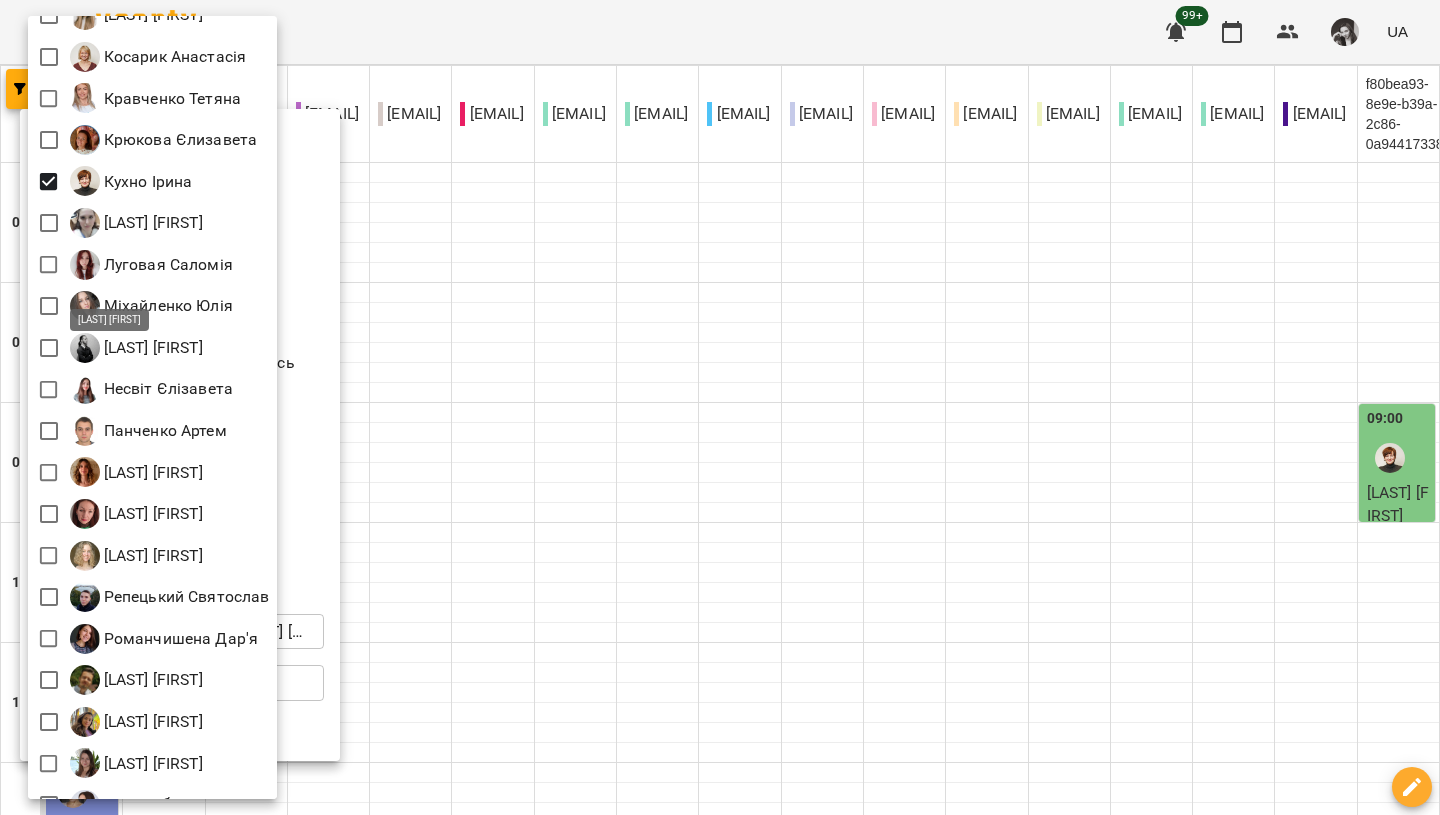 scroll, scrollTop: 884, scrollLeft: 0, axis: vertical 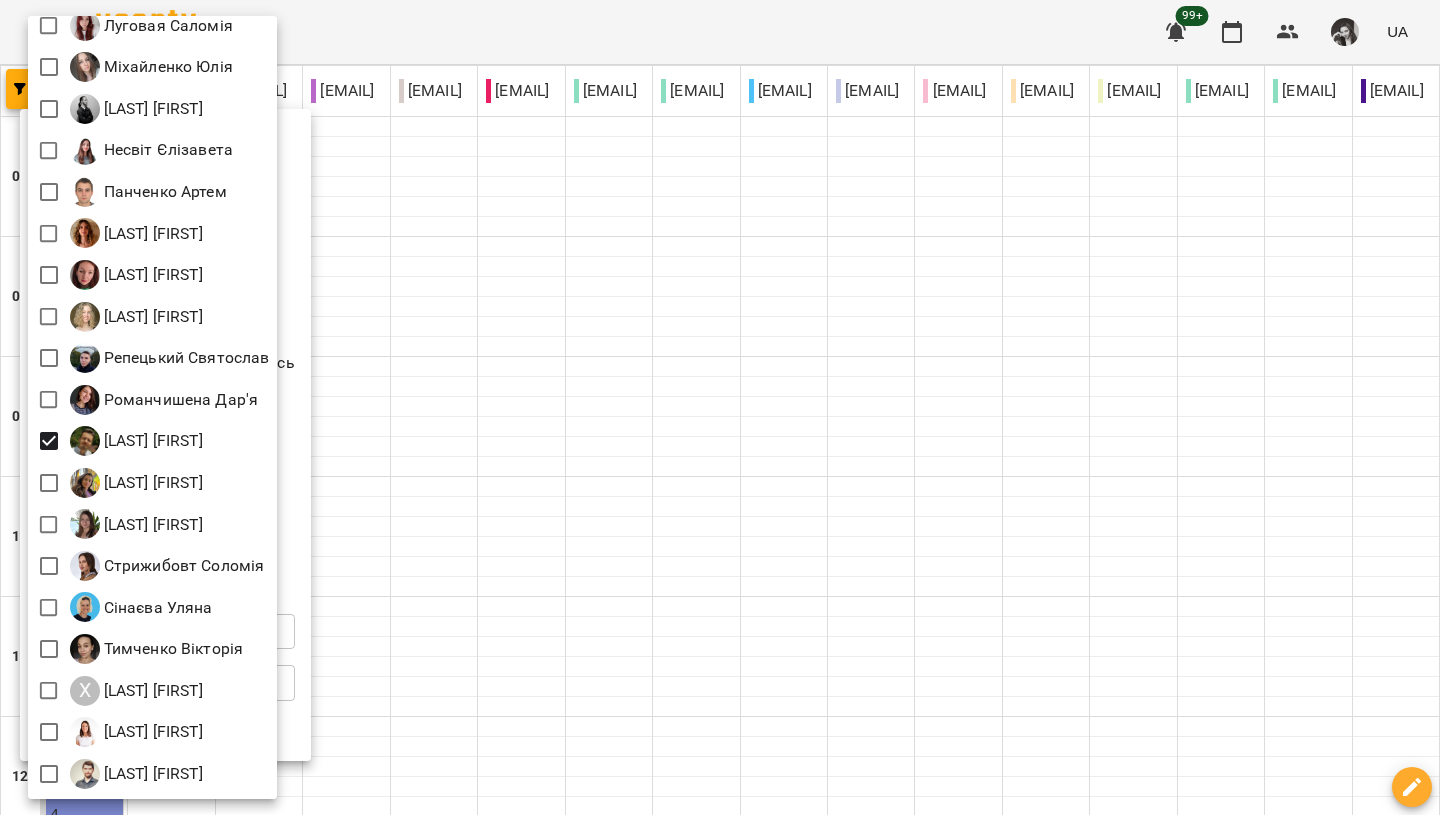 click at bounding box center [720, 407] 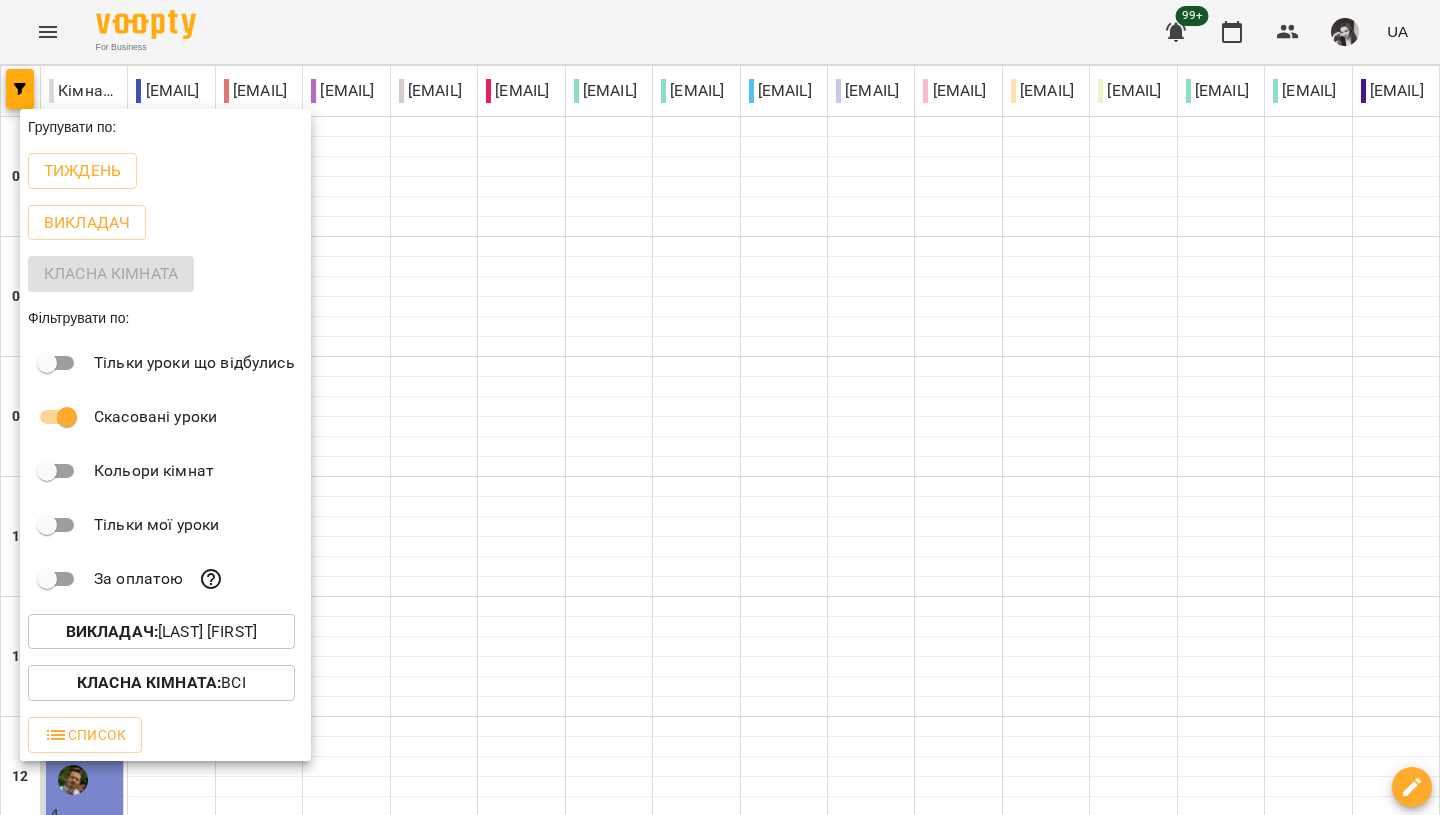 click at bounding box center (720, 407) 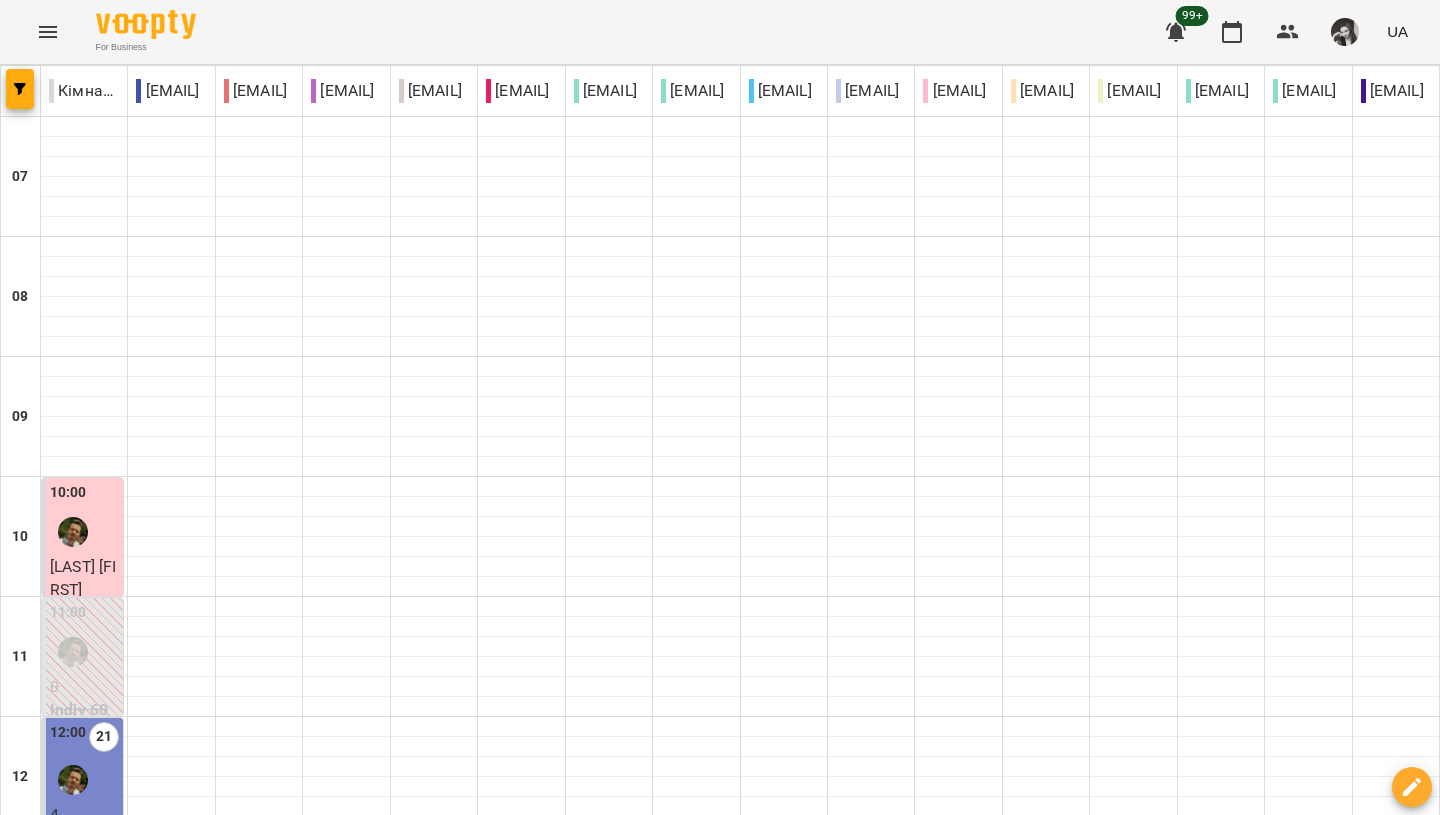 scroll, scrollTop: 321, scrollLeft: 0, axis: vertical 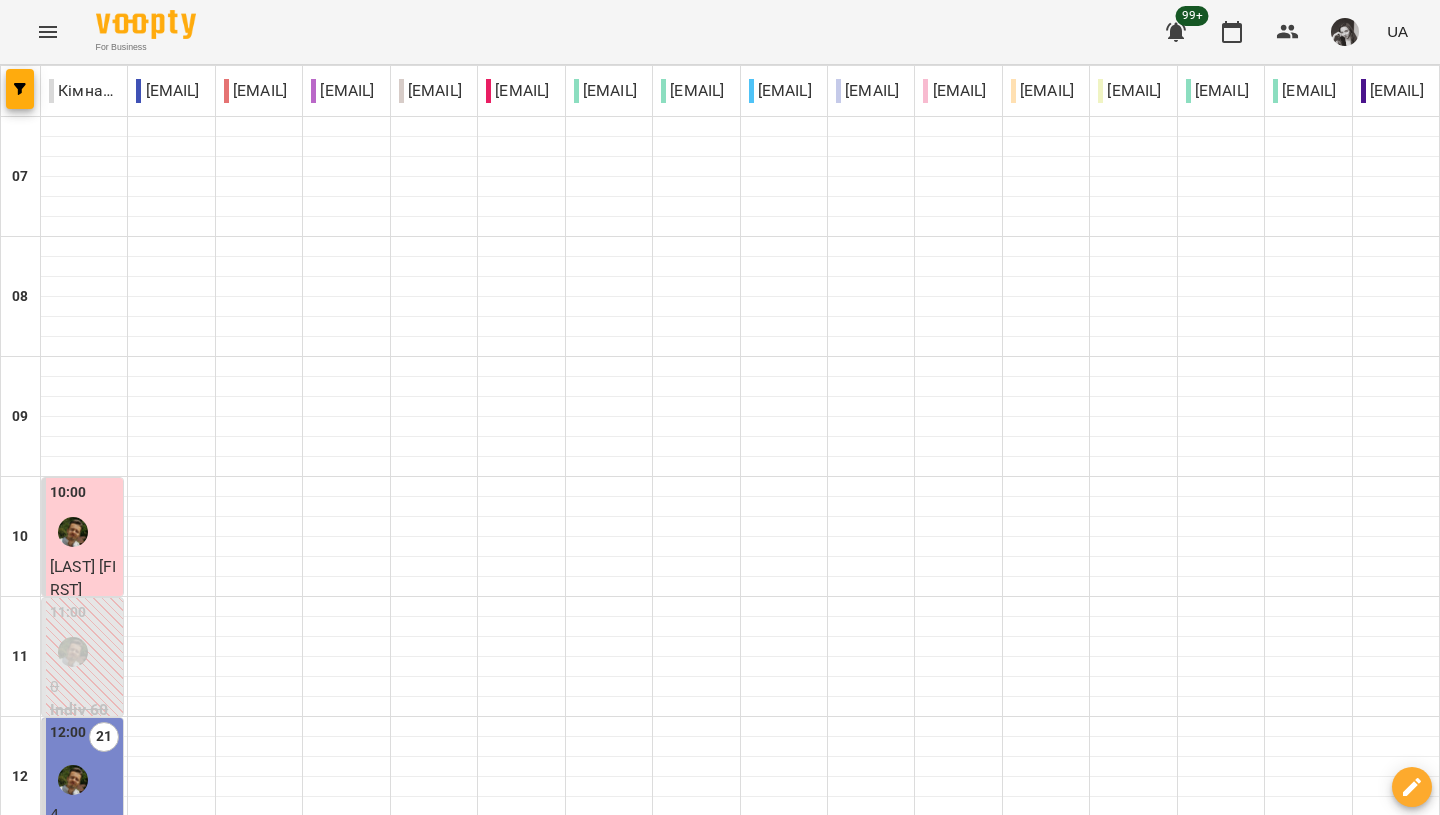 click 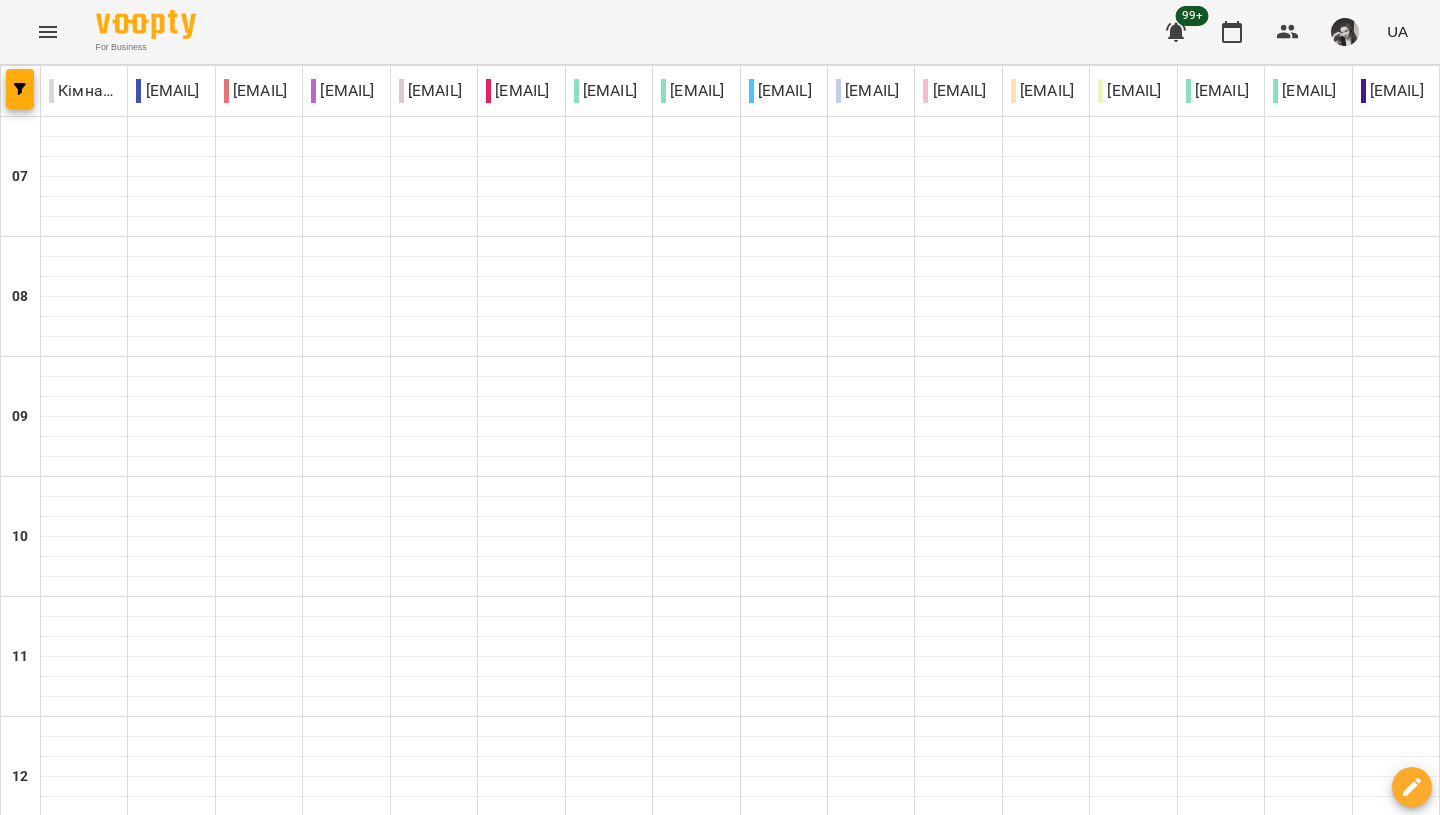 scroll, scrollTop: 1355, scrollLeft: 0, axis: vertical 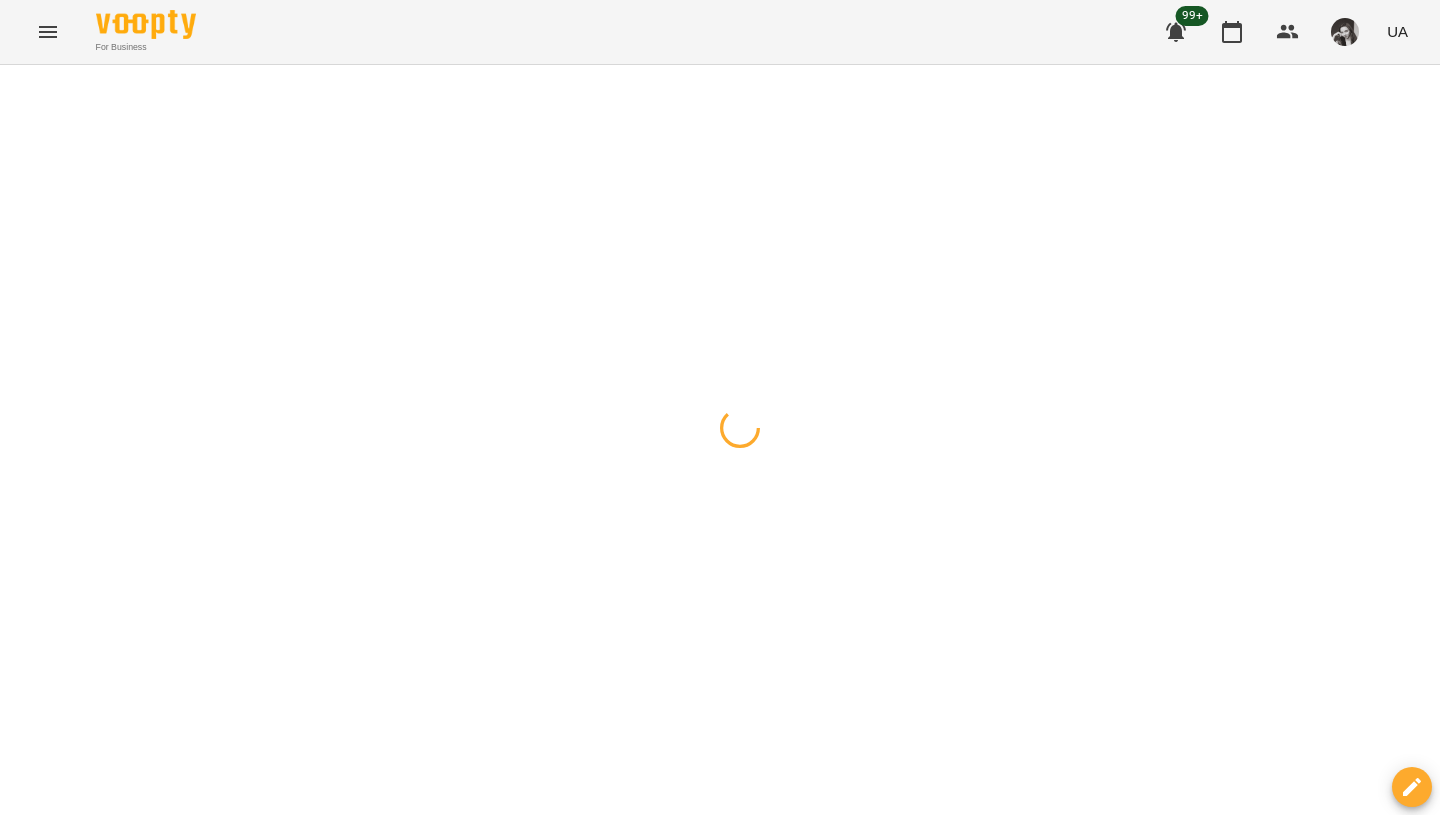 click at bounding box center [720, 65] 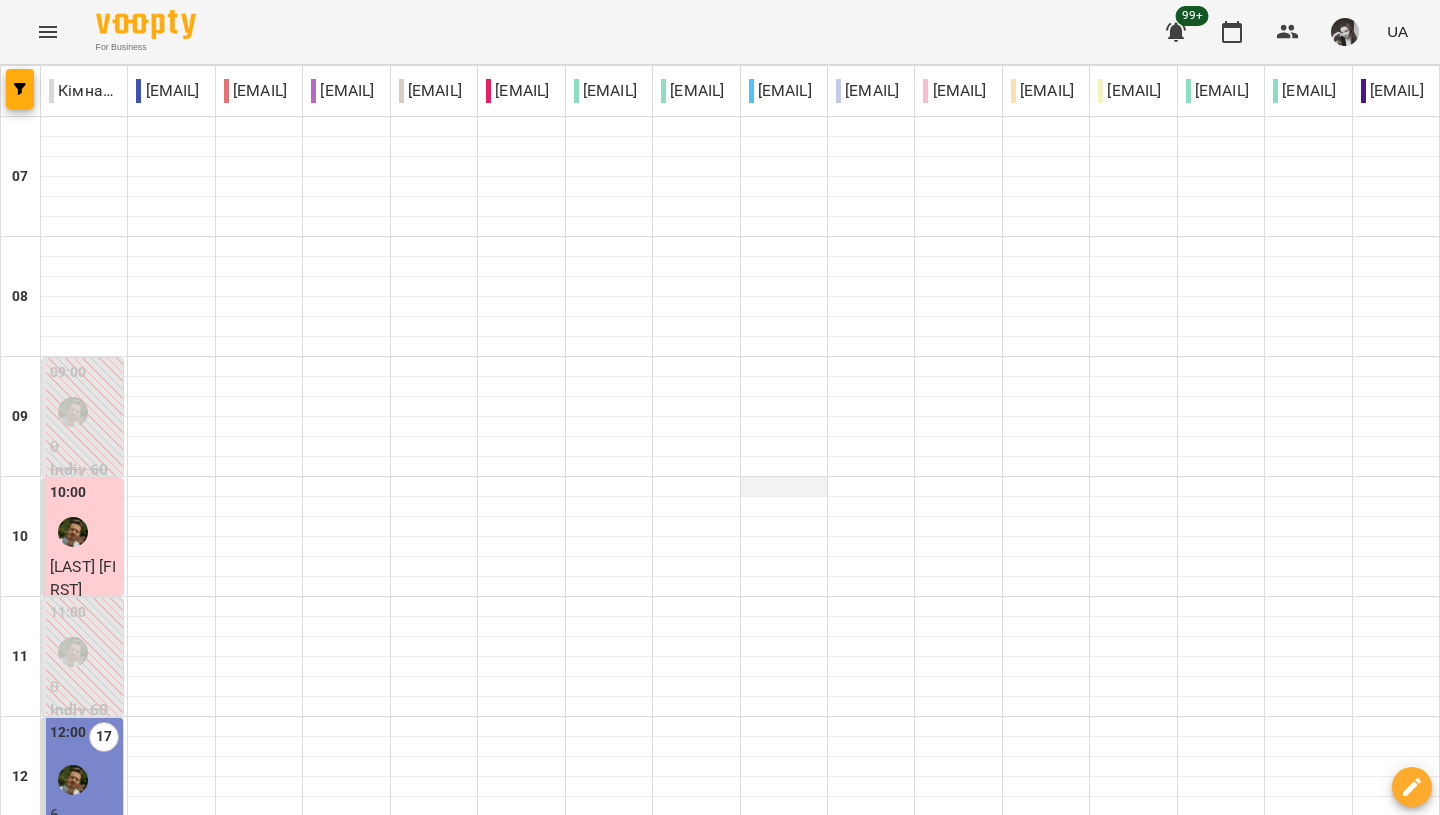 scroll, scrollTop: 0, scrollLeft: 0, axis: both 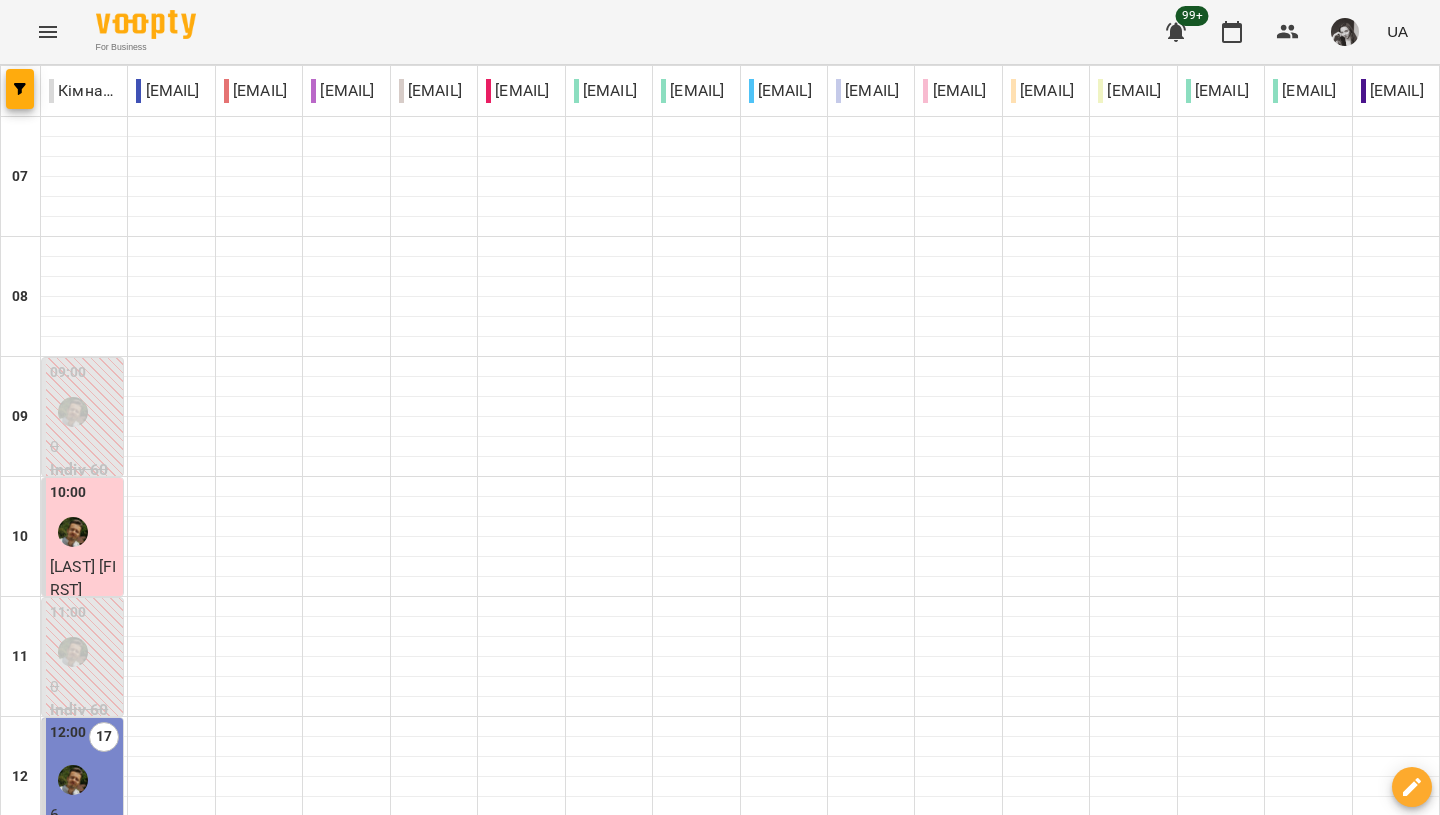 click 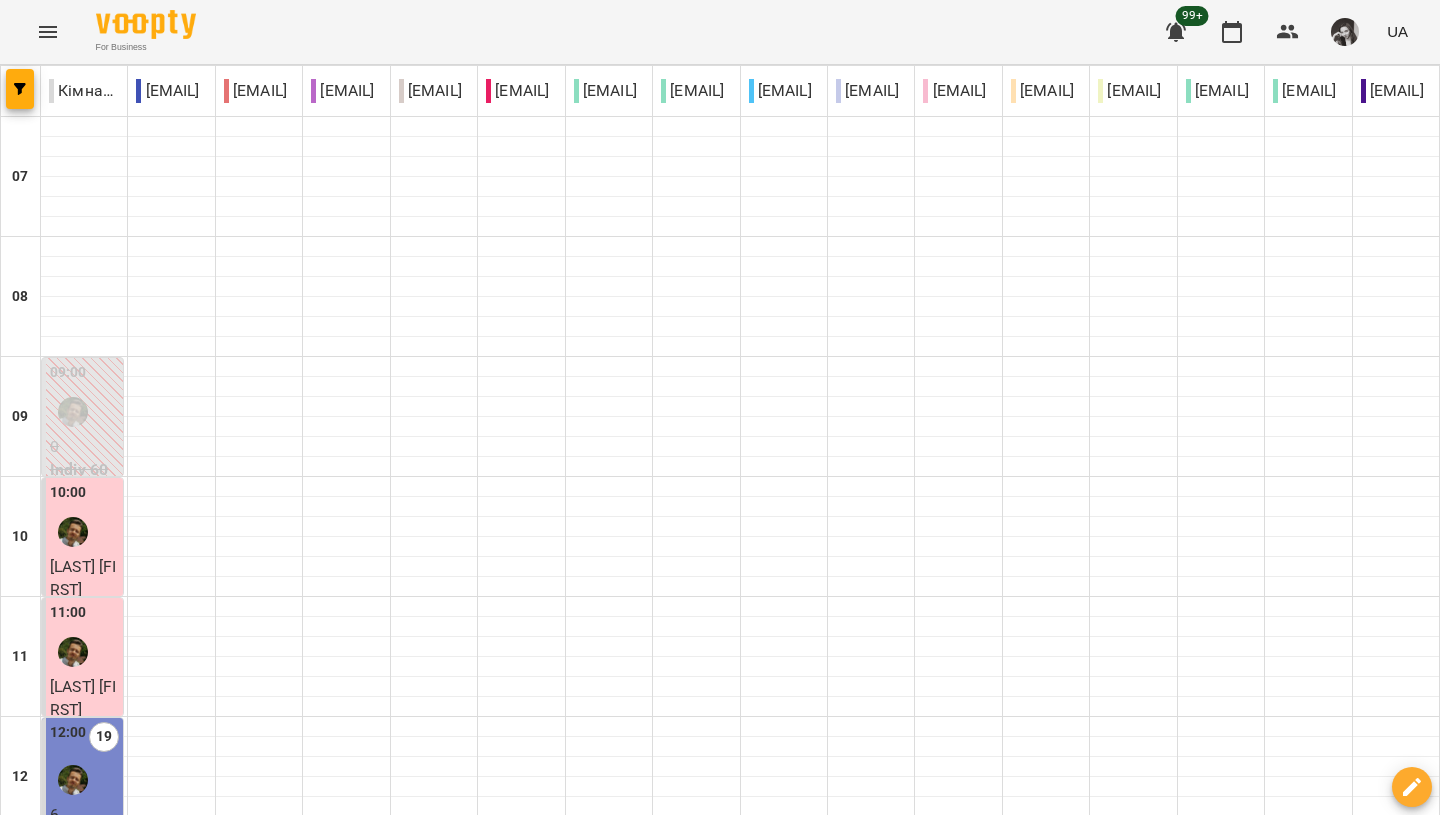 scroll, scrollTop: 341, scrollLeft: 0, axis: vertical 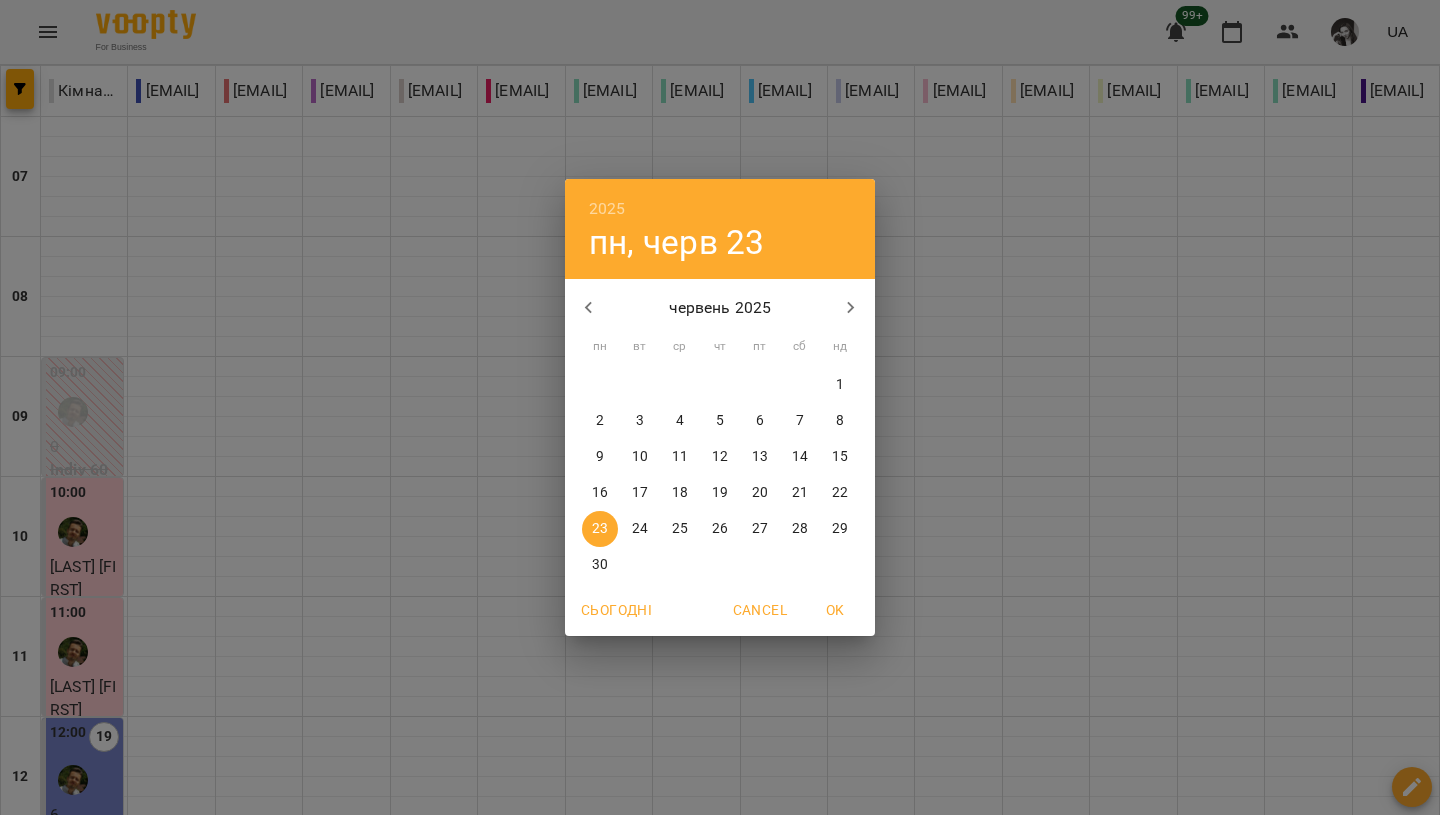 click at bounding box center [851, 308] 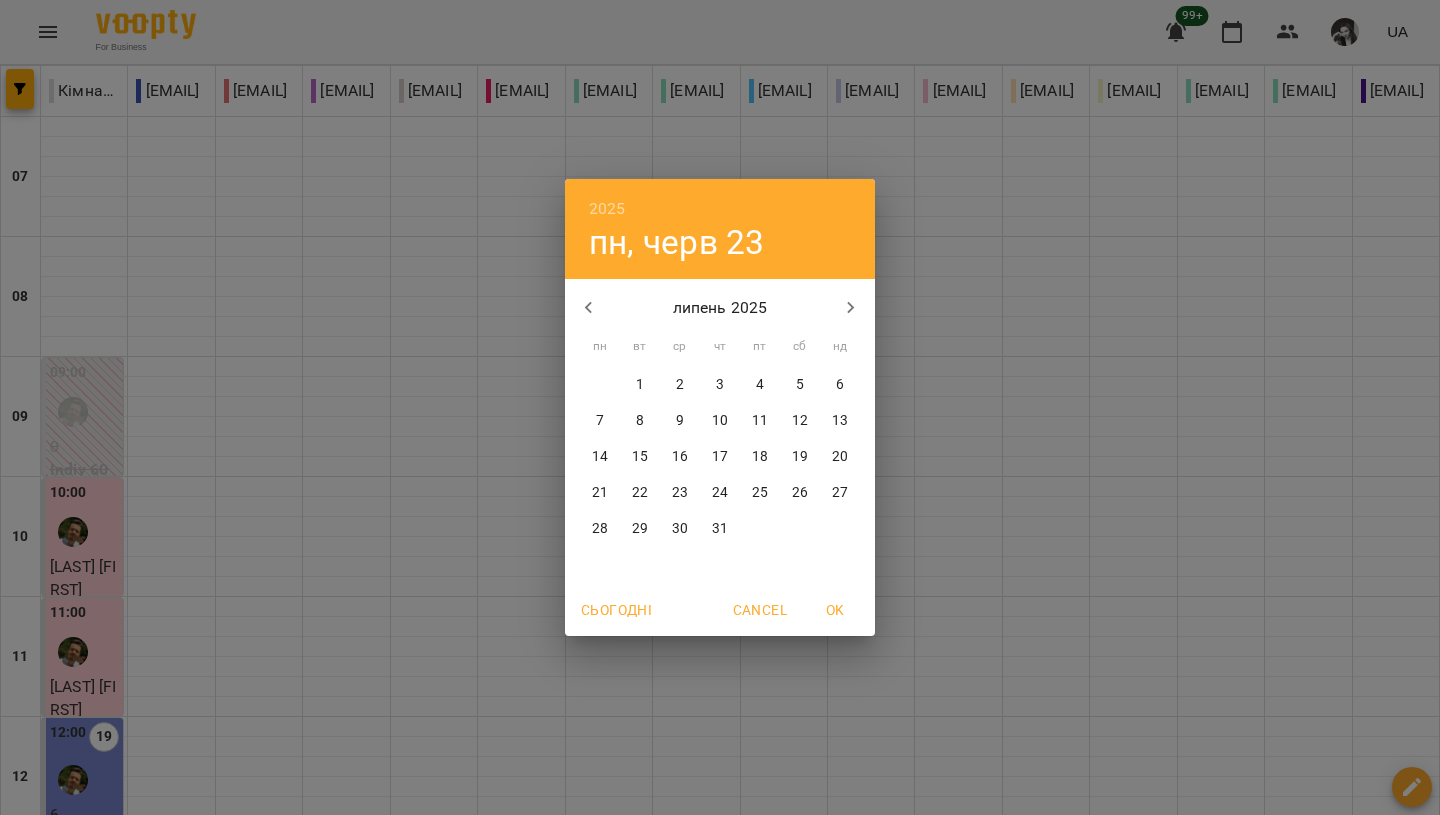 click on "24" at bounding box center (720, 493) 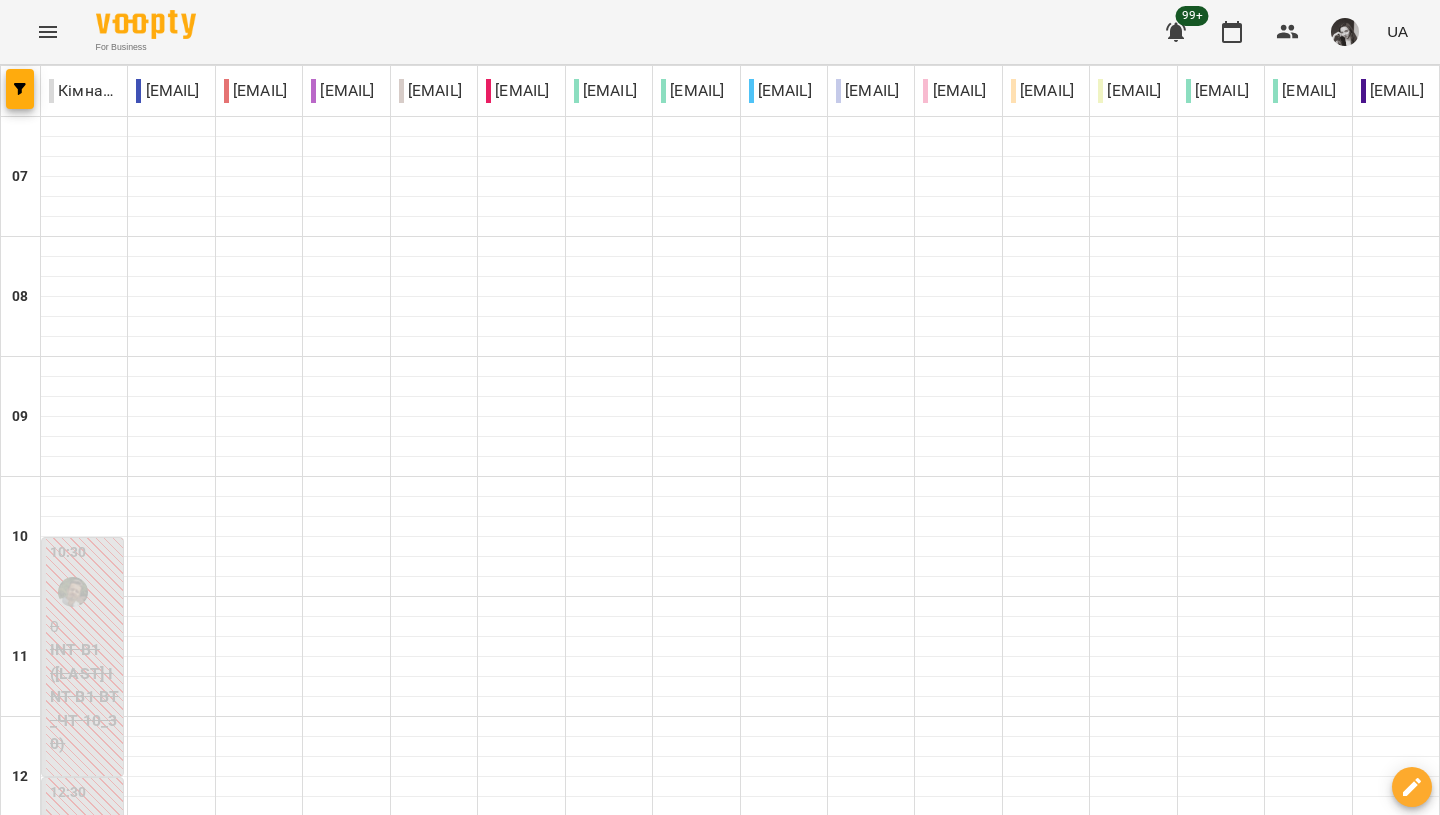 scroll, scrollTop: 1297, scrollLeft: 0, axis: vertical 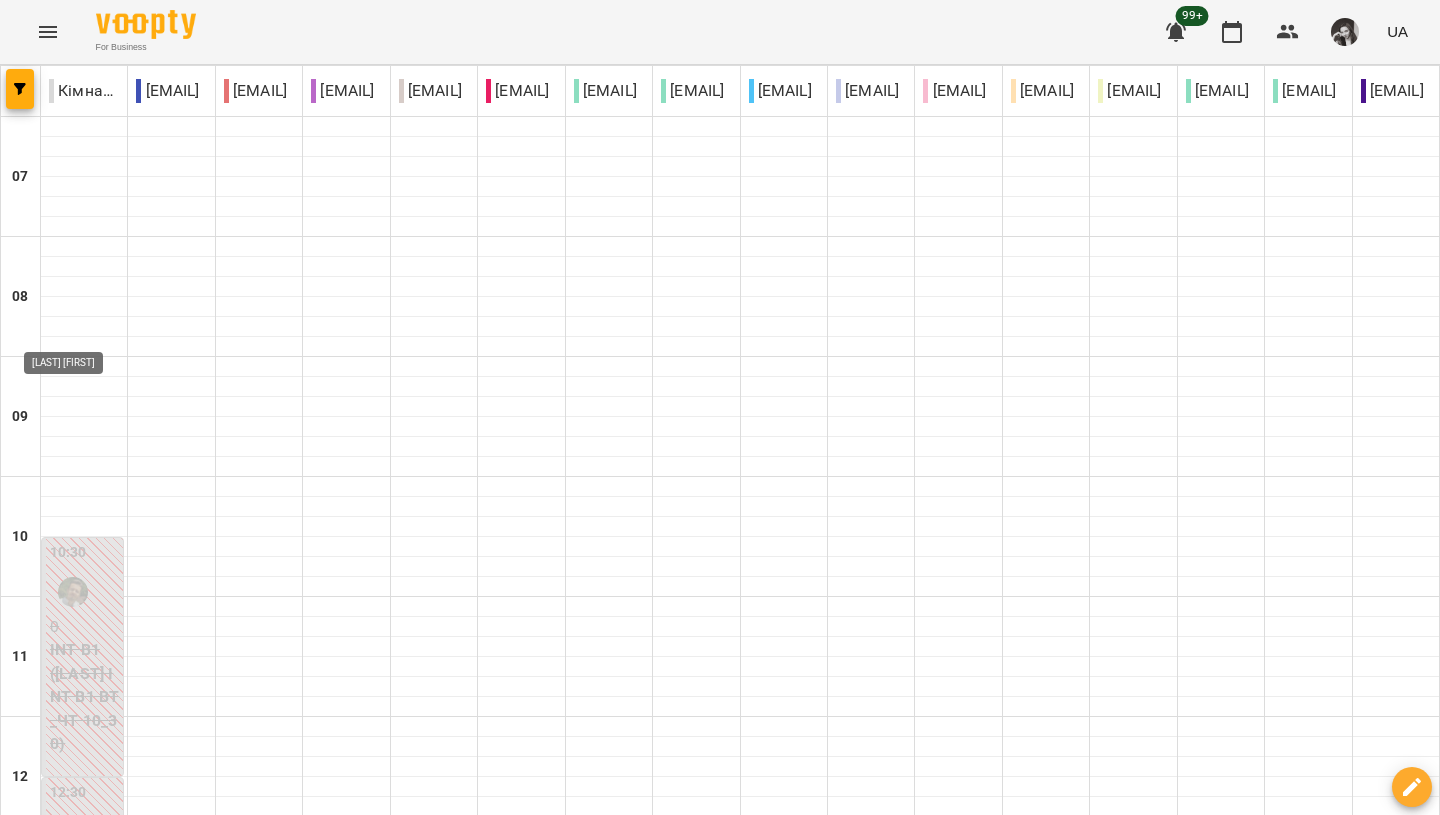 click at bounding box center (73, 1620) 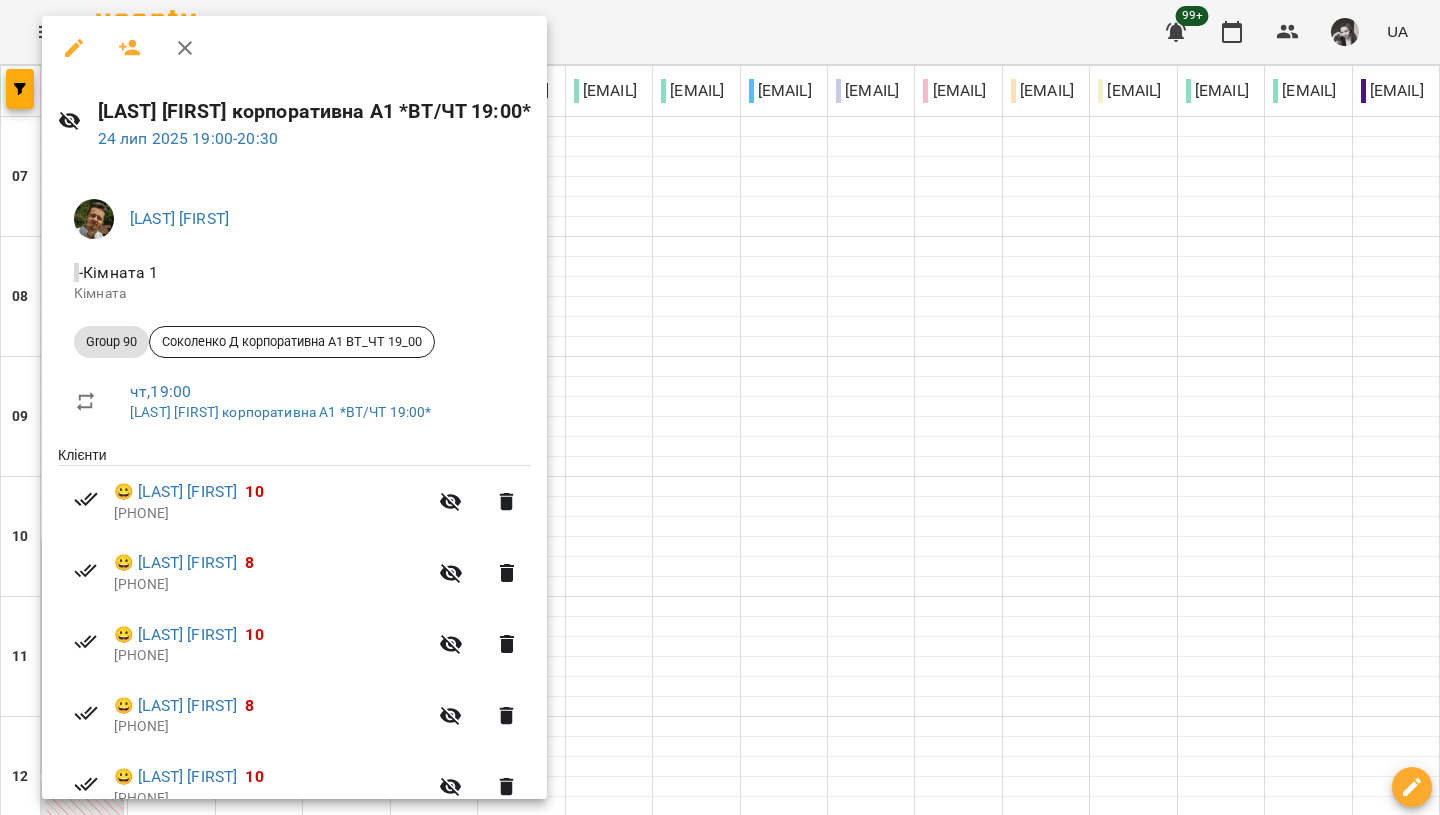 click at bounding box center (720, 407) 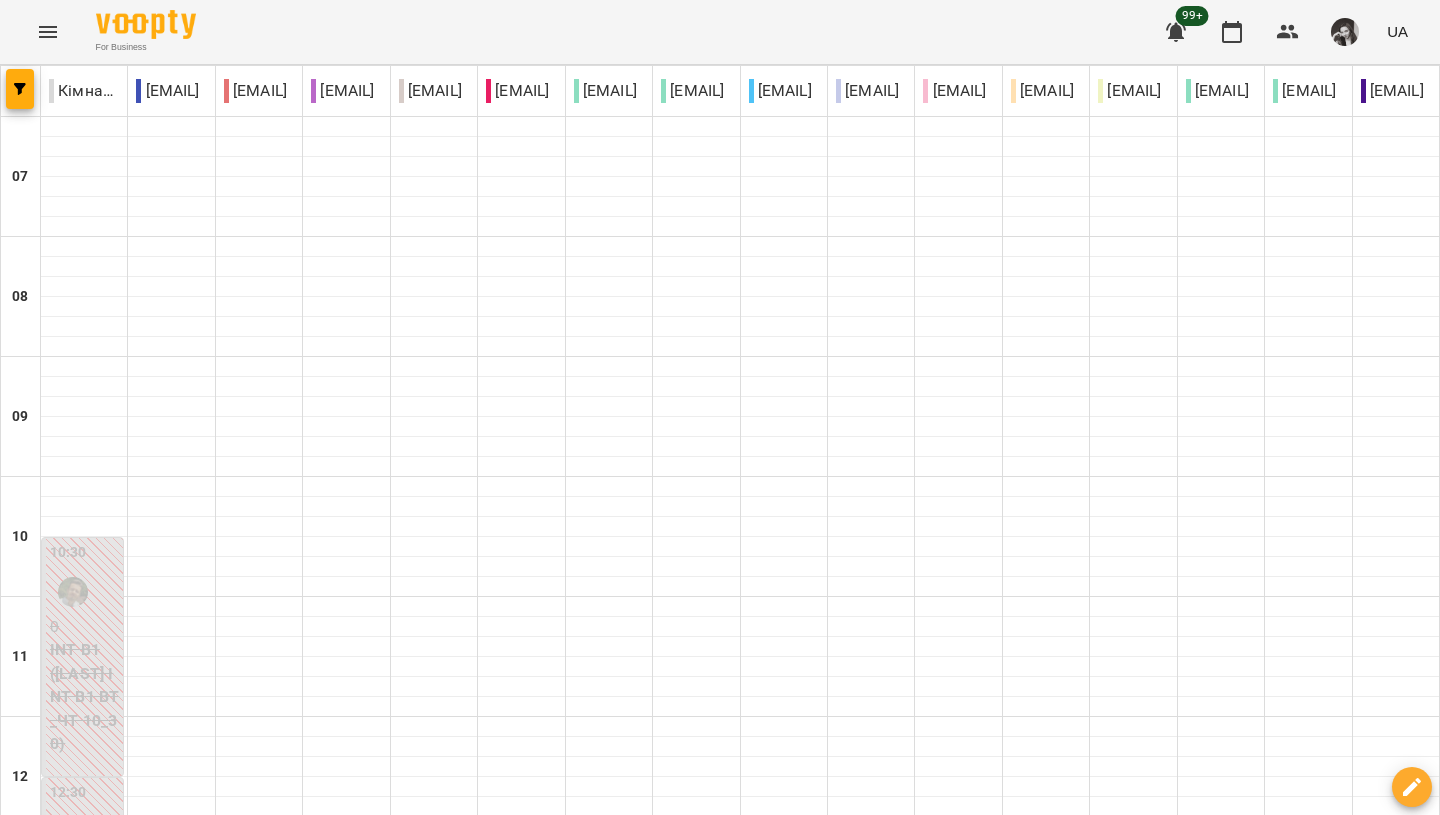 scroll, scrollTop: 1250, scrollLeft: 0, axis: vertical 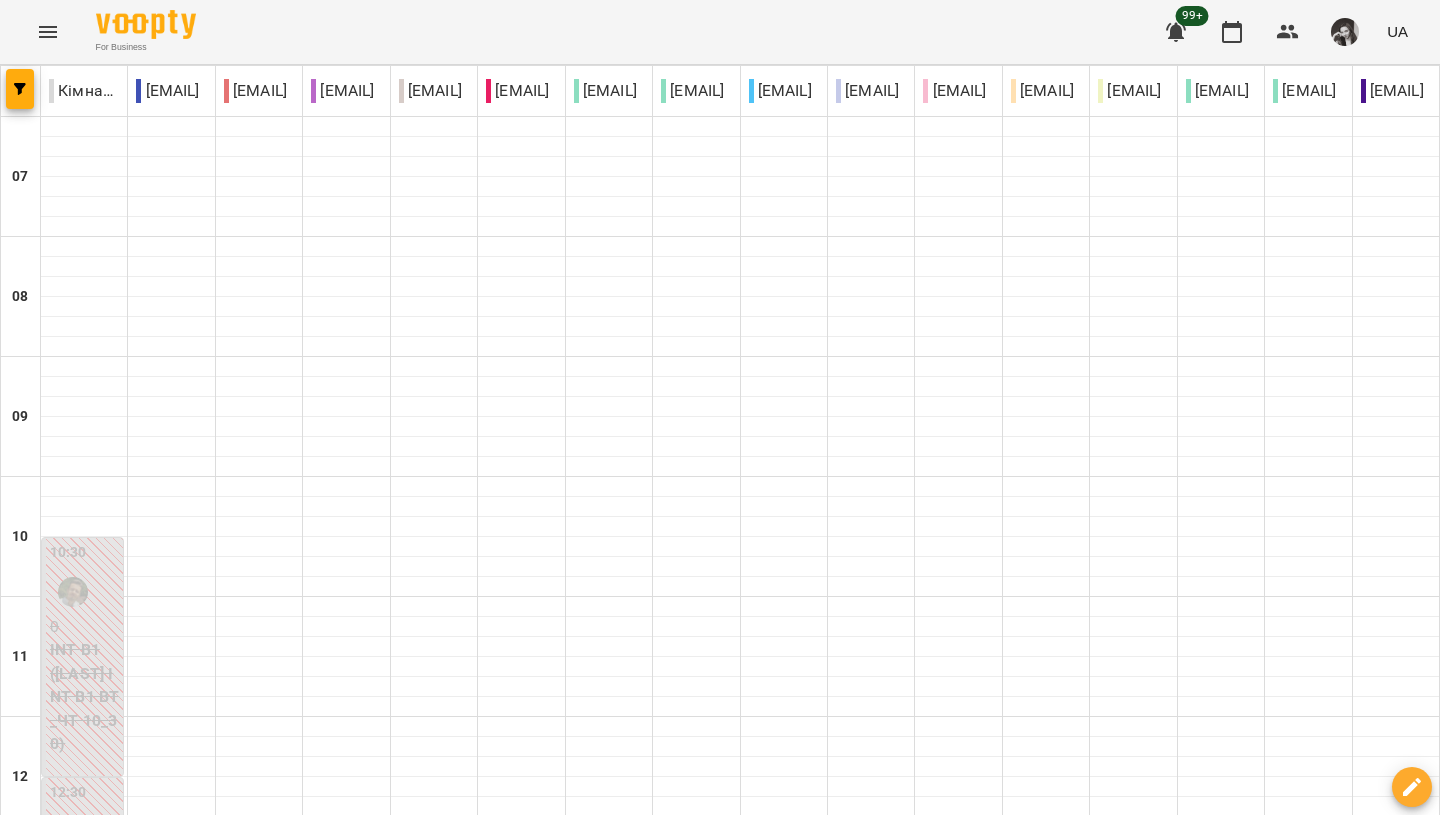 click 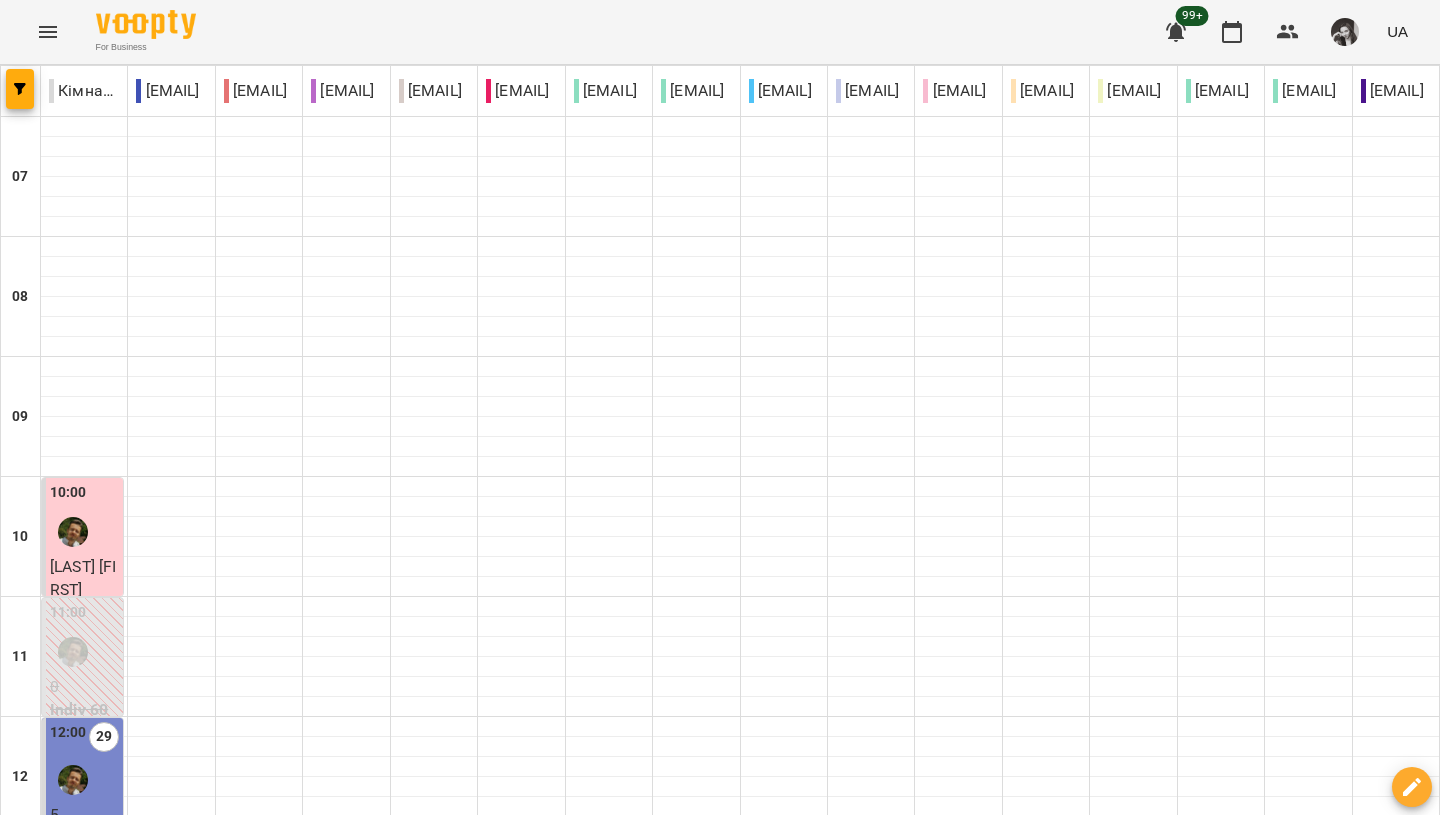 scroll, scrollTop: 529, scrollLeft: 0, axis: vertical 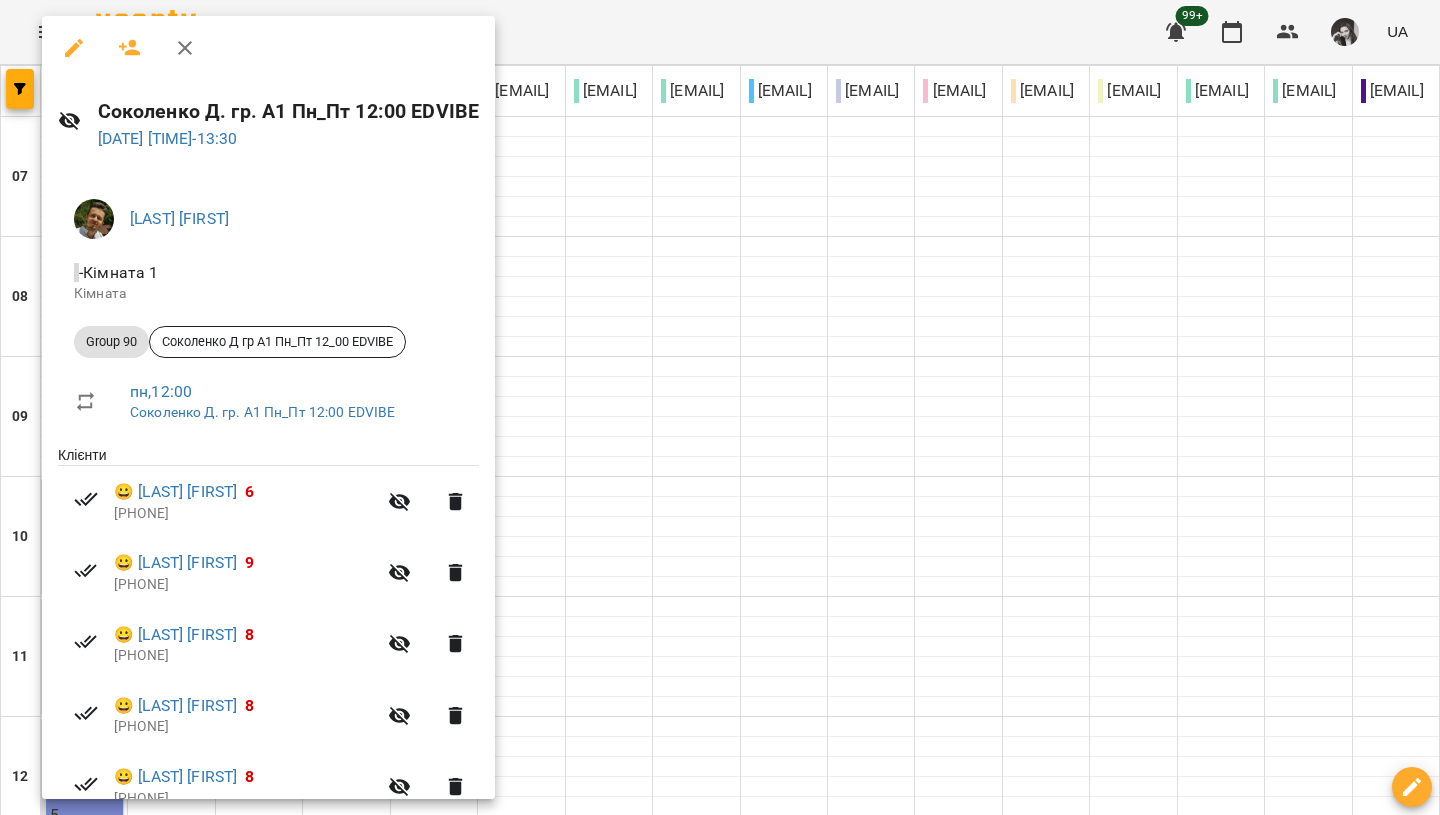 click at bounding box center [720, 407] 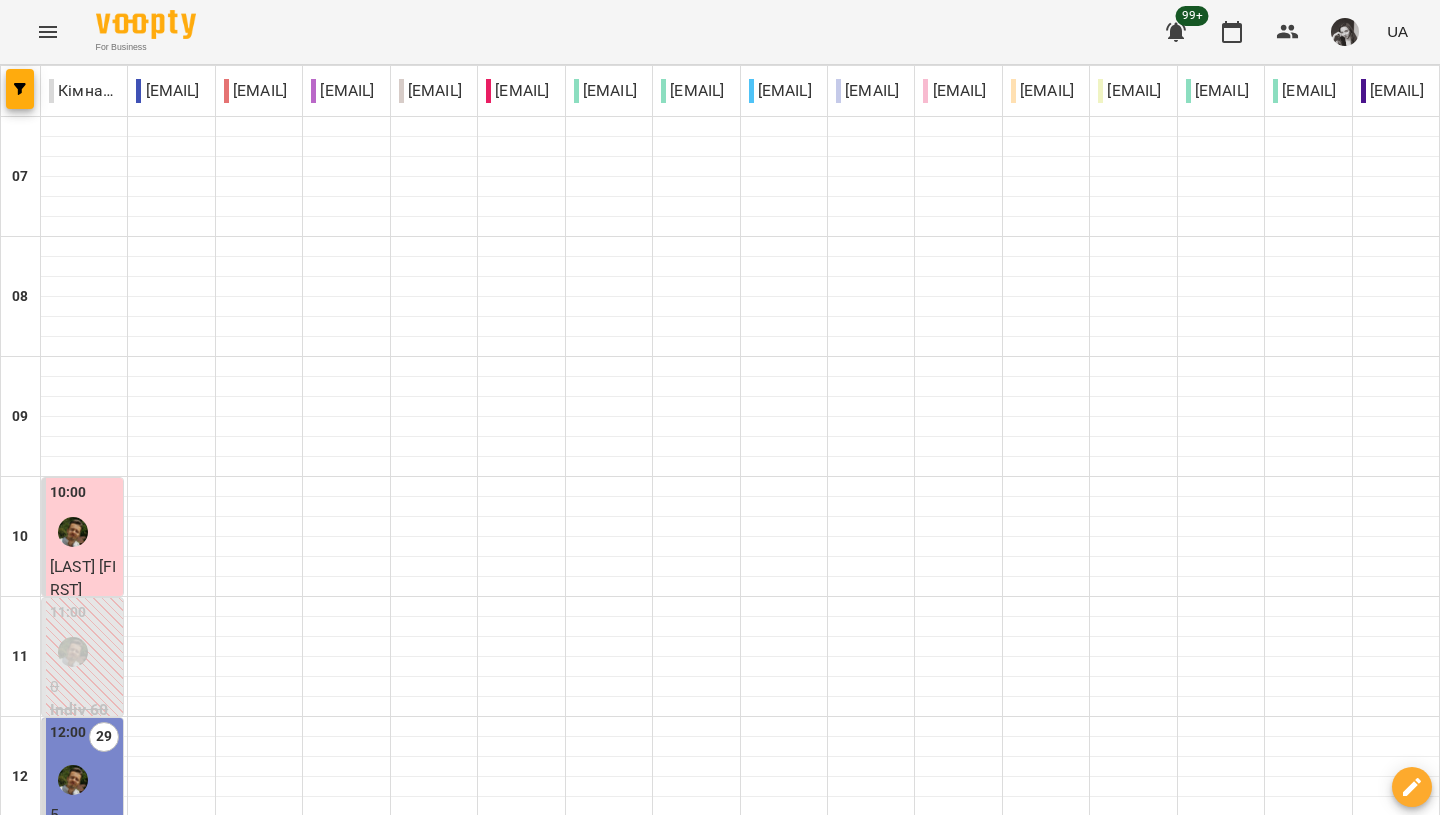 click at bounding box center (819, 2128) 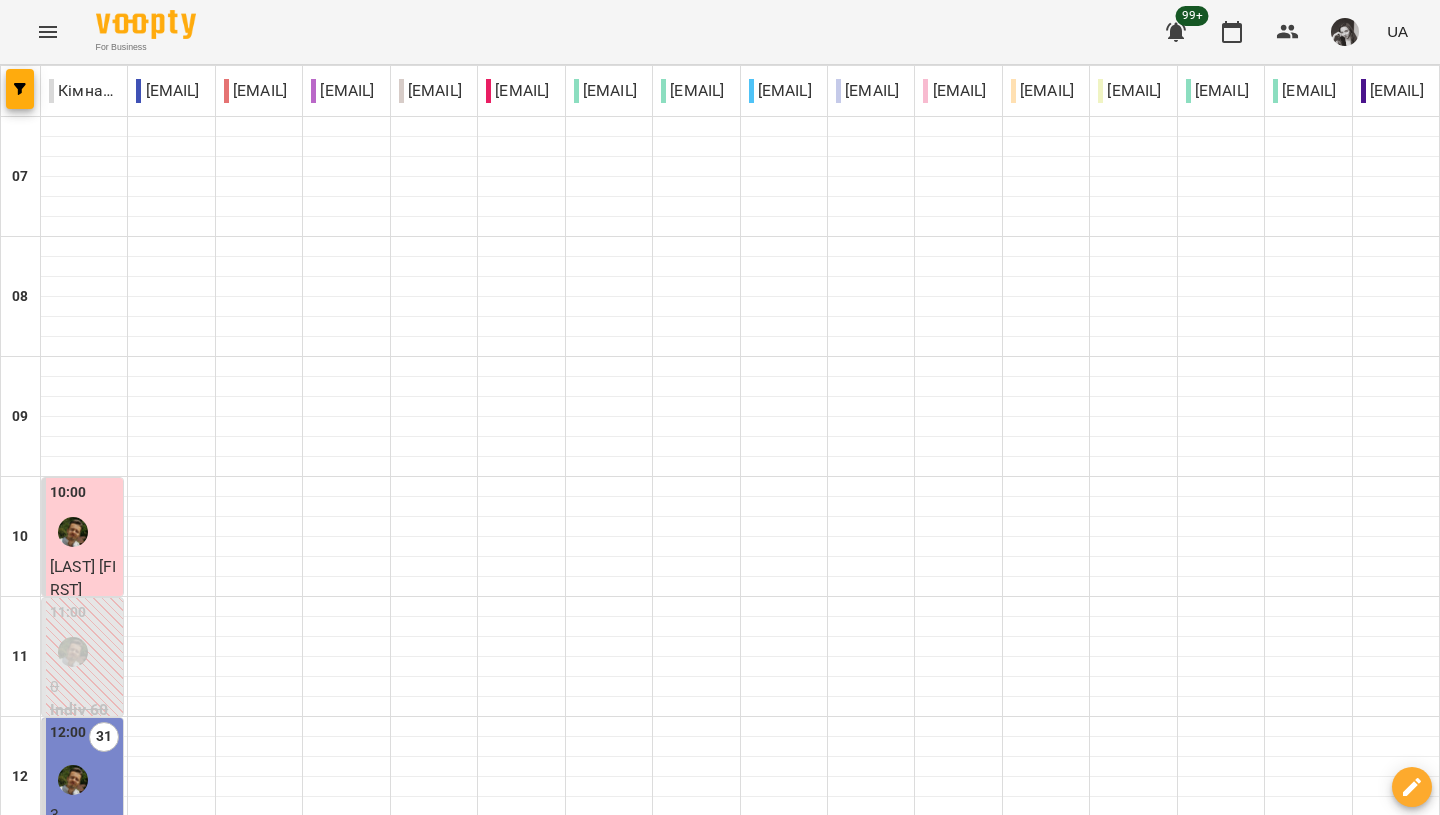 scroll, scrollTop: 397, scrollLeft: 0, axis: vertical 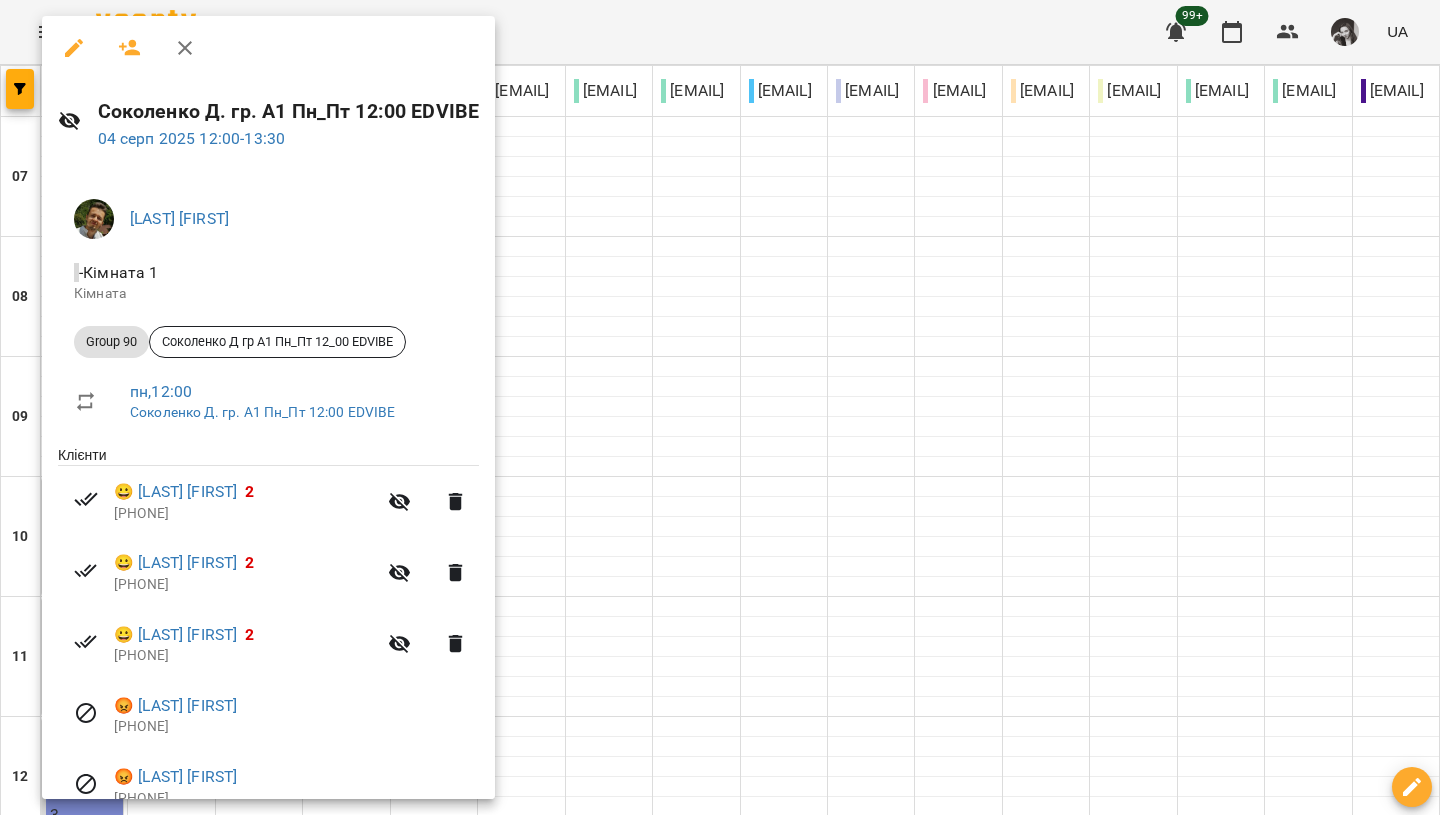 click at bounding box center (720, 407) 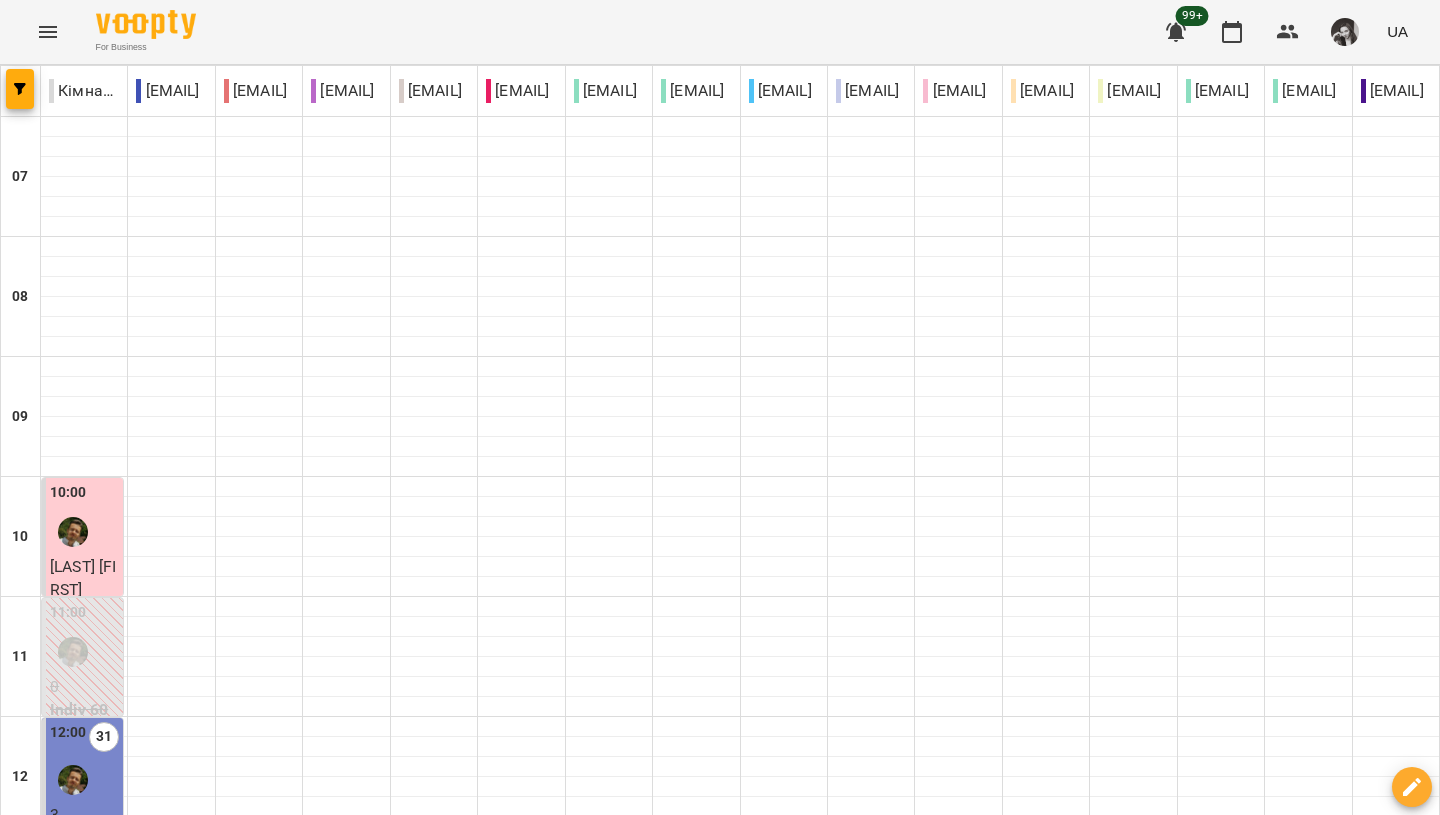 click at bounding box center (73, 780) 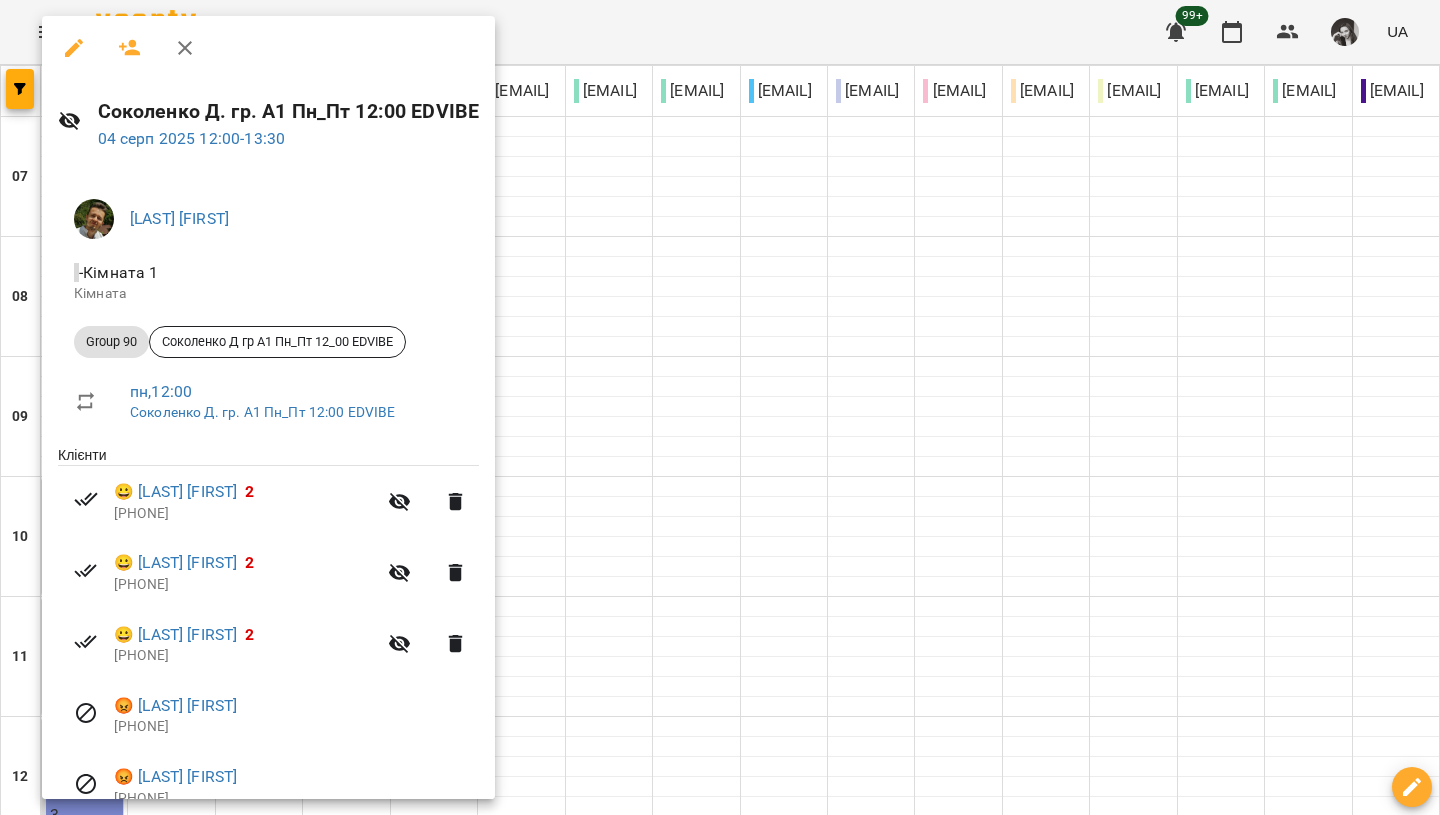 click at bounding box center [720, 407] 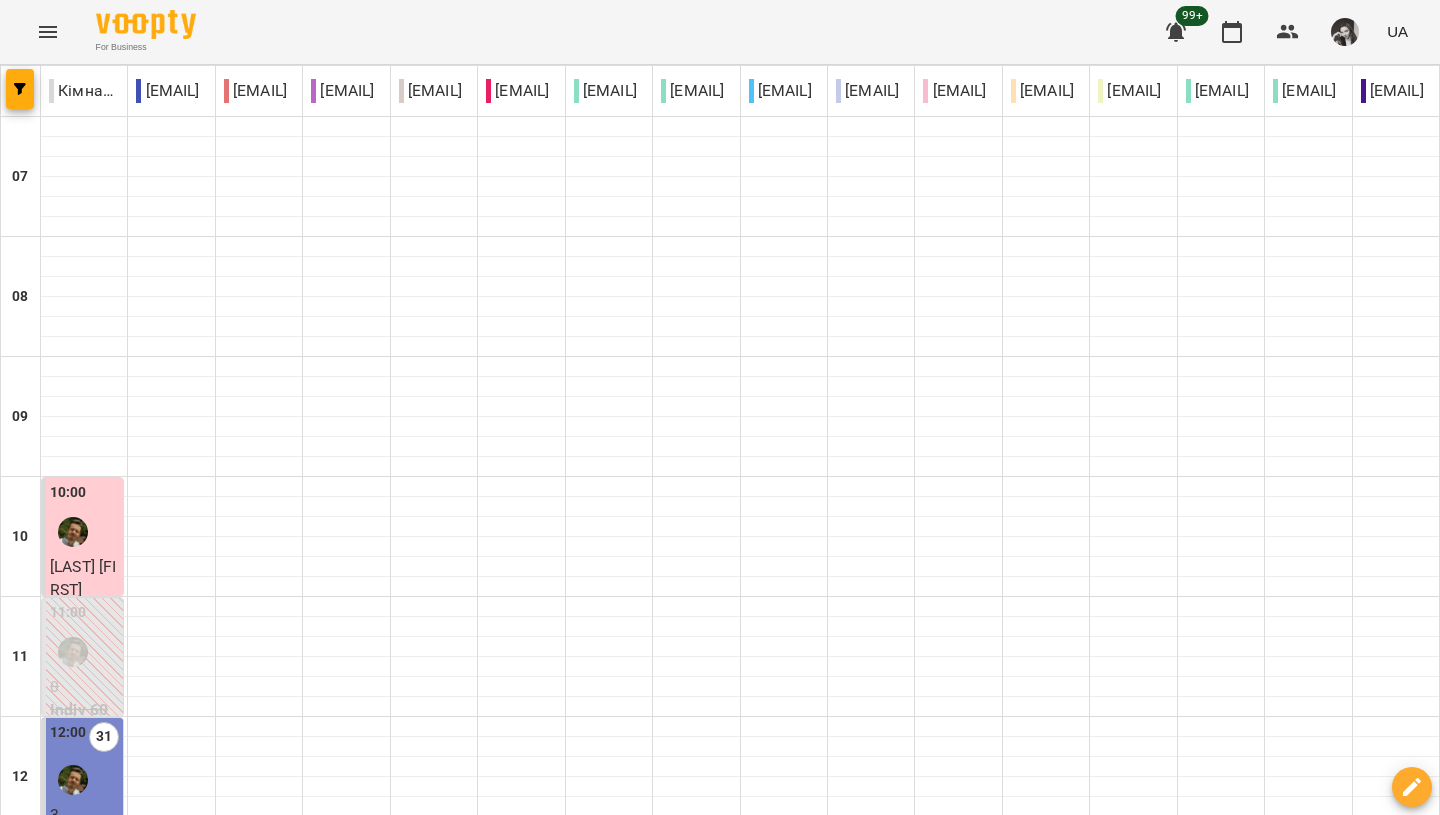 scroll, scrollTop: 1355, scrollLeft: 0, axis: vertical 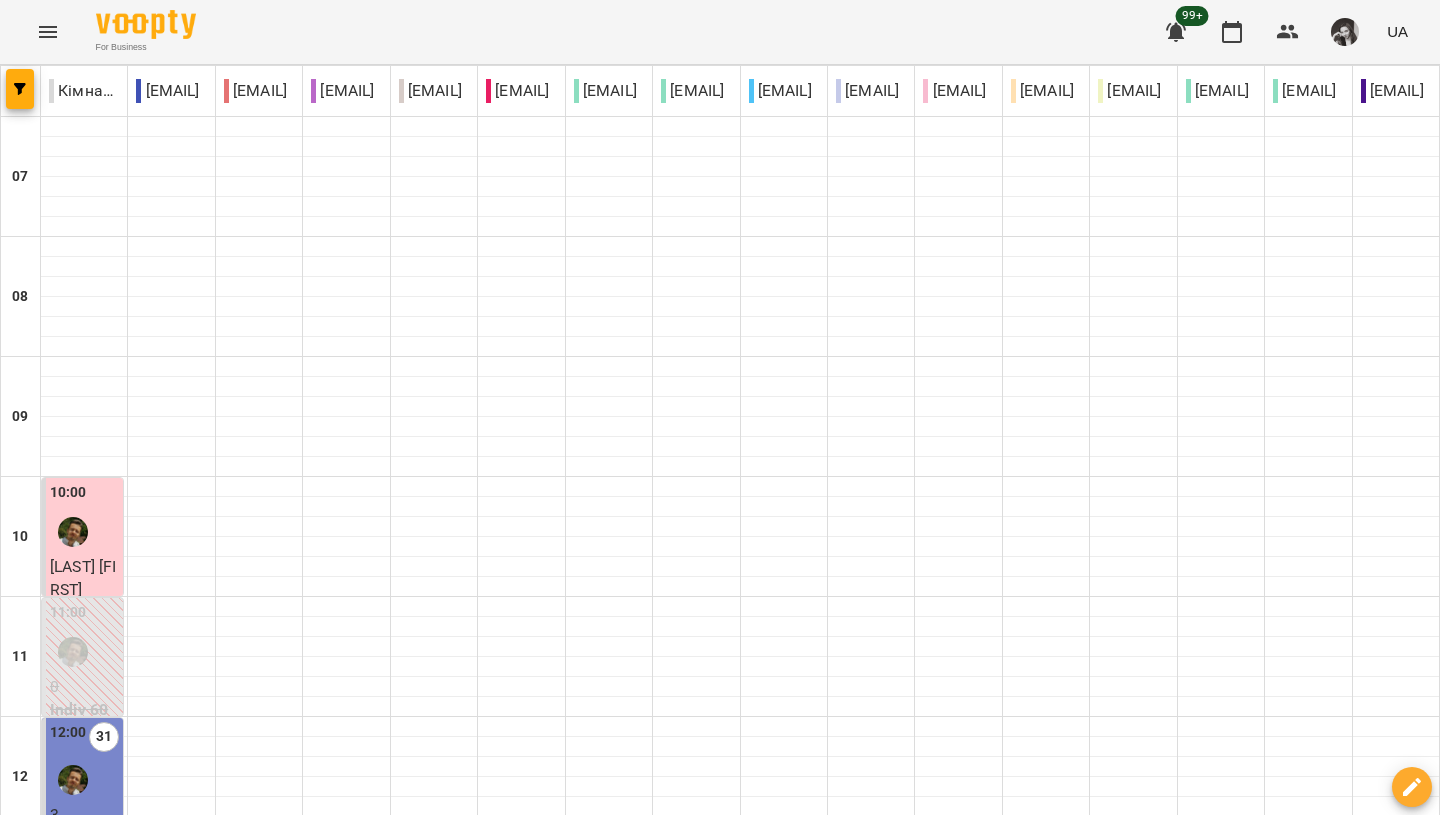 click at bounding box center [620, 2128] 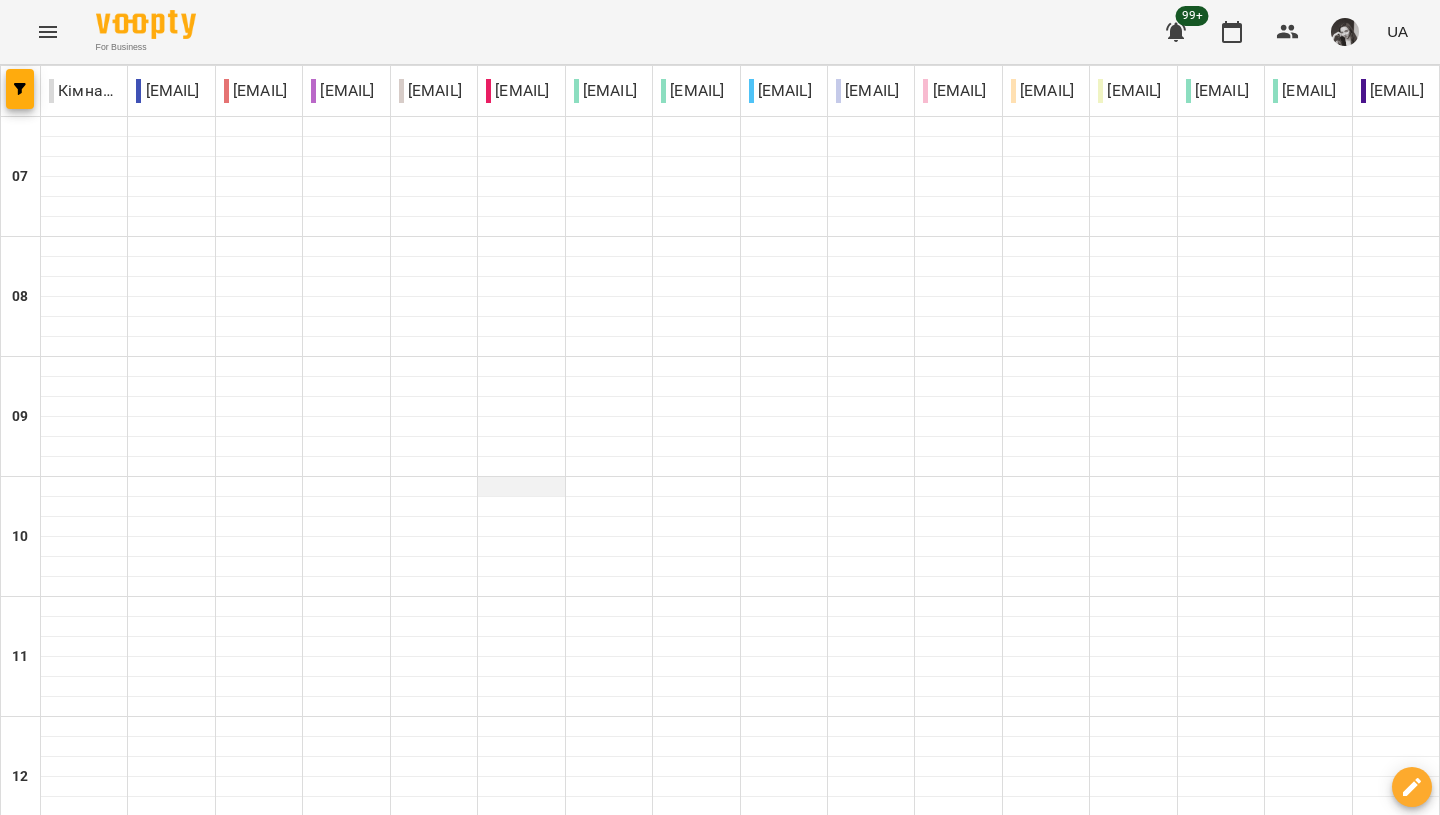 scroll, scrollTop: 0, scrollLeft: 0, axis: both 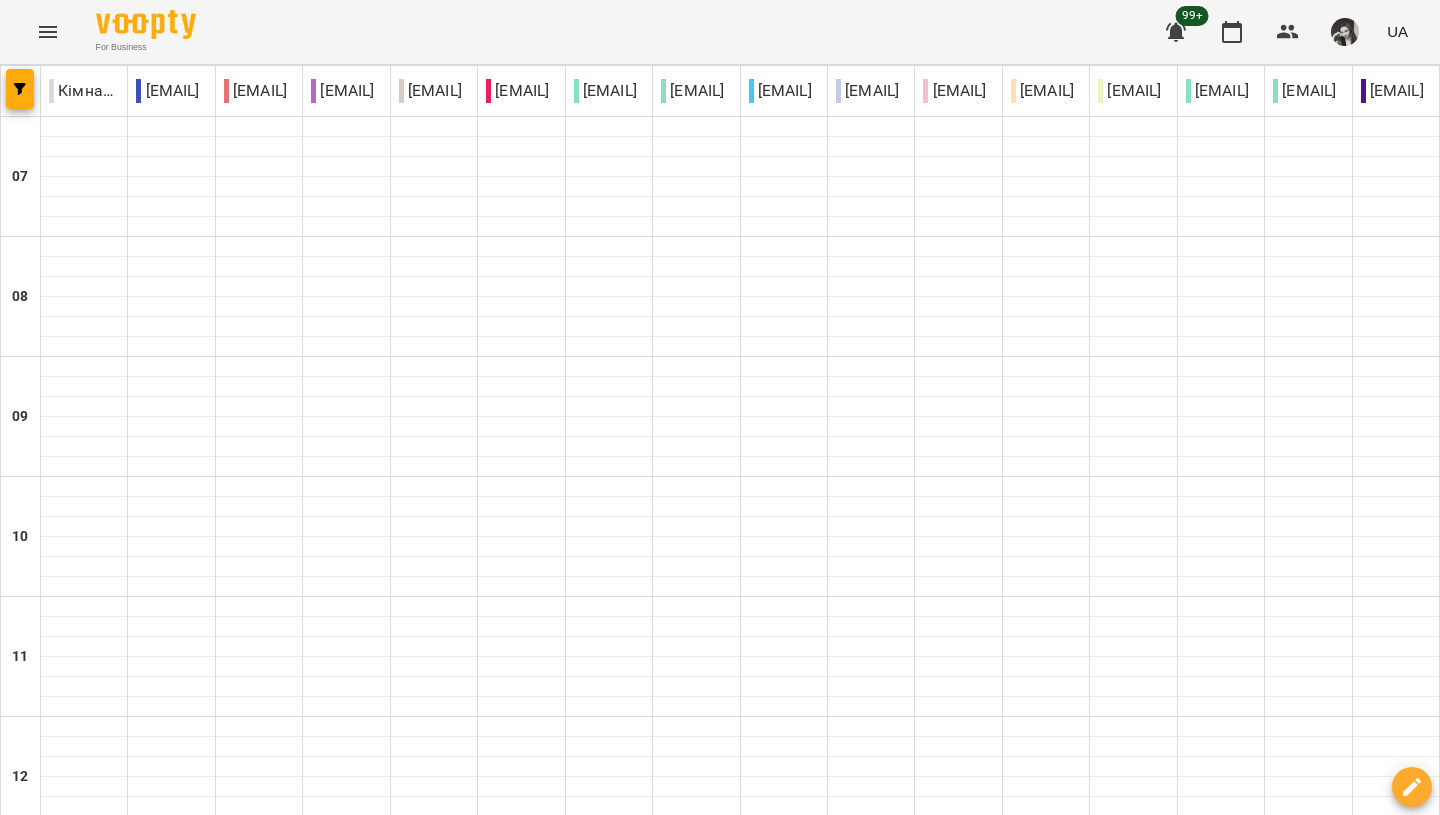 click at bounding box center (819, 2128) 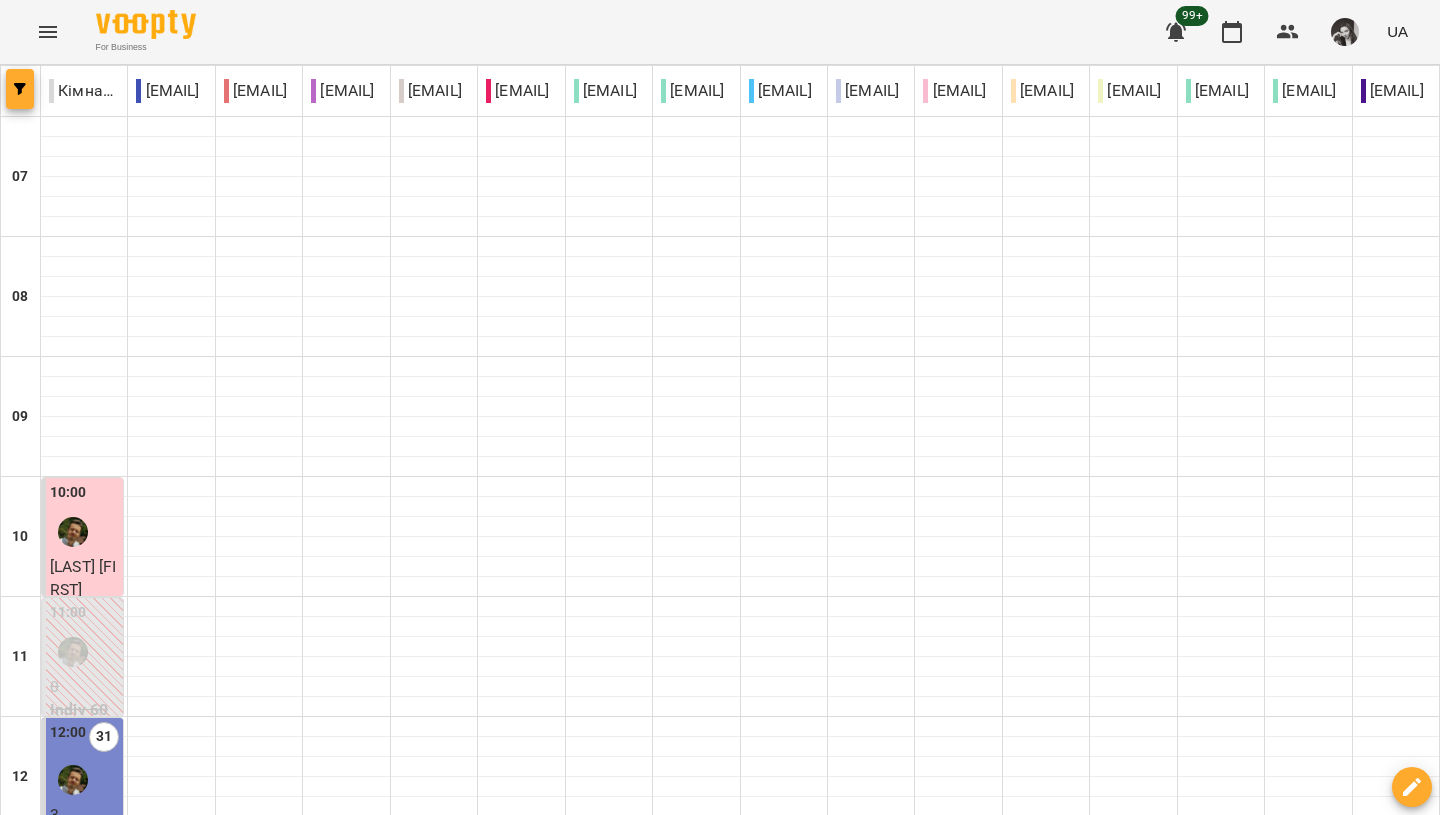 click 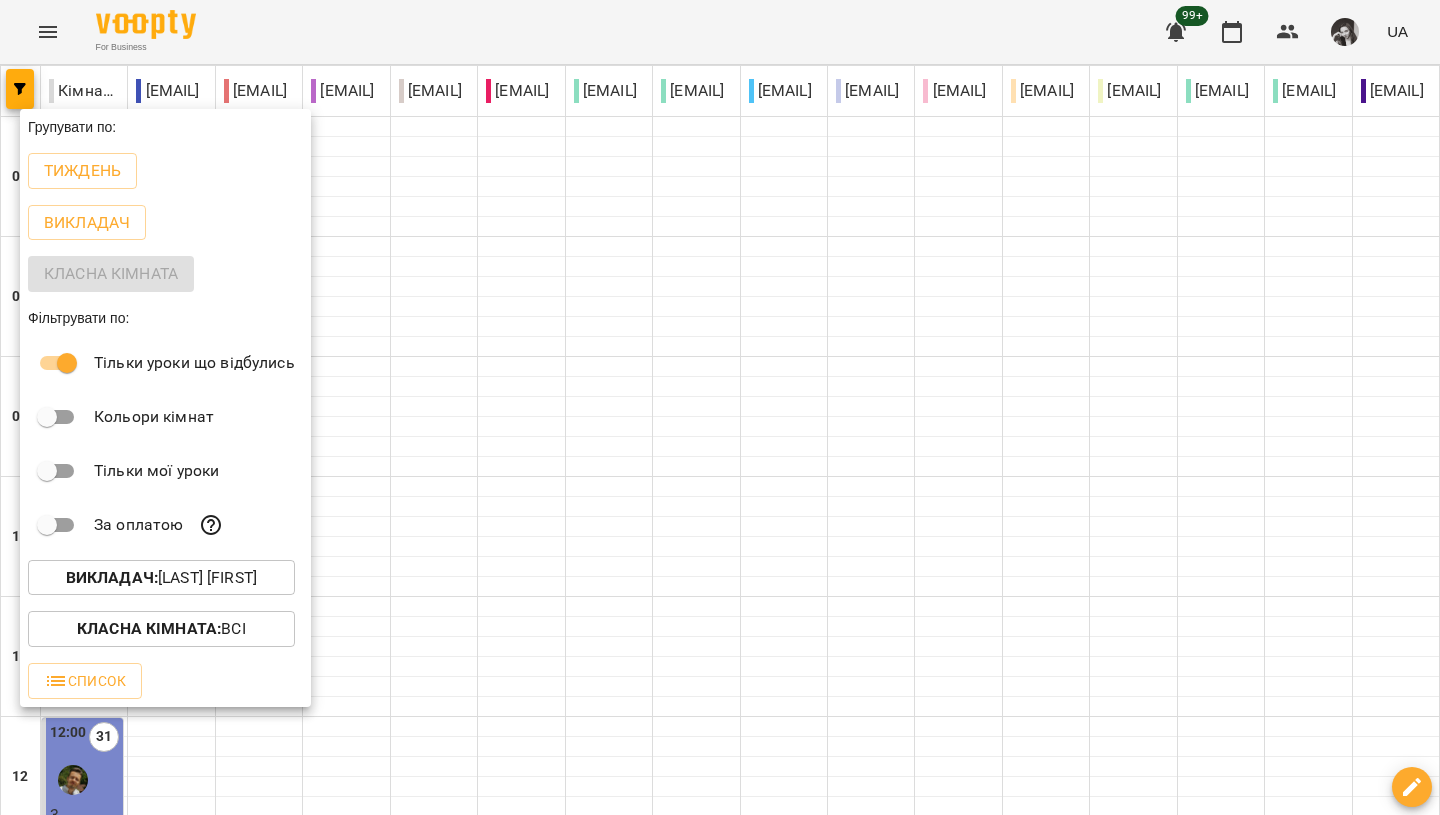 click at bounding box center [720, 407] 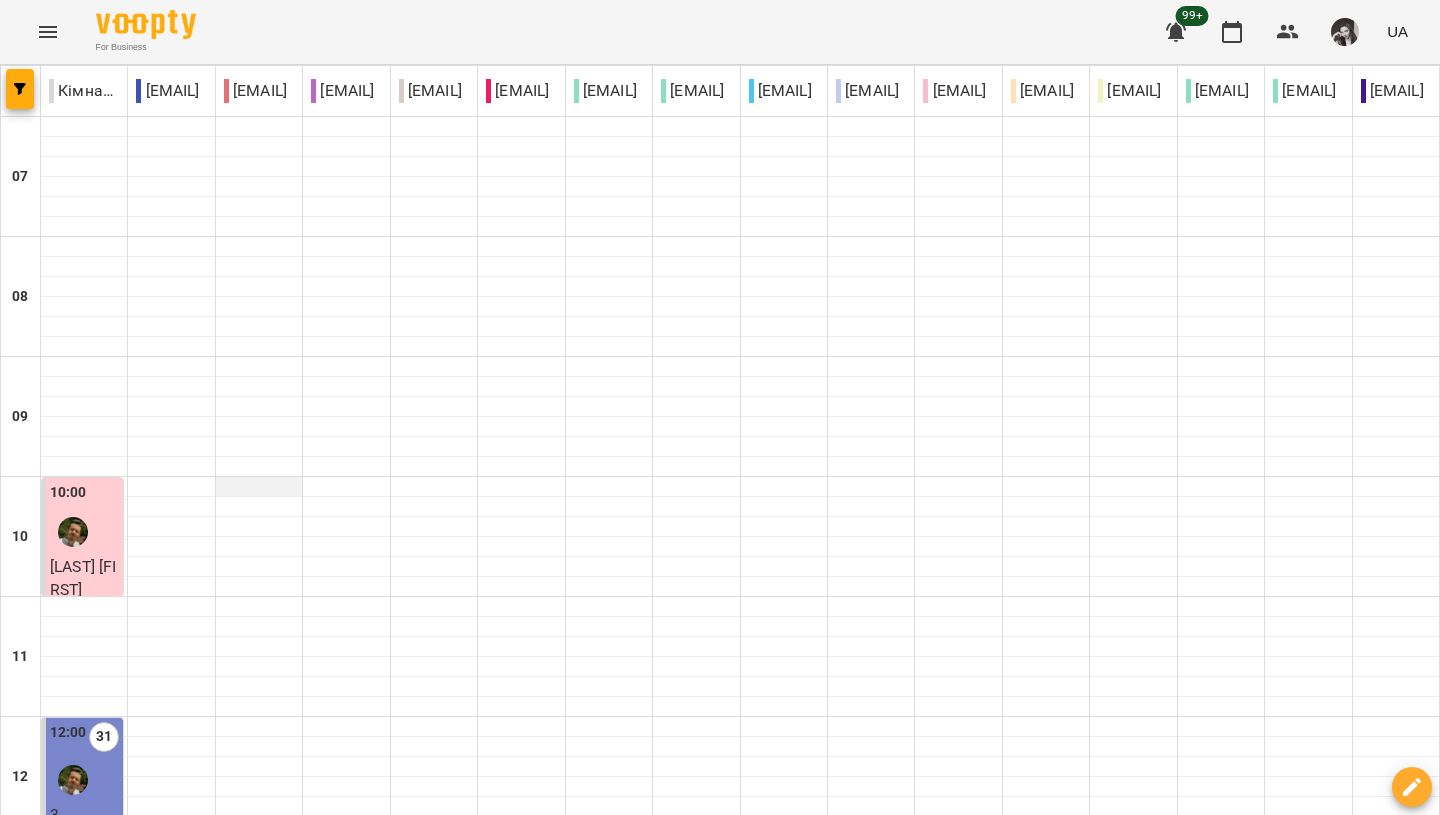 scroll, scrollTop: 1355, scrollLeft: 0, axis: vertical 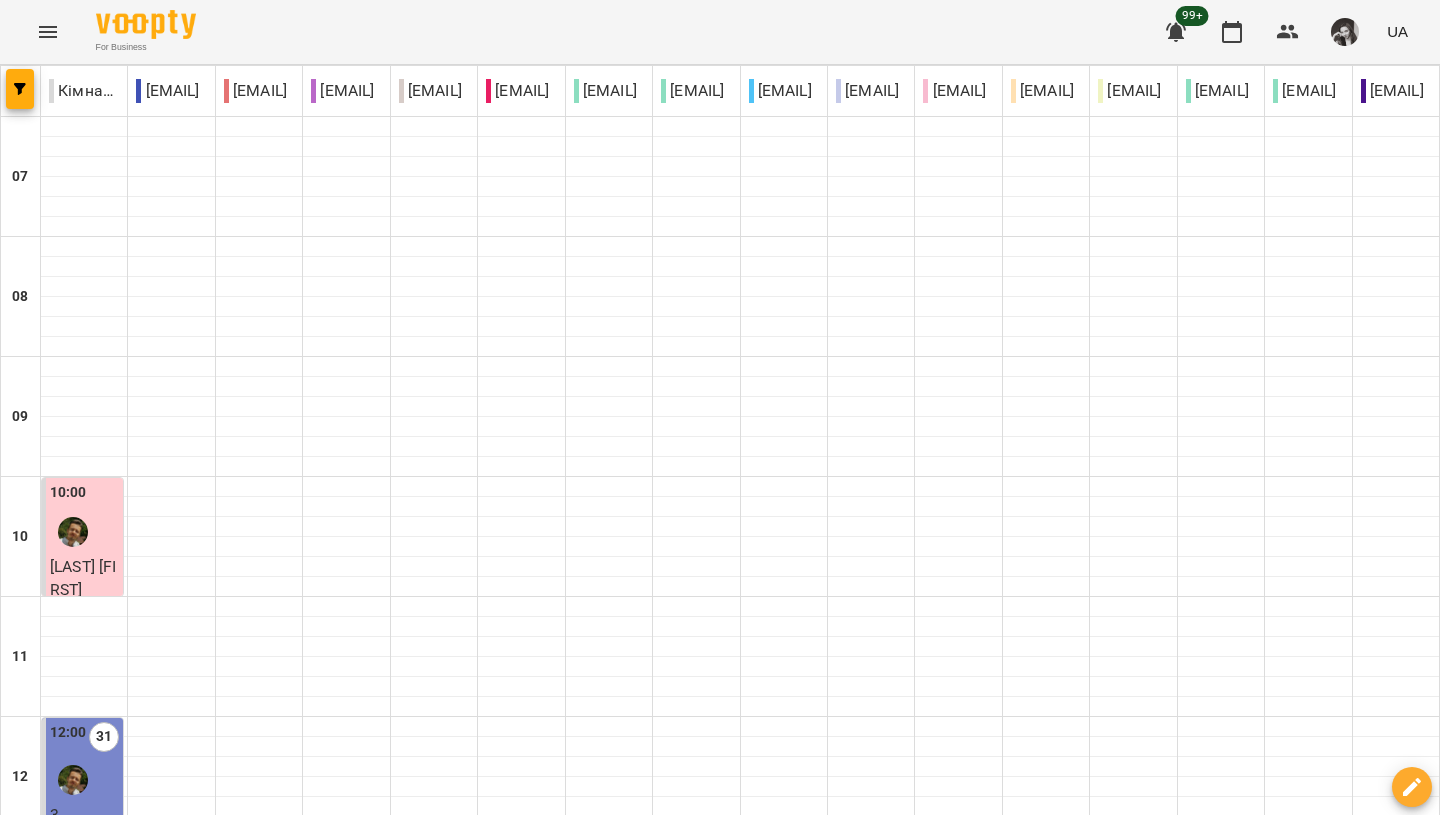 click at bounding box center [620, 2128] 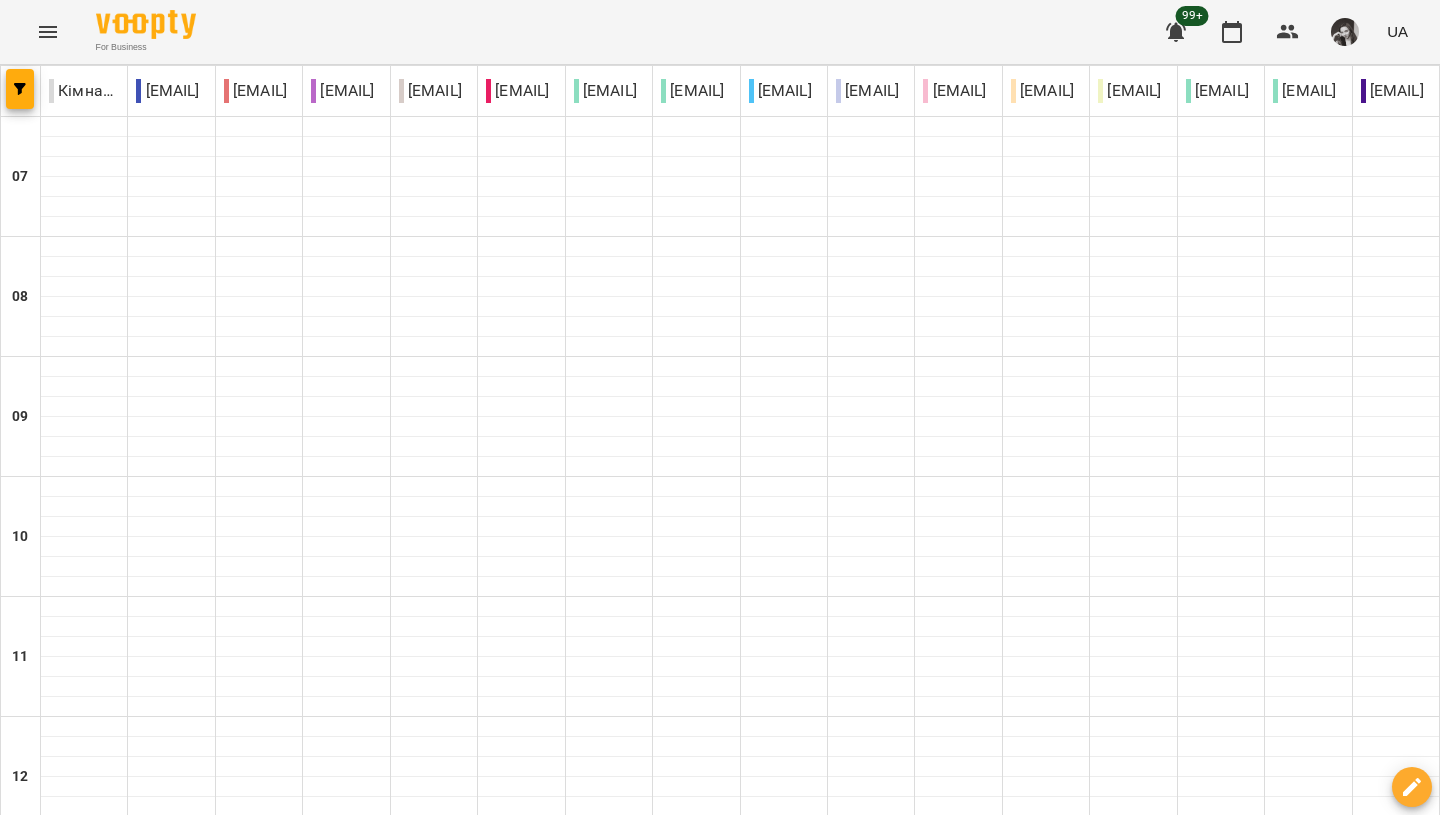 scroll, scrollTop: 1355, scrollLeft: 0, axis: vertical 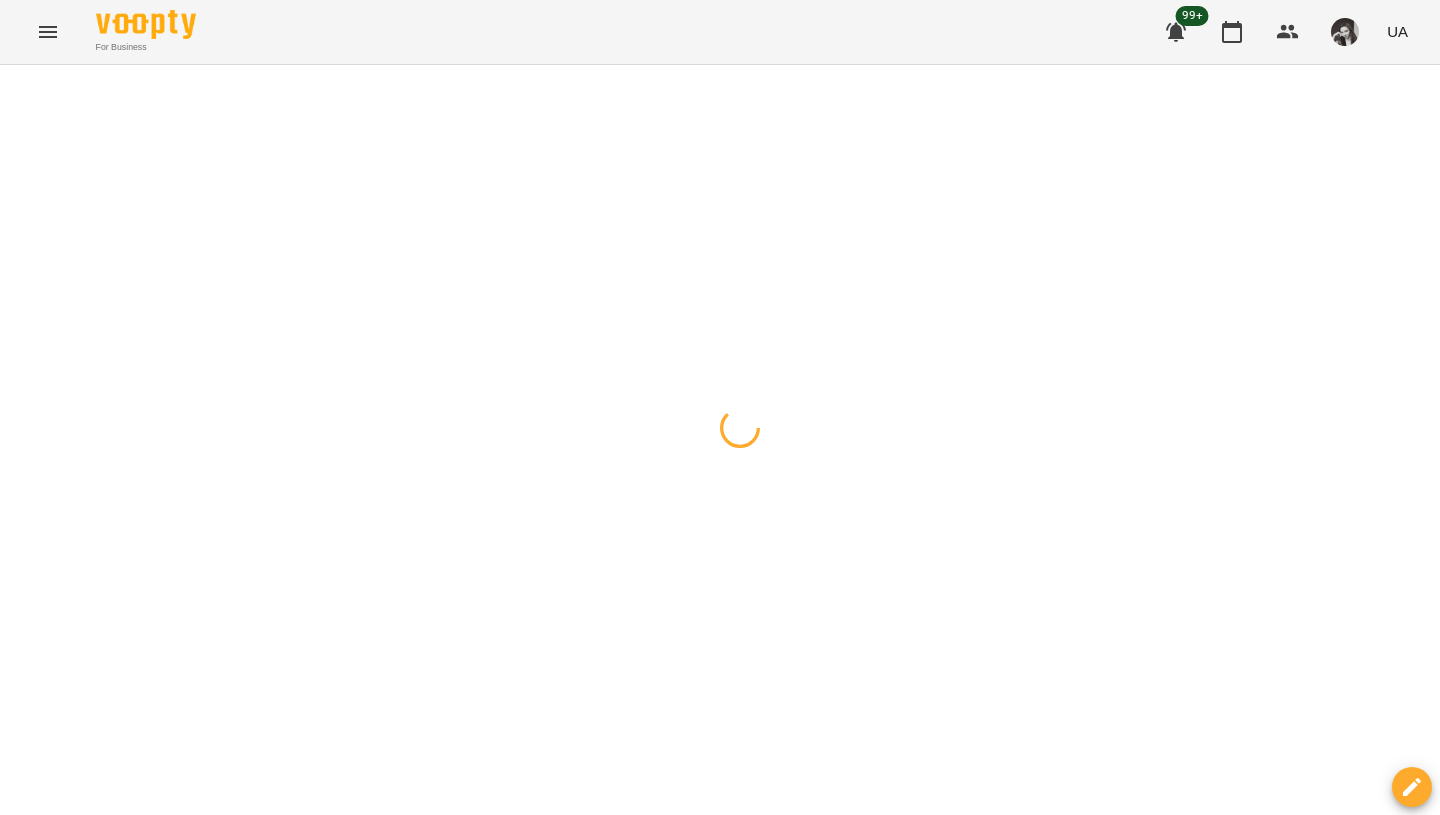 click at bounding box center [20, 89] 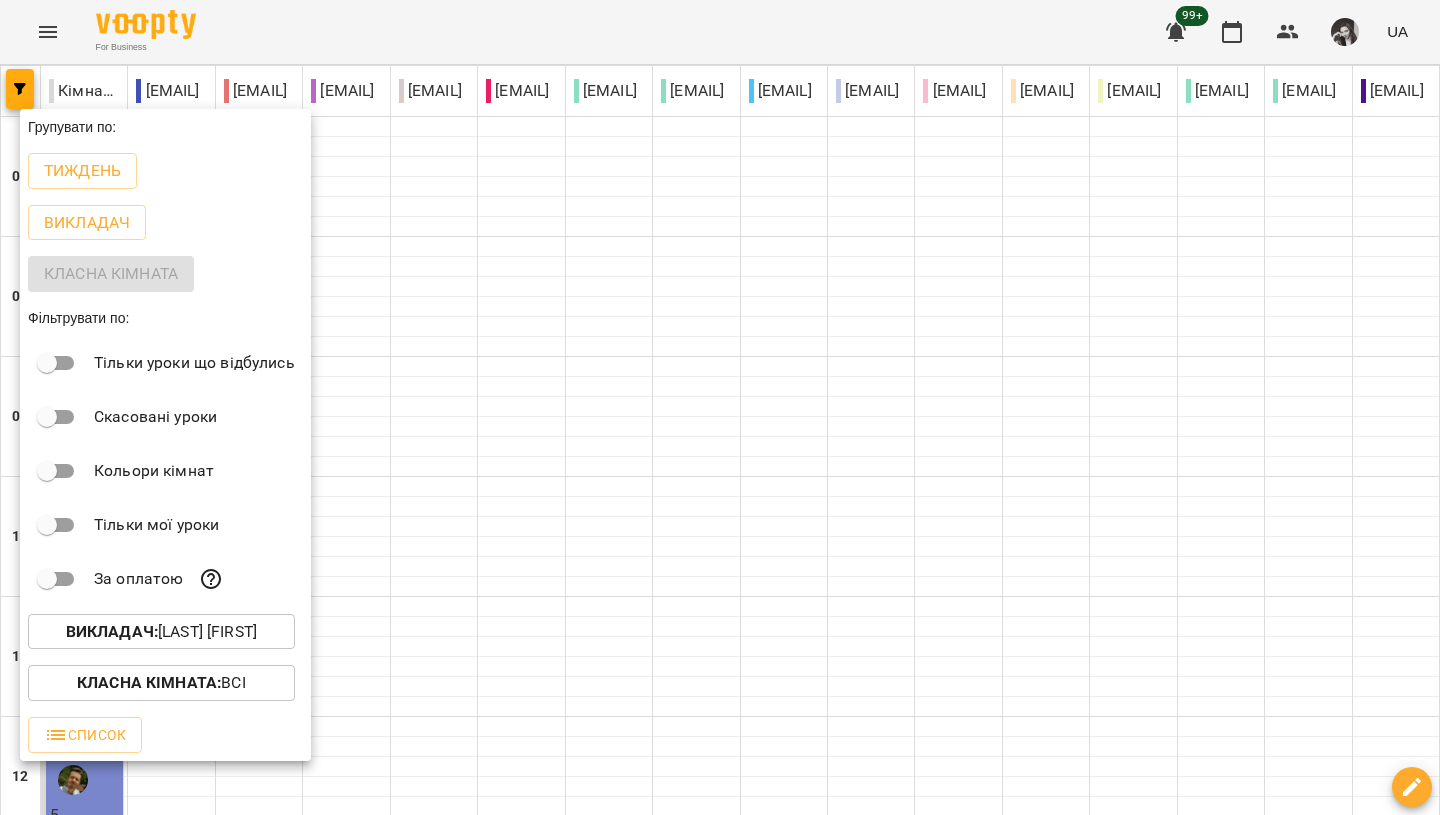 click at bounding box center (720, 407) 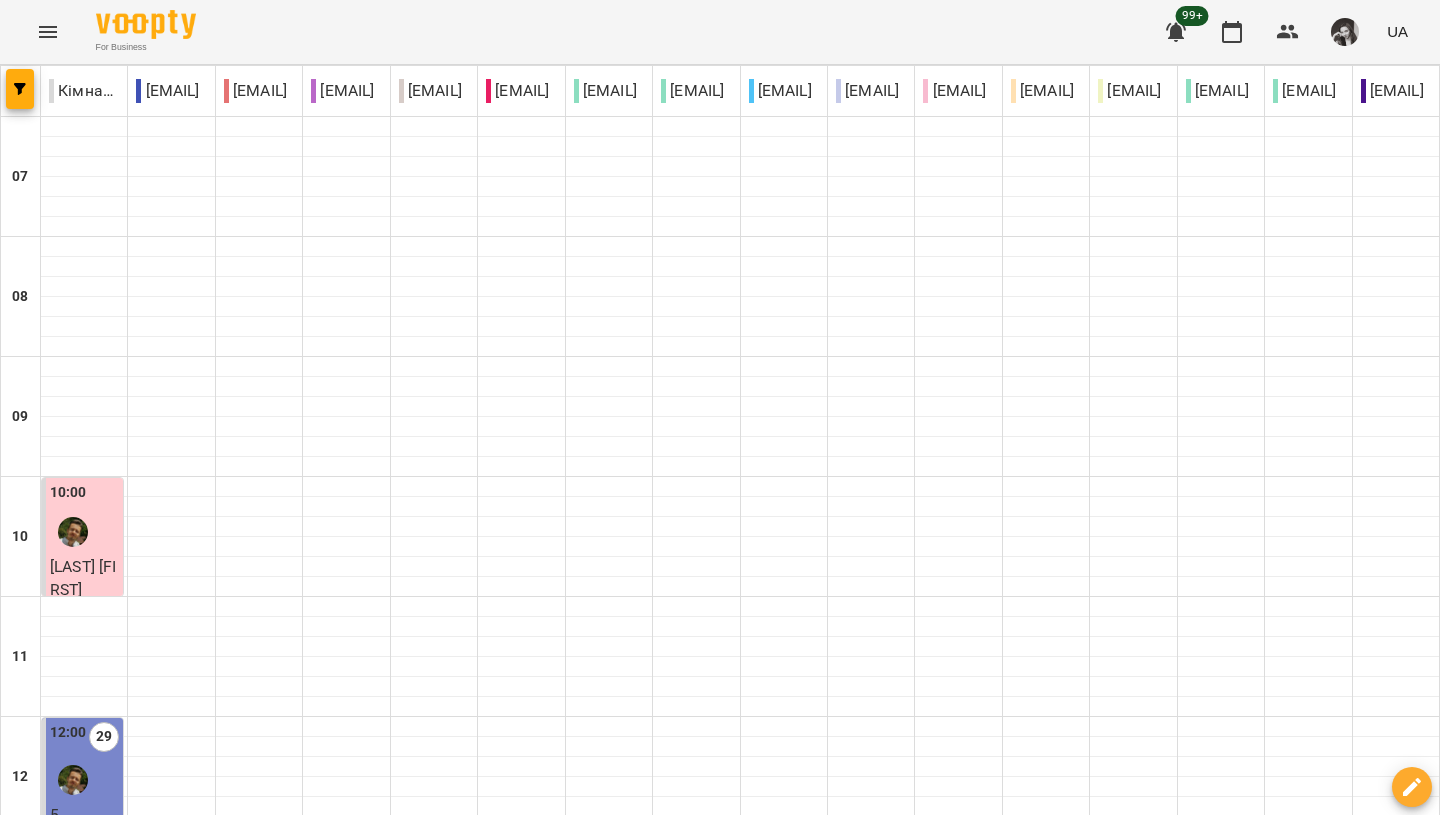 scroll, scrollTop: 0, scrollLeft: 0, axis: both 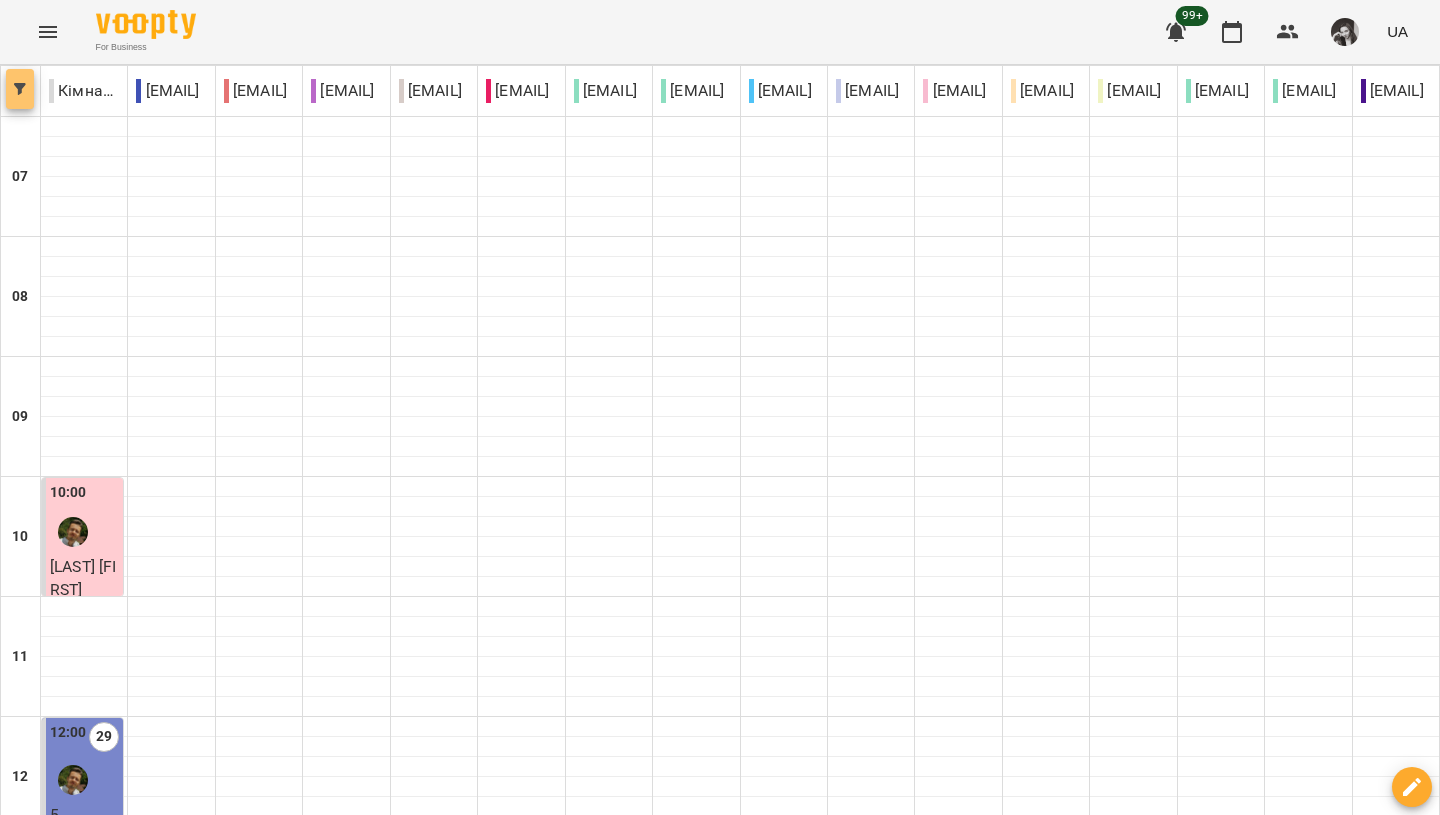 click at bounding box center [20, 89] 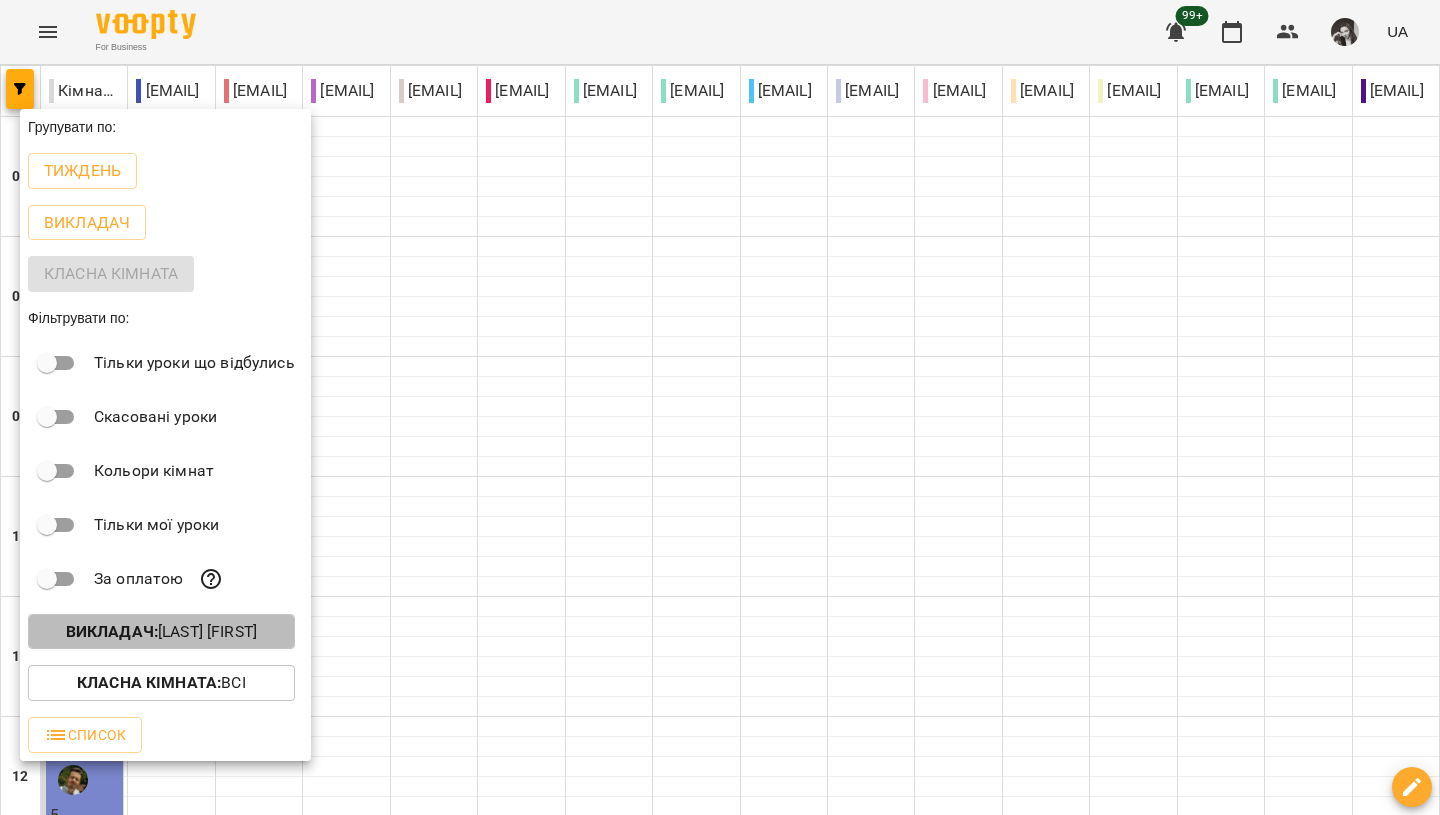 click on "Викладач : [LAST] [FIRST]" at bounding box center (161, 632) 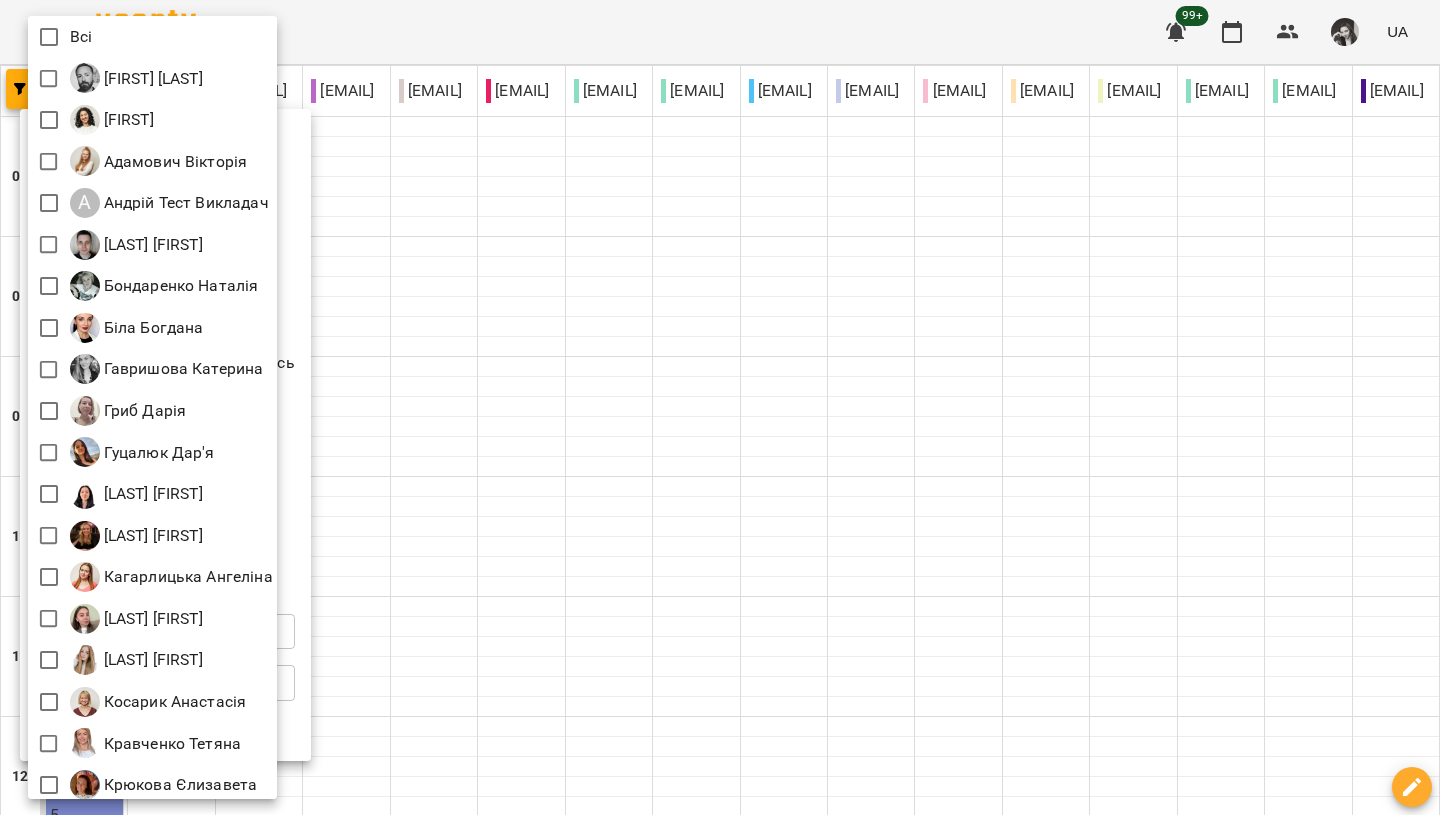click at bounding box center [720, 407] 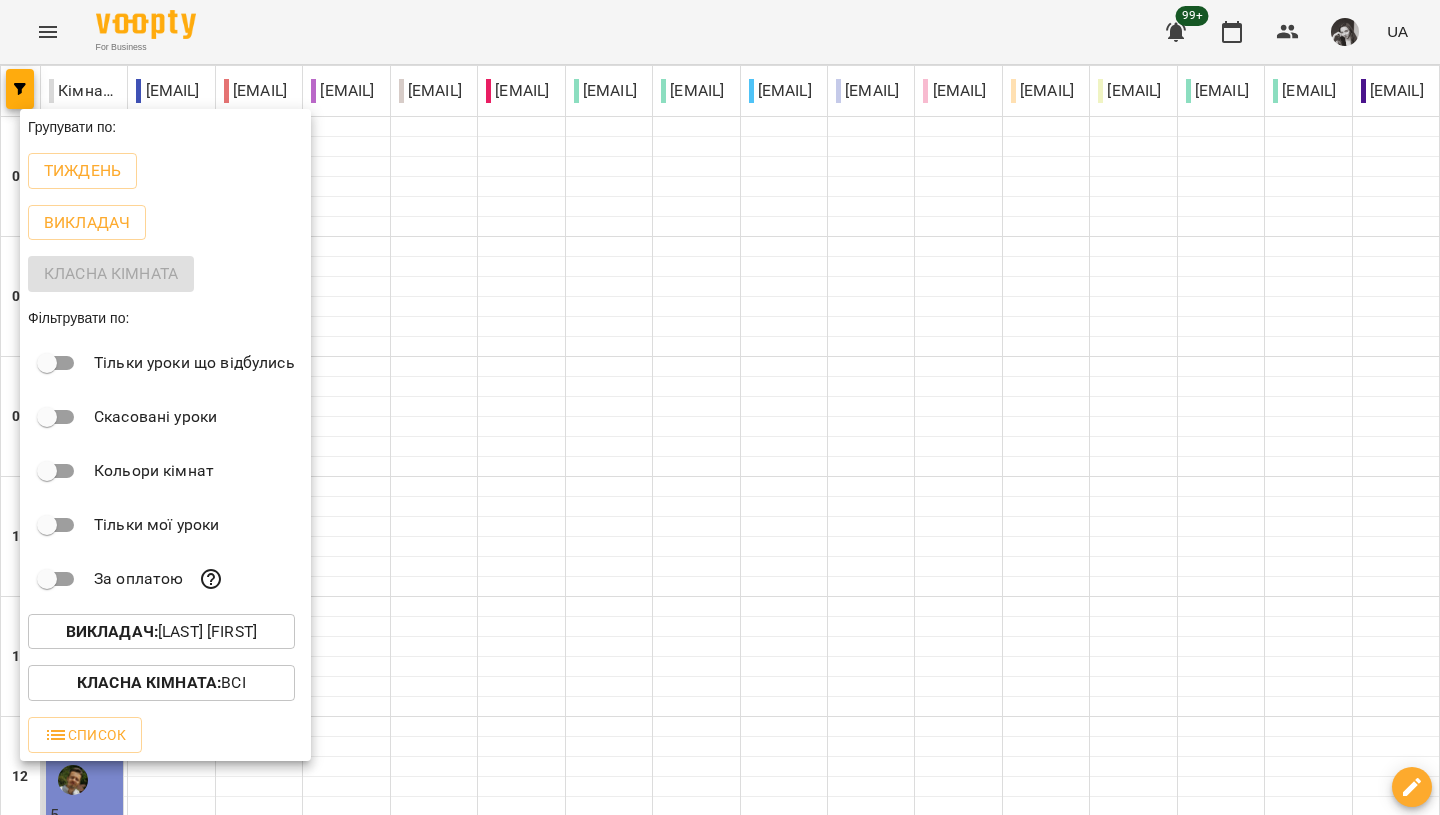 click at bounding box center (720, 407) 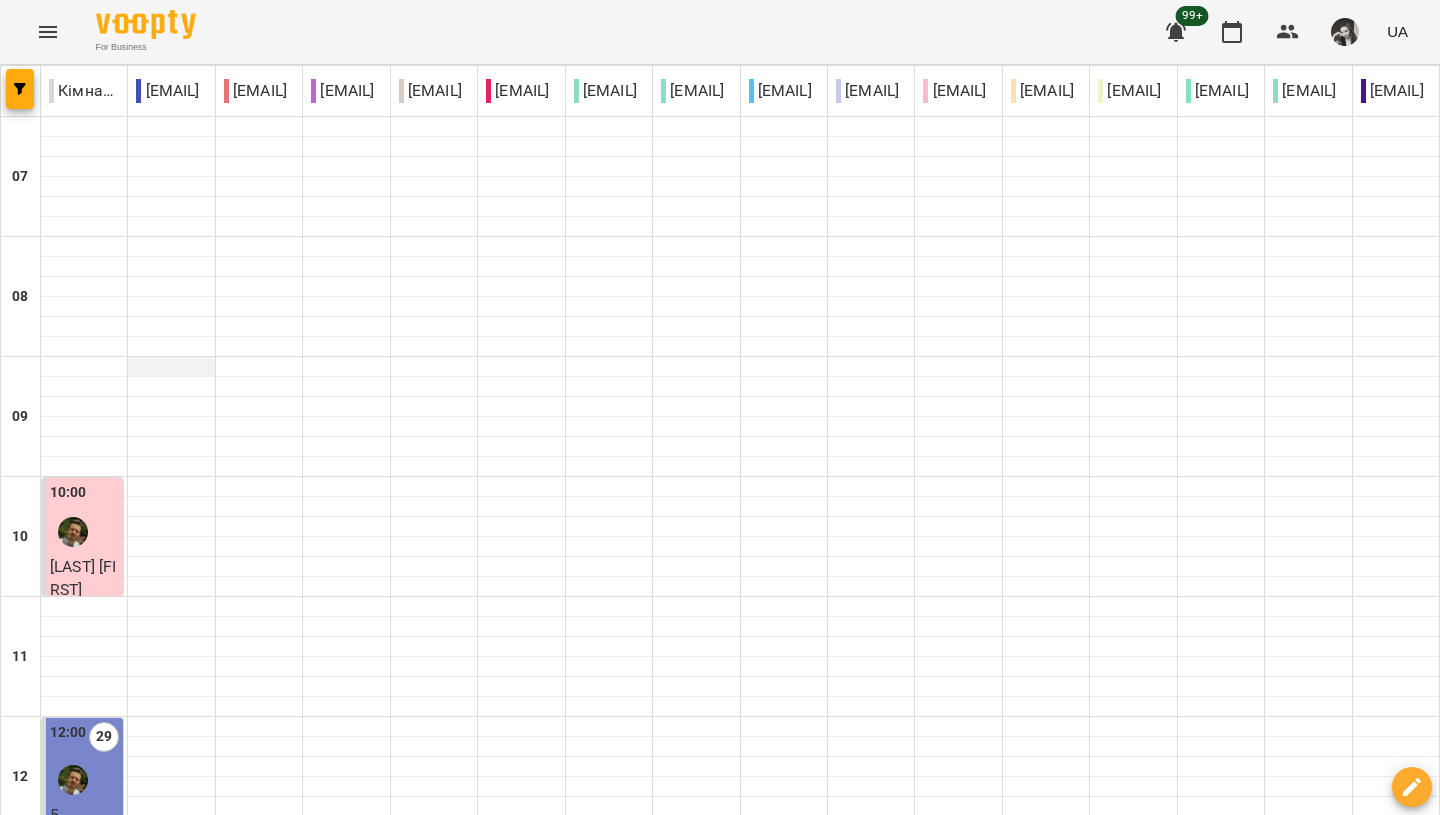 scroll, scrollTop: 64, scrollLeft: 0, axis: vertical 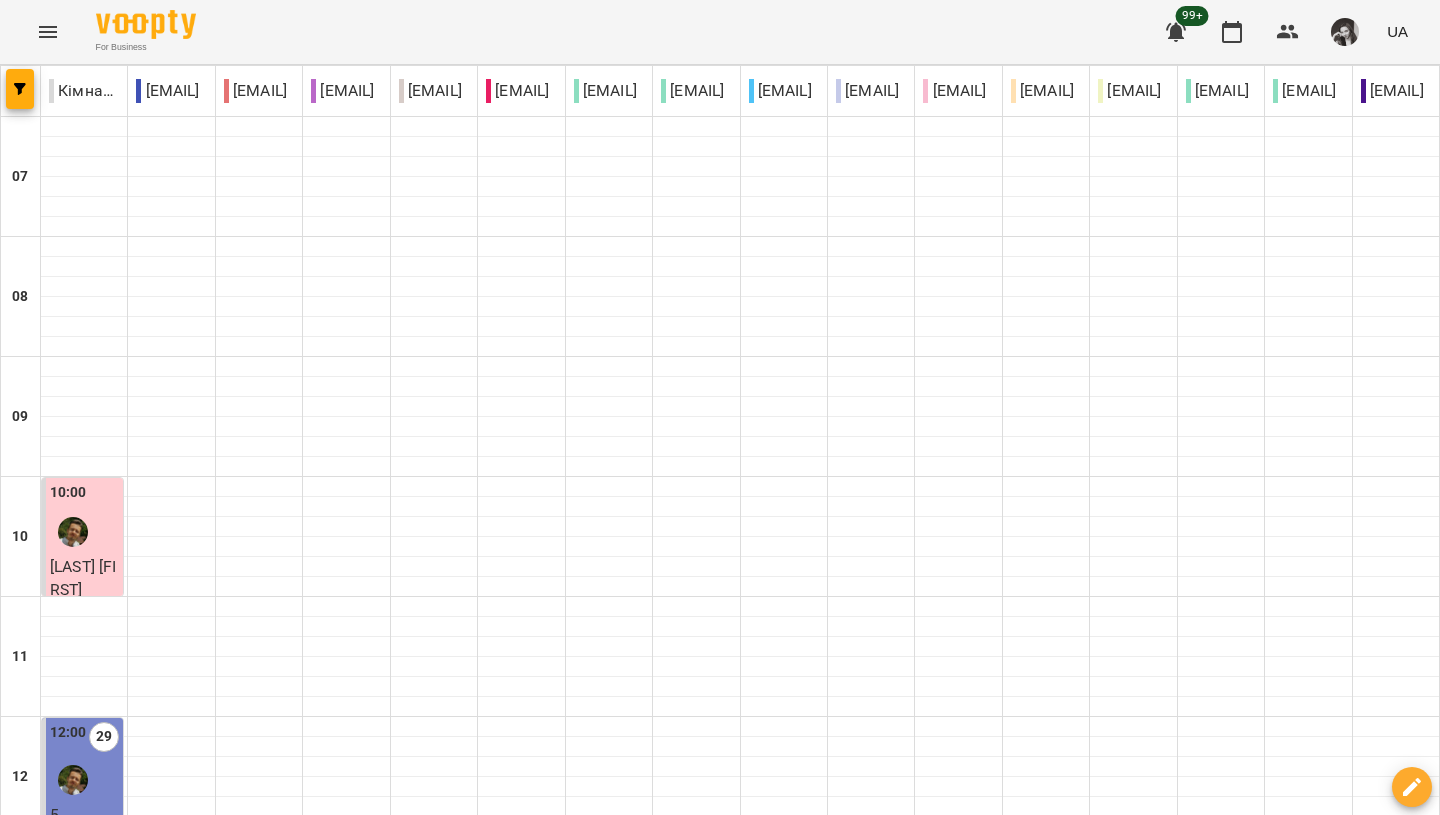 click on "10:00" at bounding box center (84, 518) 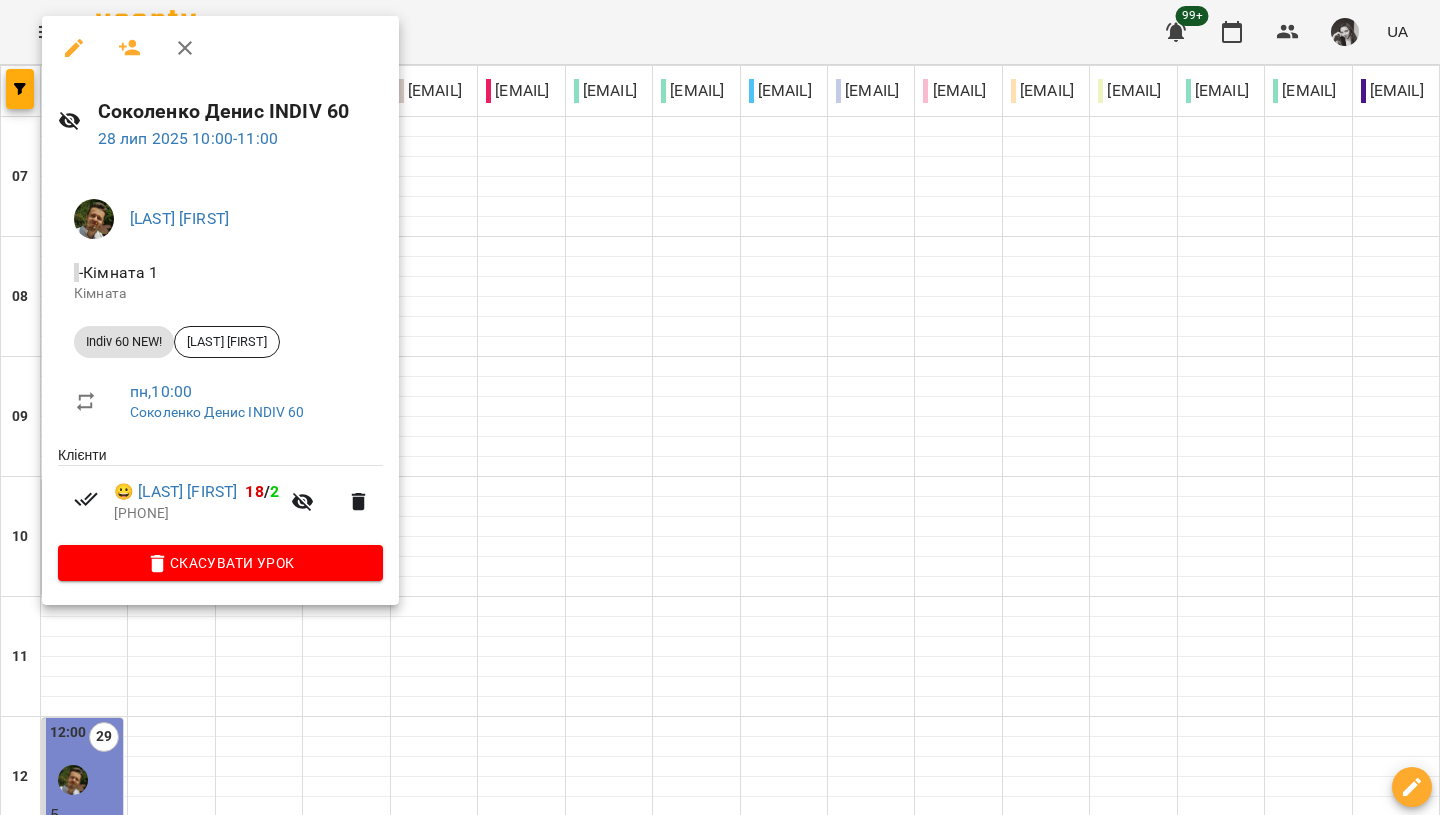 click at bounding box center (720, 407) 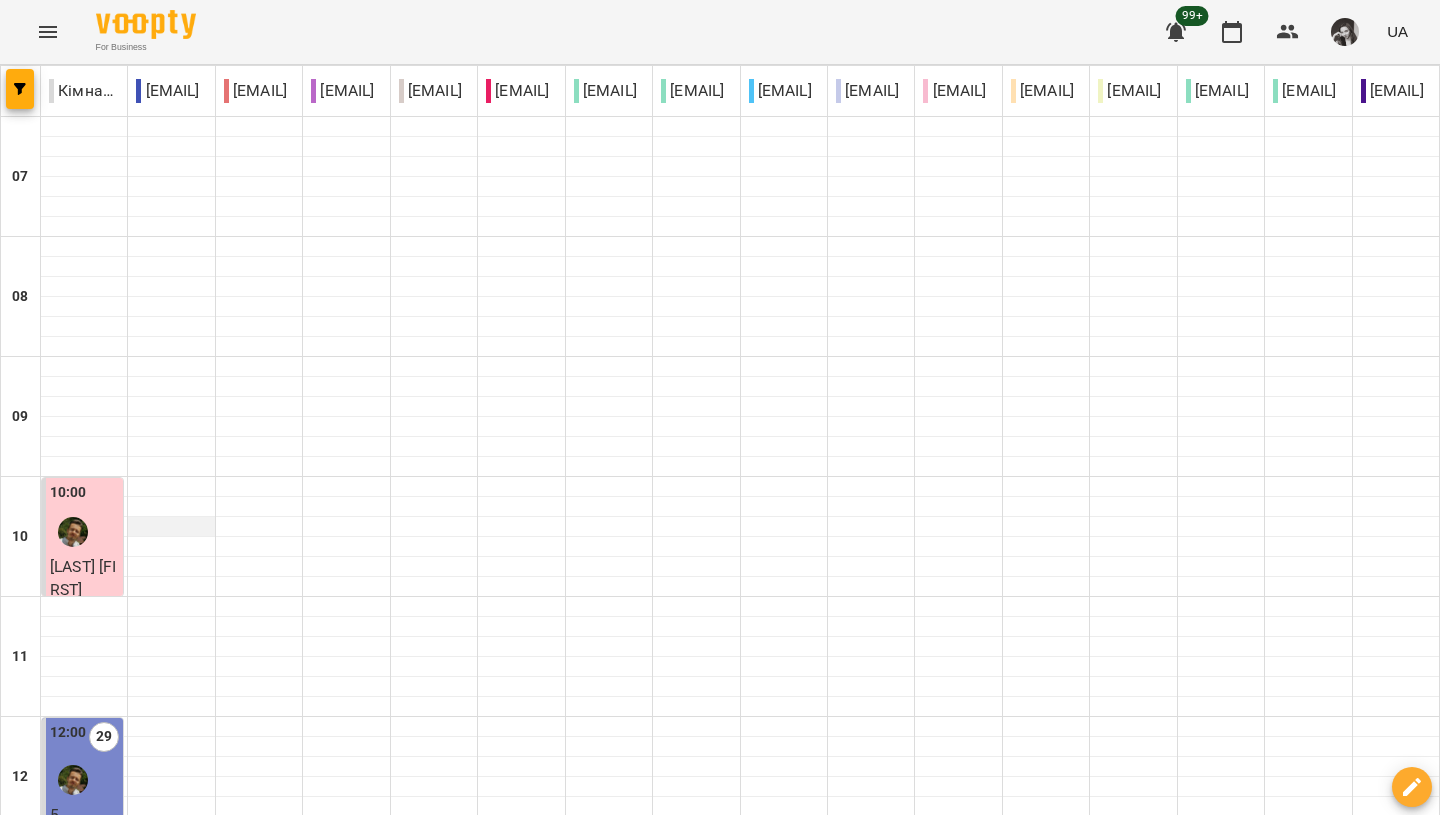 scroll, scrollTop: 478, scrollLeft: 0, axis: vertical 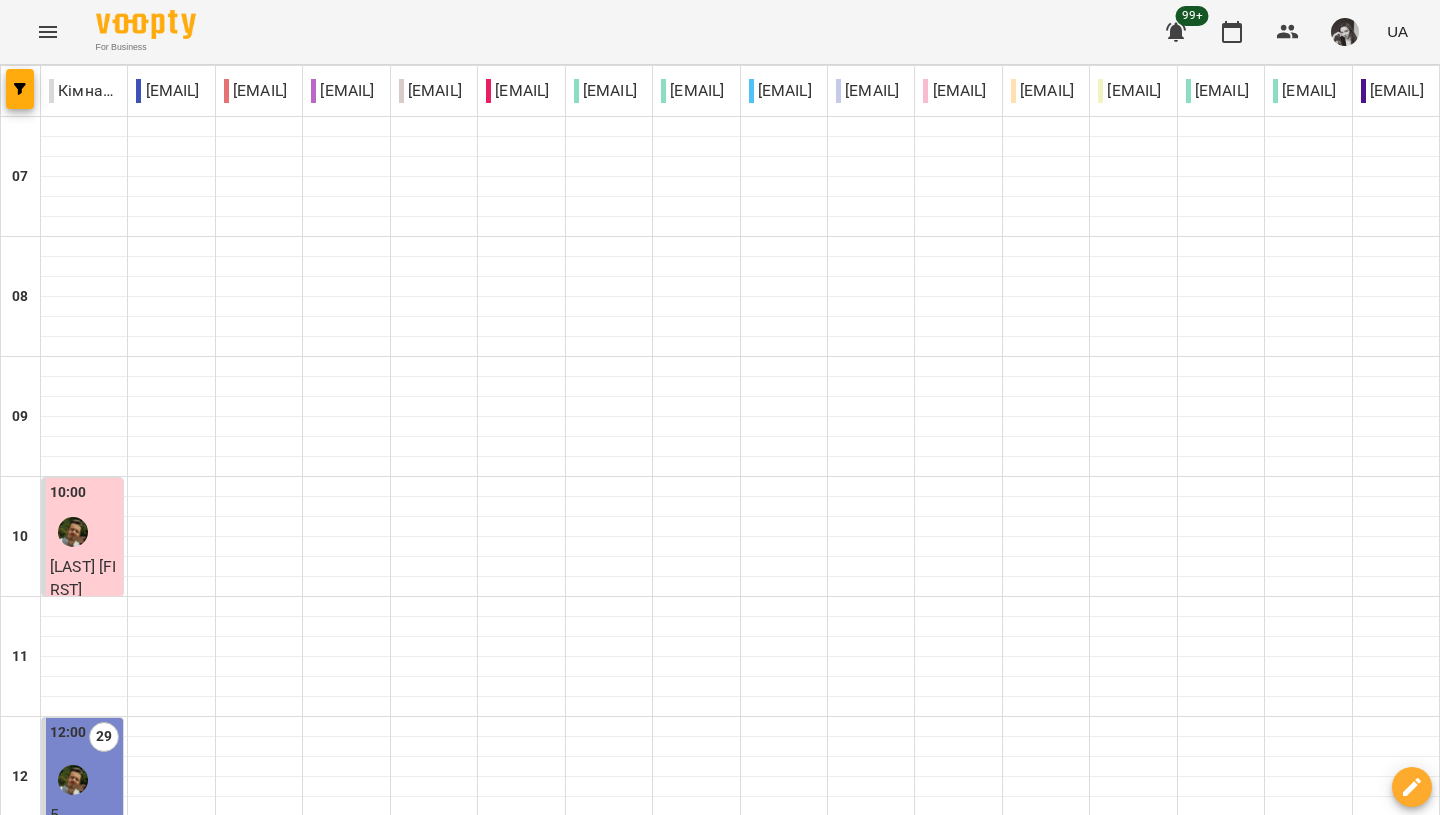 click on "13:30" at bounding box center [84, 938] 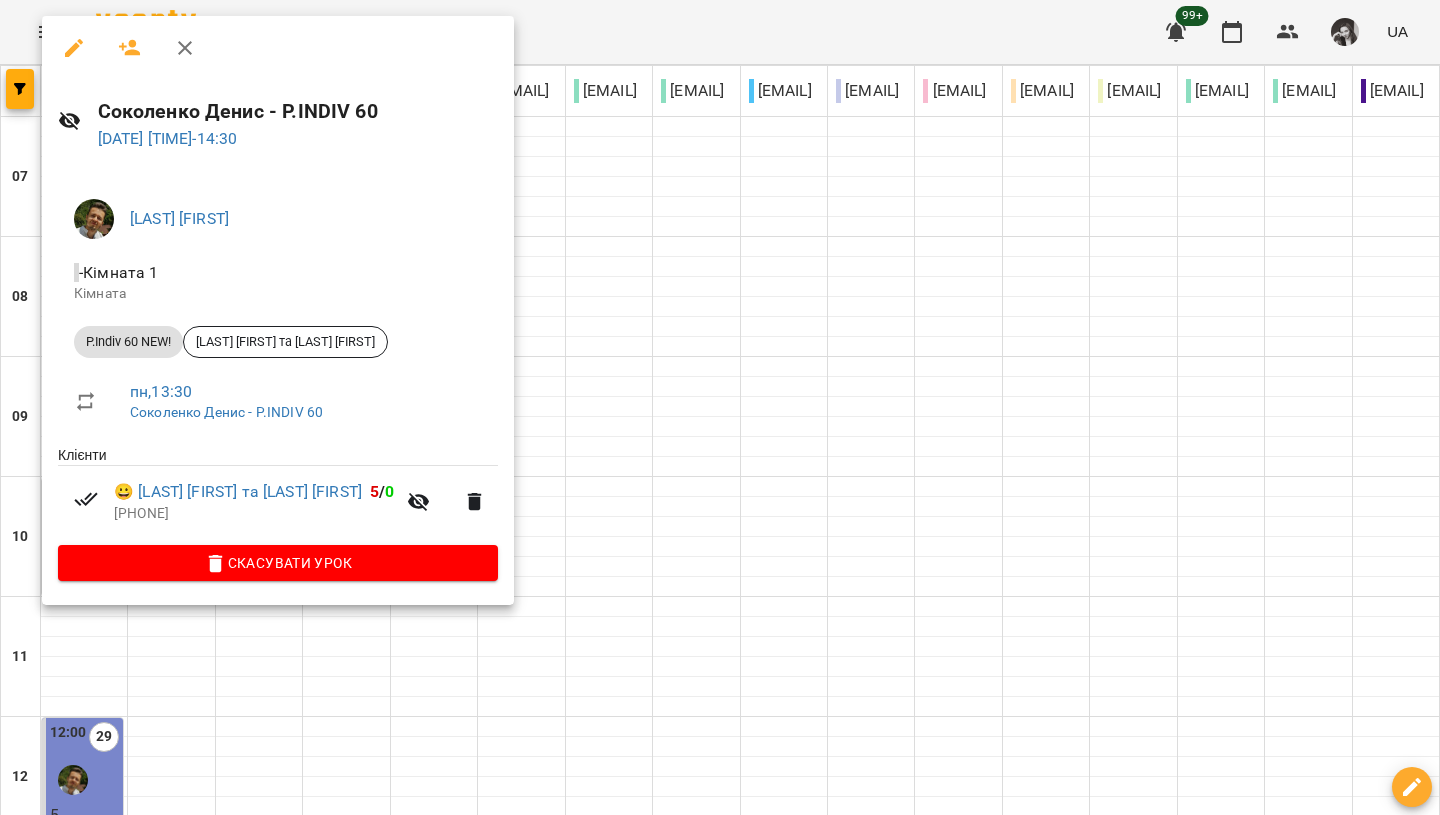 click at bounding box center [720, 407] 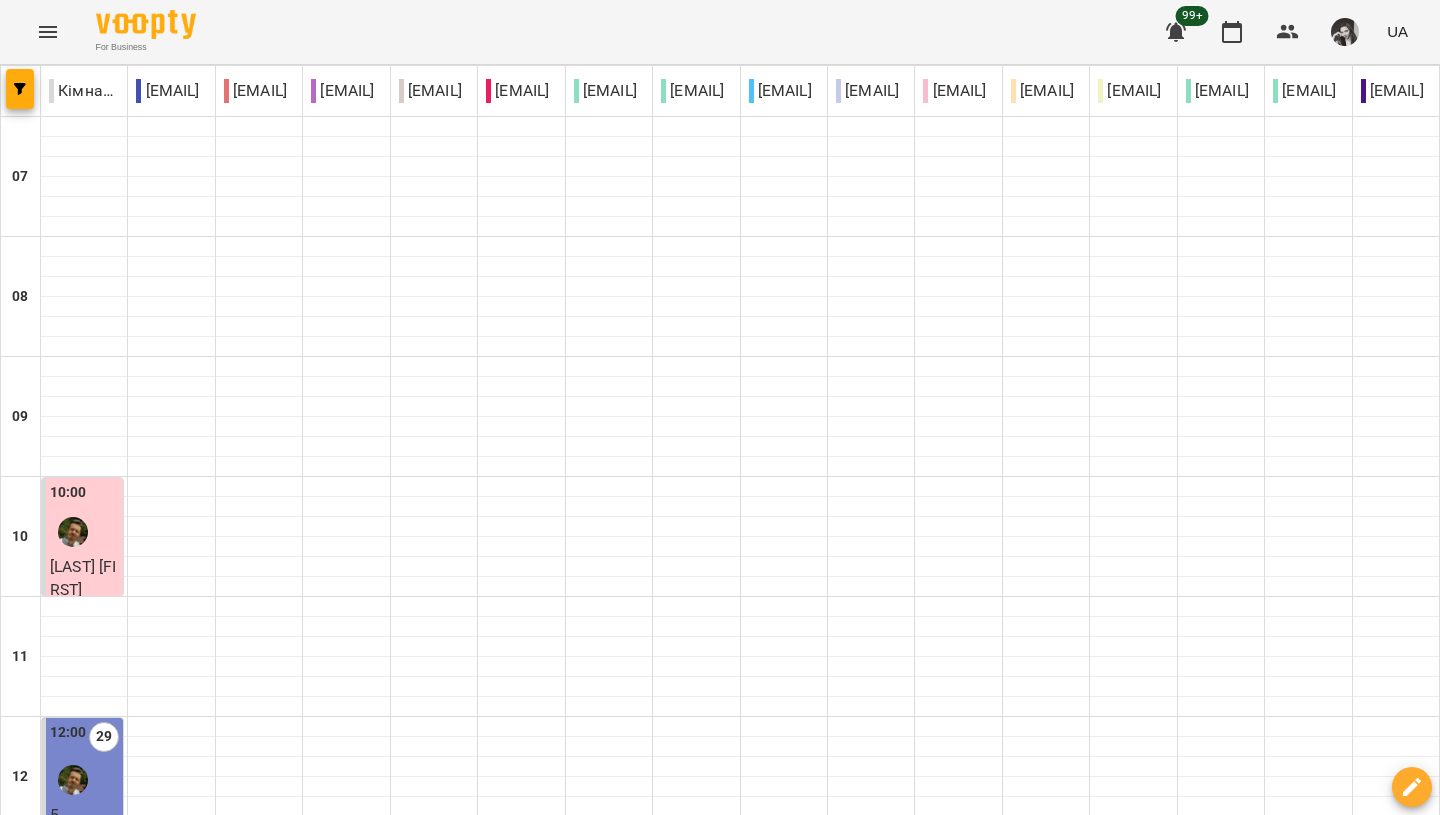 scroll, scrollTop: 947, scrollLeft: 0, axis: vertical 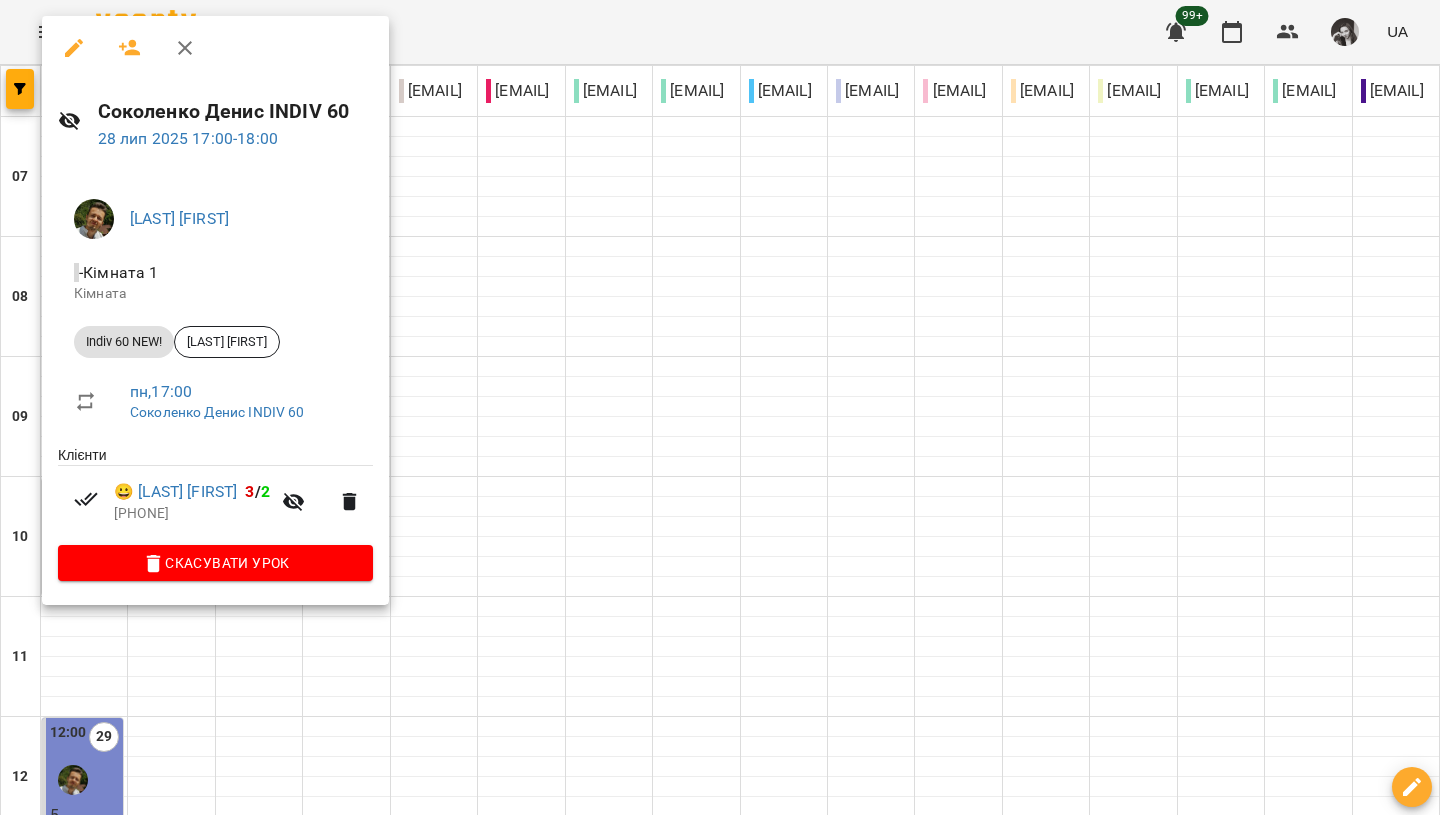 click at bounding box center [720, 407] 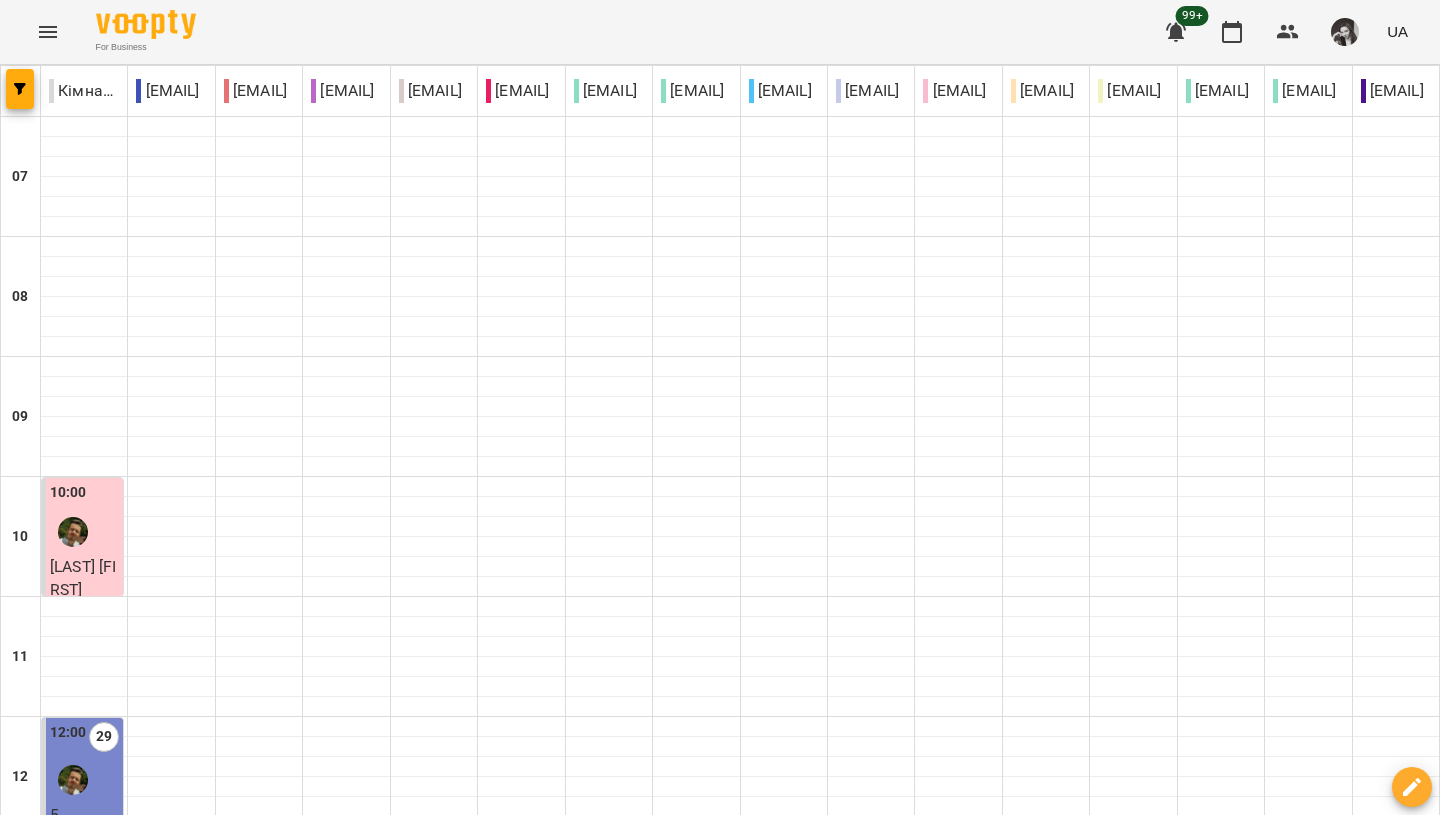 scroll, scrollTop: 1115, scrollLeft: 0, axis: vertical 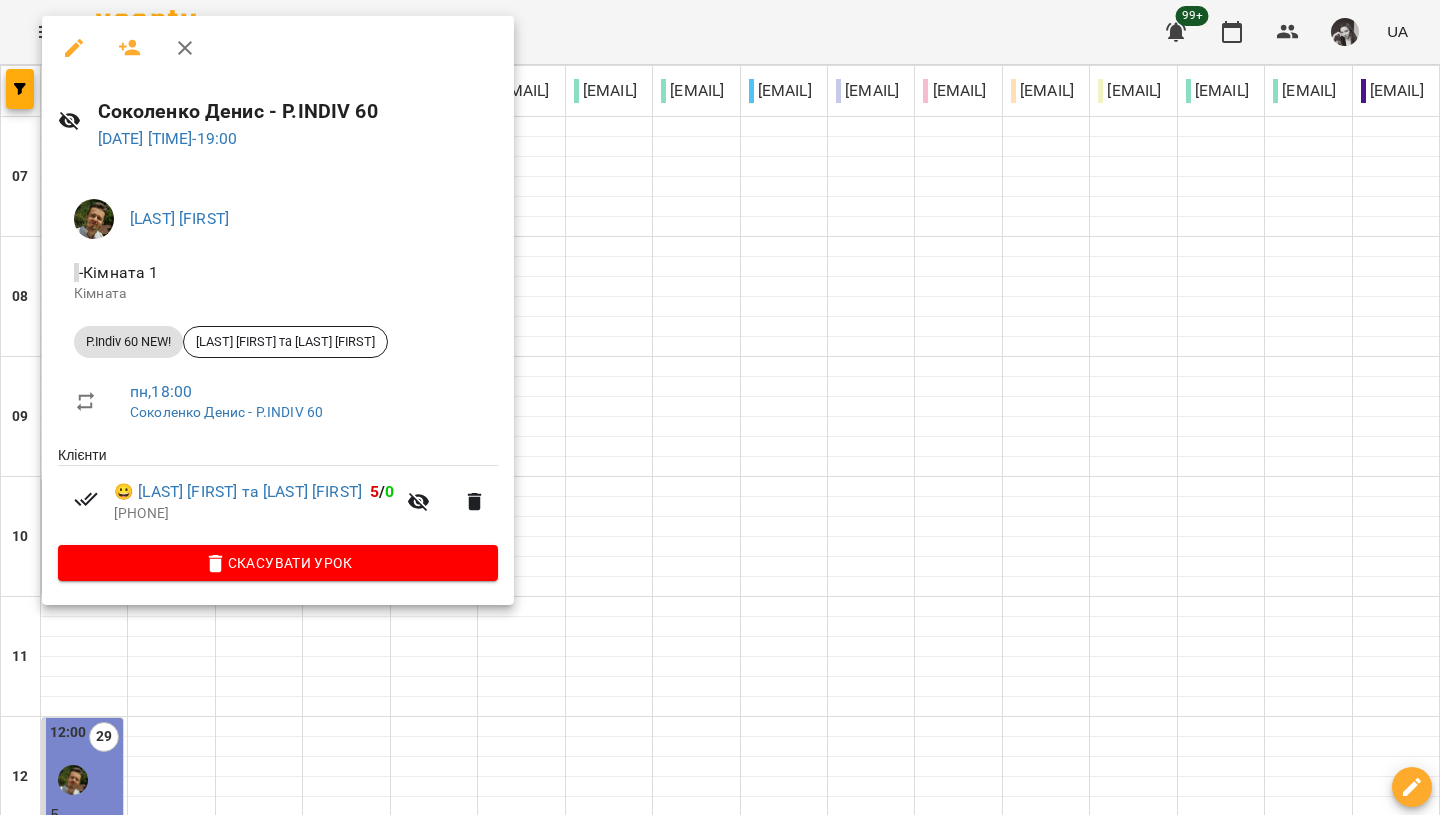 click at bounding box center [720, 407] 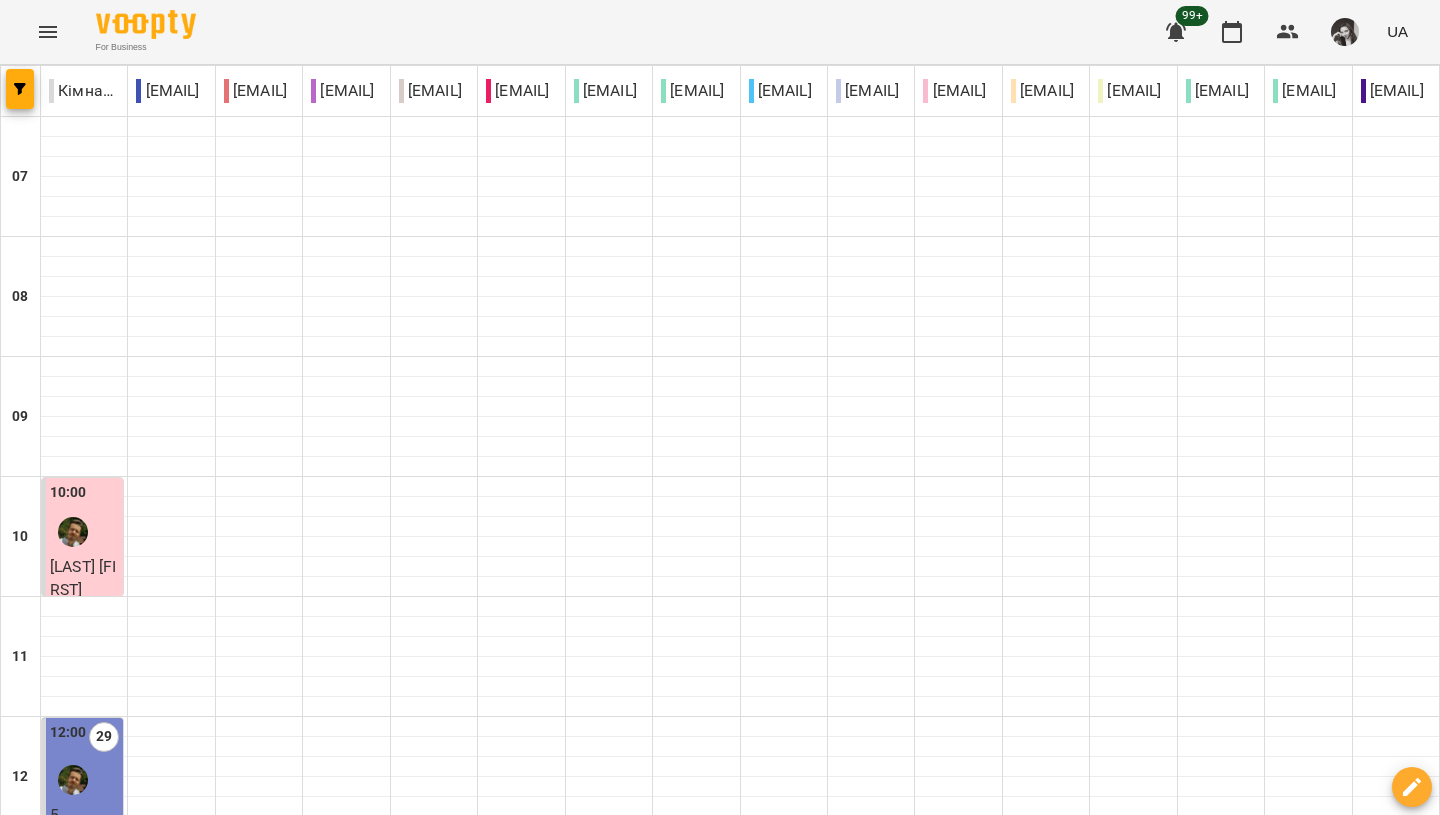 scroll, scrollTop: 531, scrollLeft: 0, axis: vertical 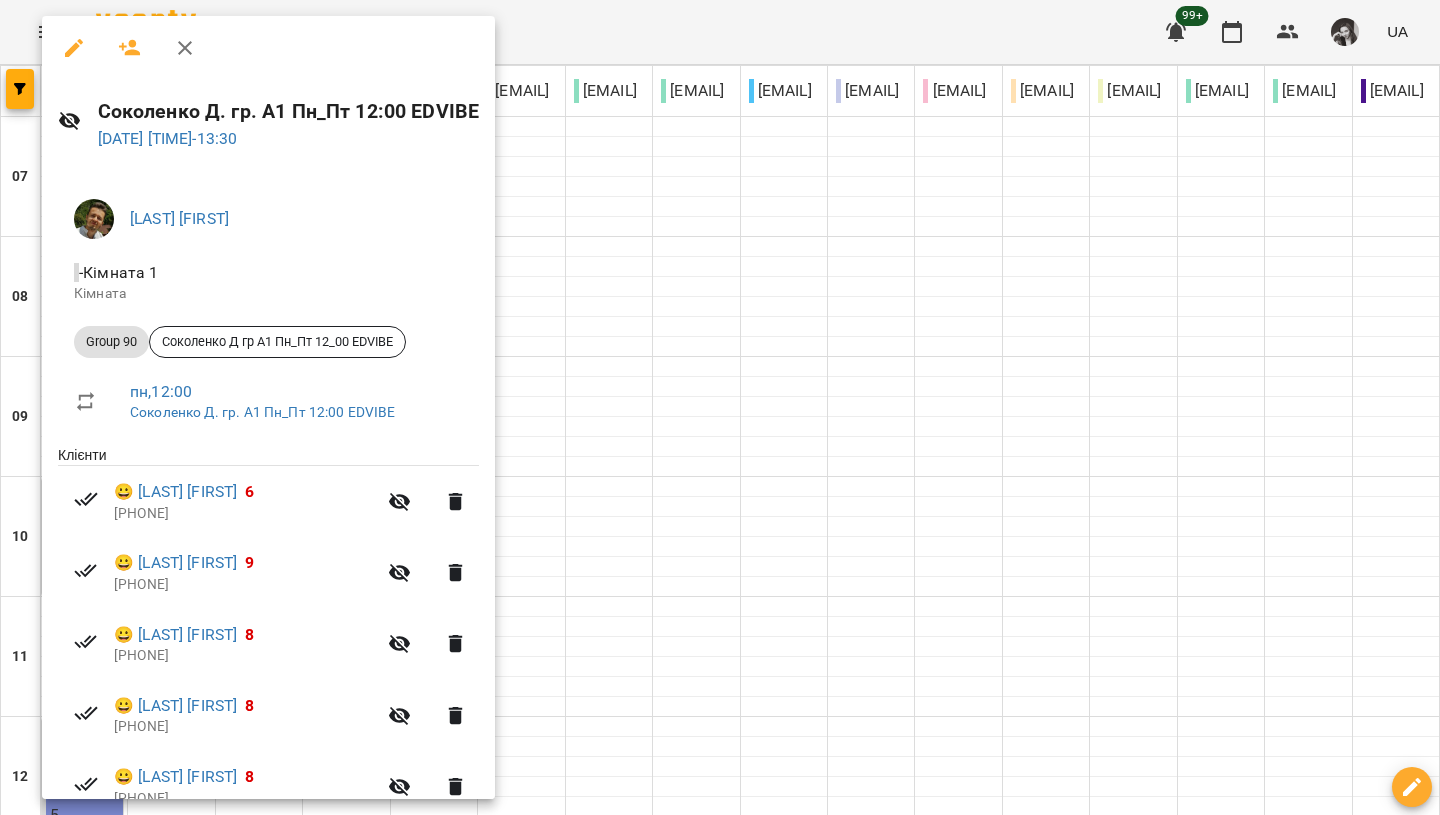 click at bounding box center (720, 407) 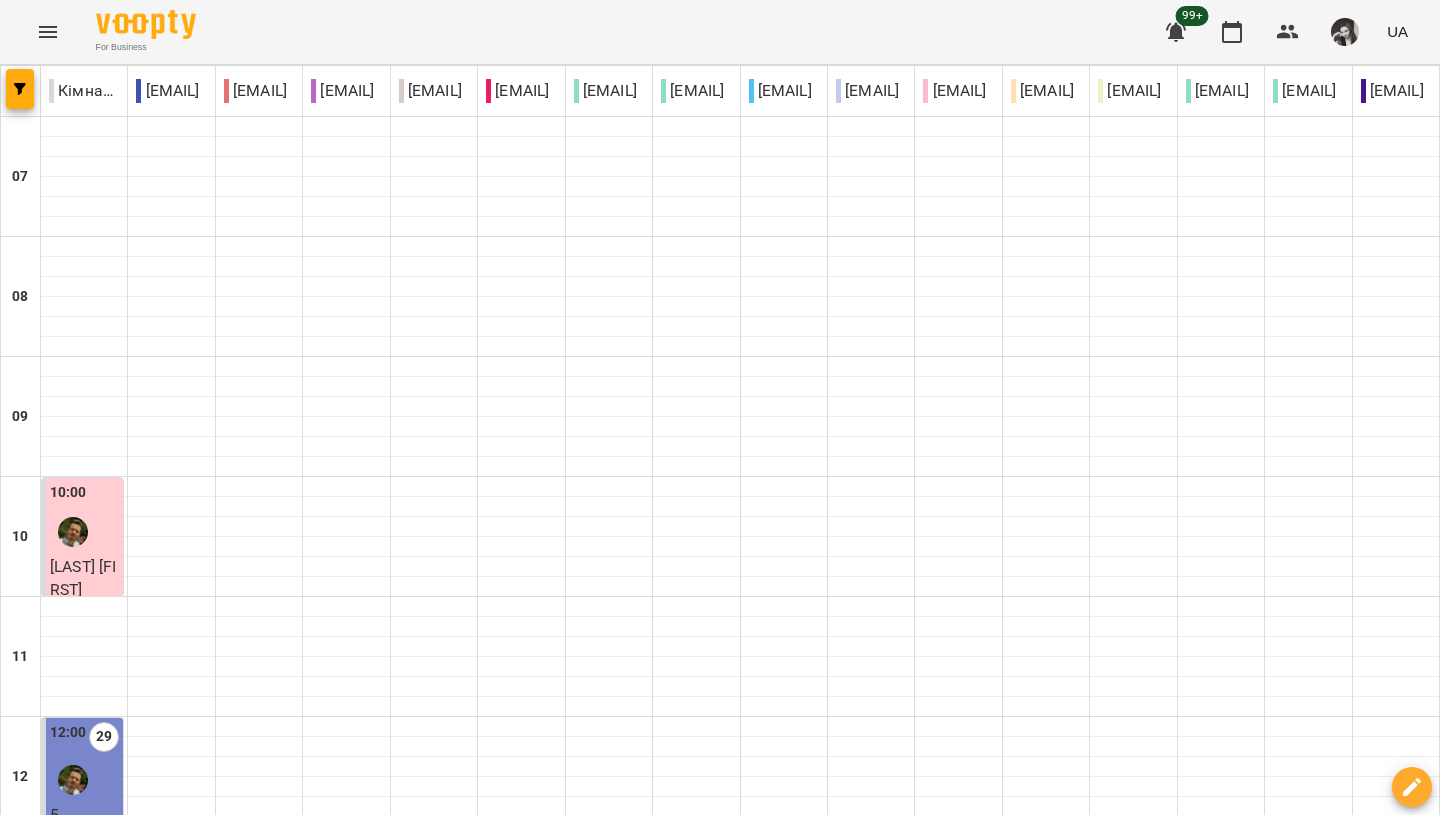 click at bounding box center (620, 2128) 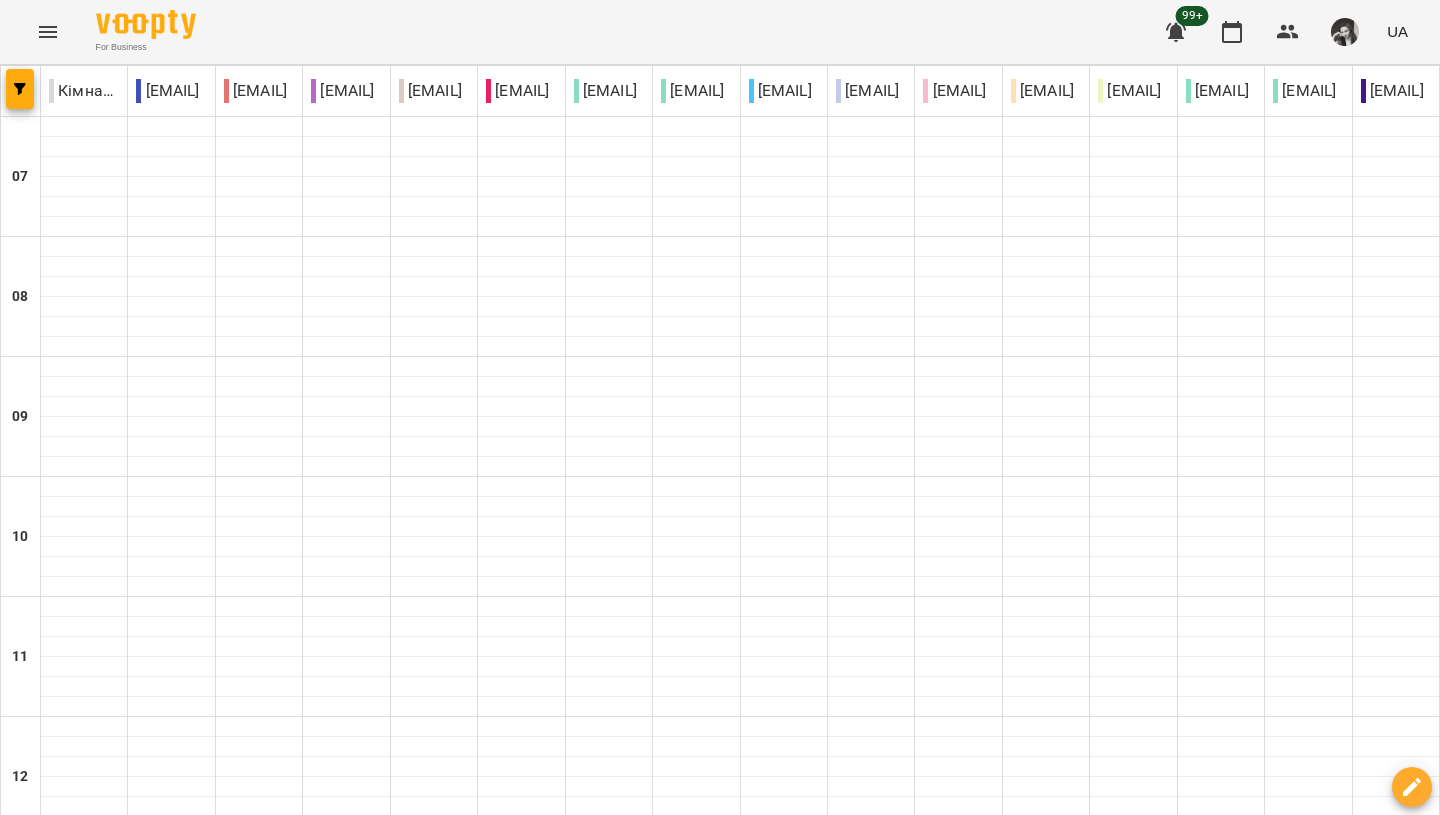 scroll, scrollTop: 0, scrollLeft: 0, axis: both 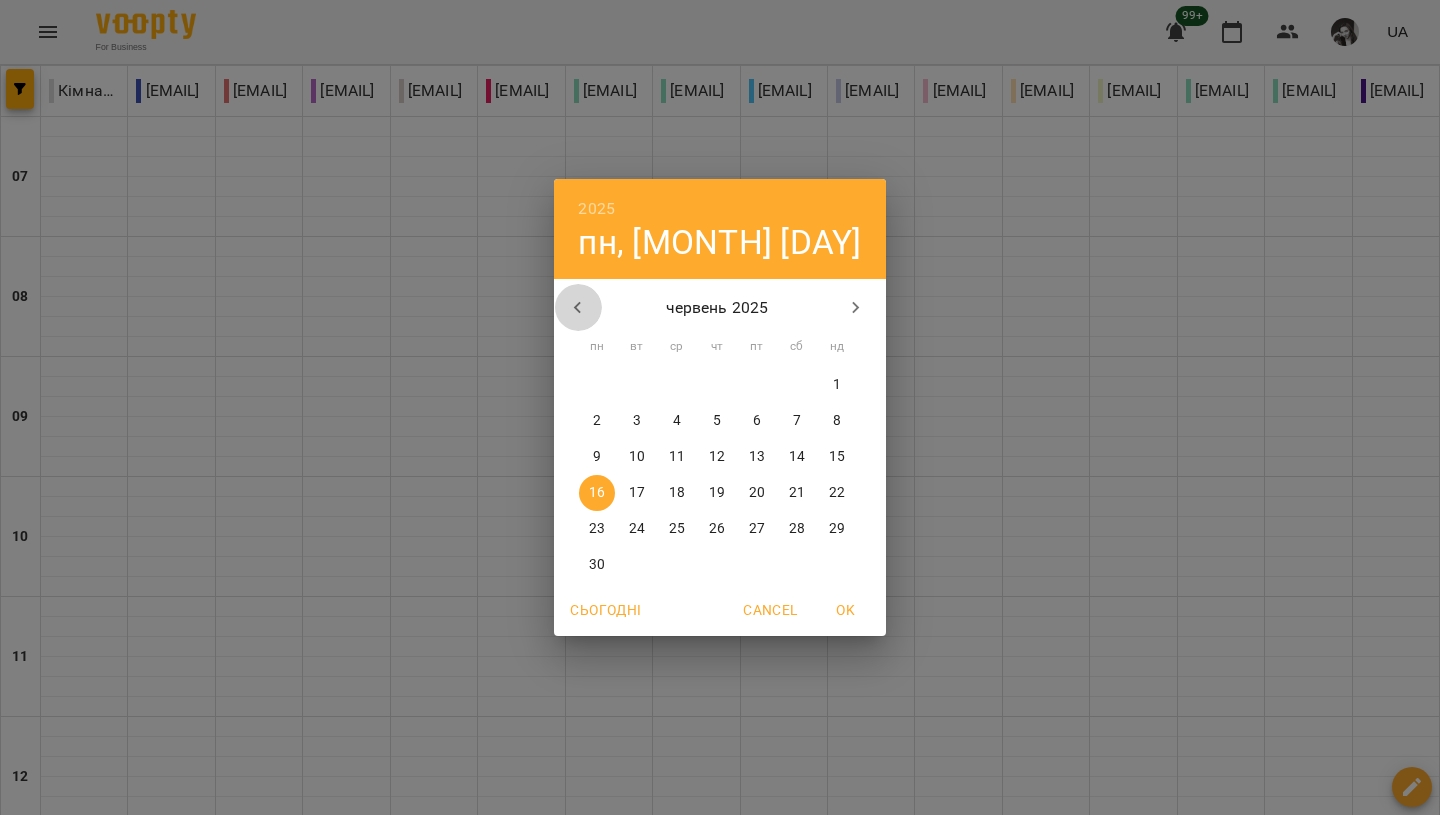 click 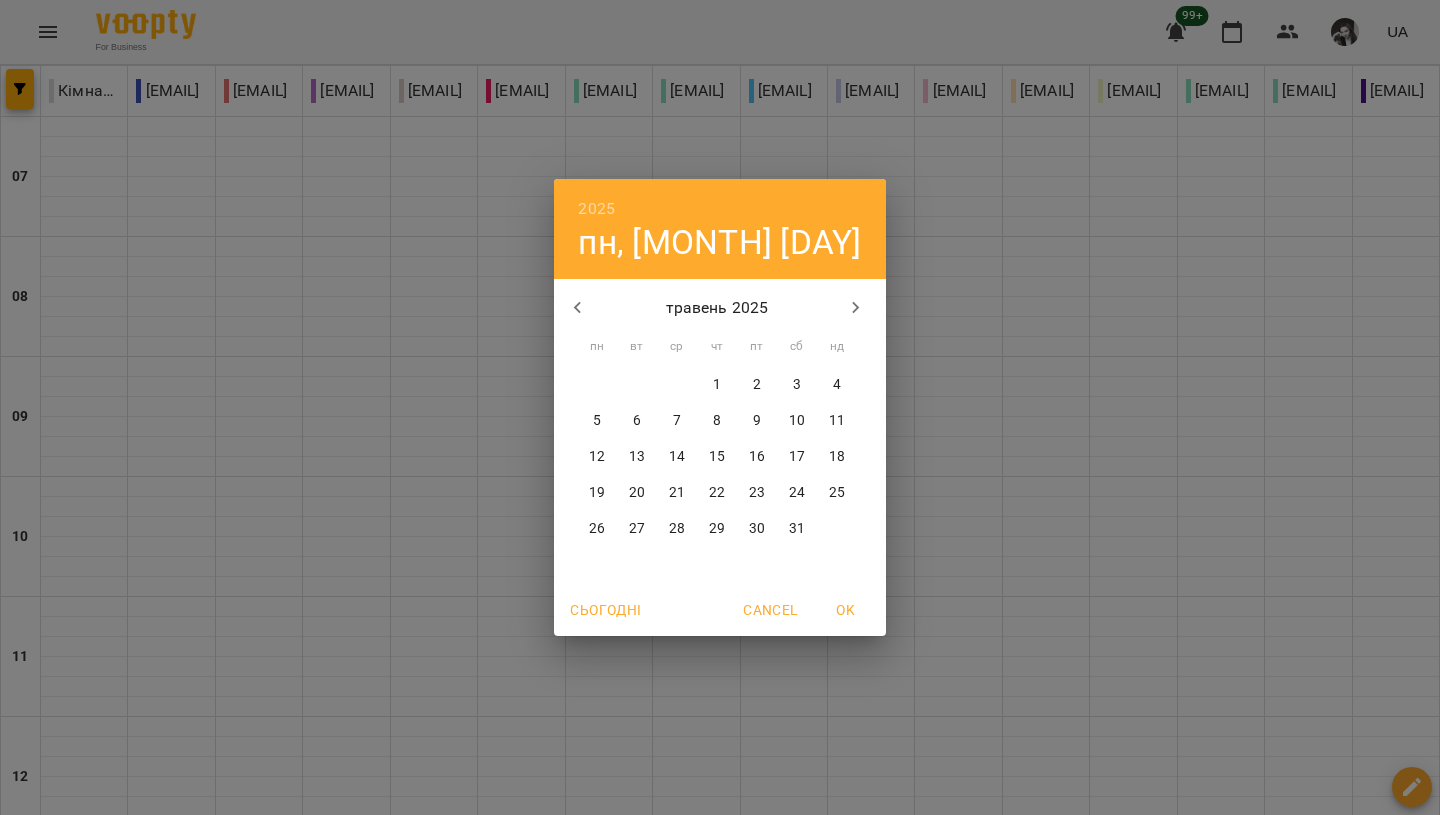 click on "22" at bounding box center (717, 493) 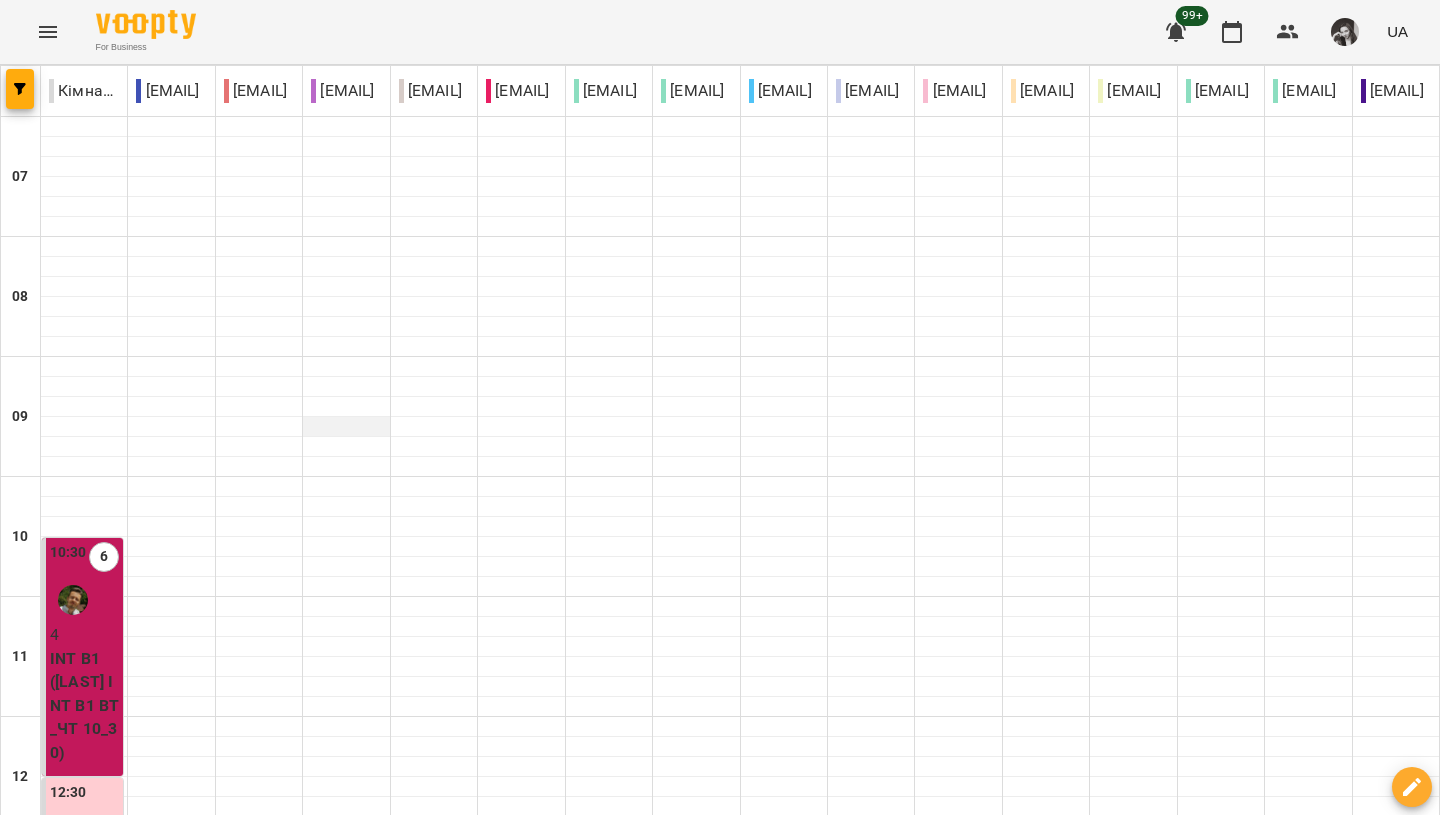 scroll, scrollTop: 1355, scrollLeft: 0, axis: vertical 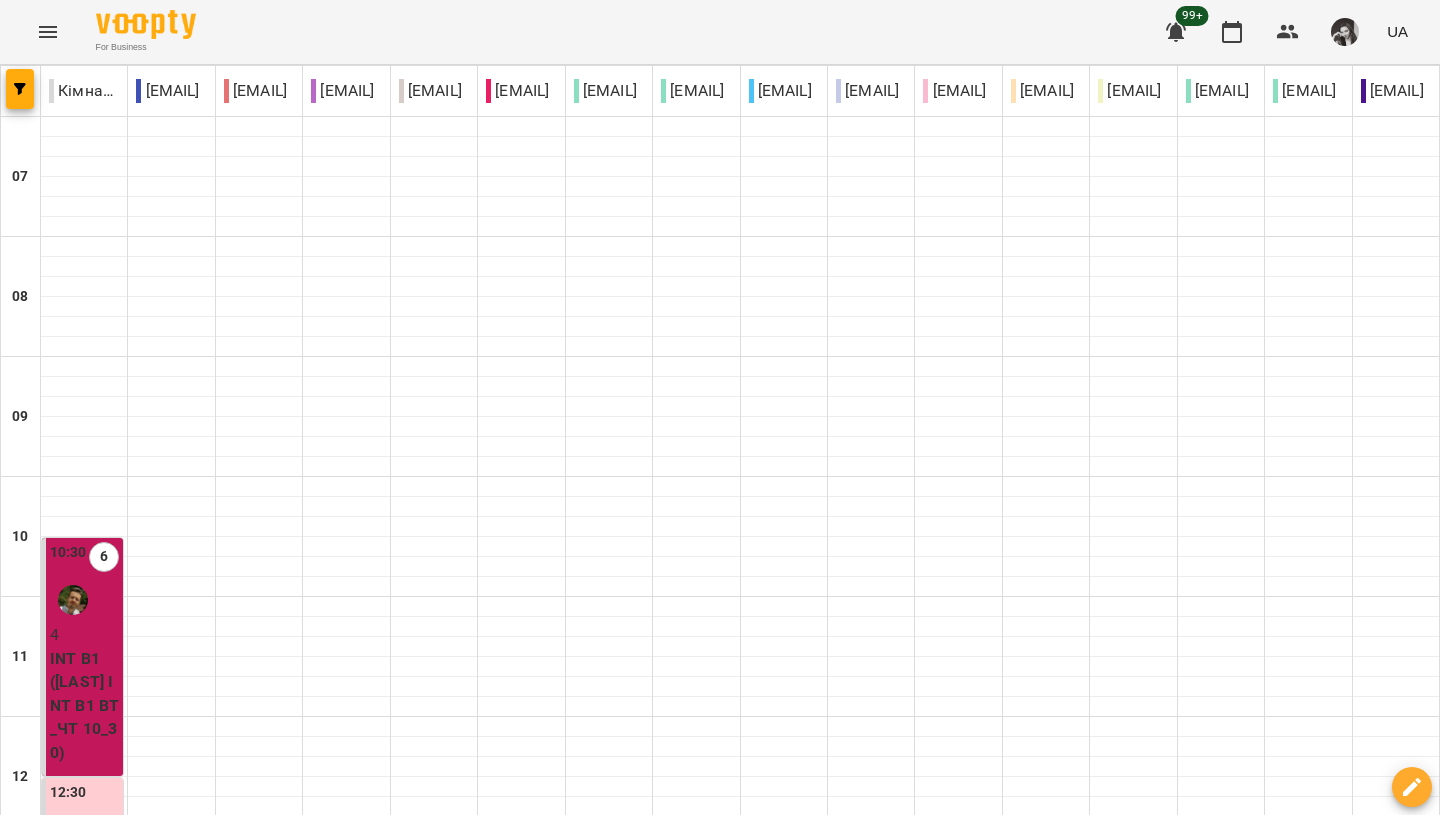 click at bounding box center (819, 2128) 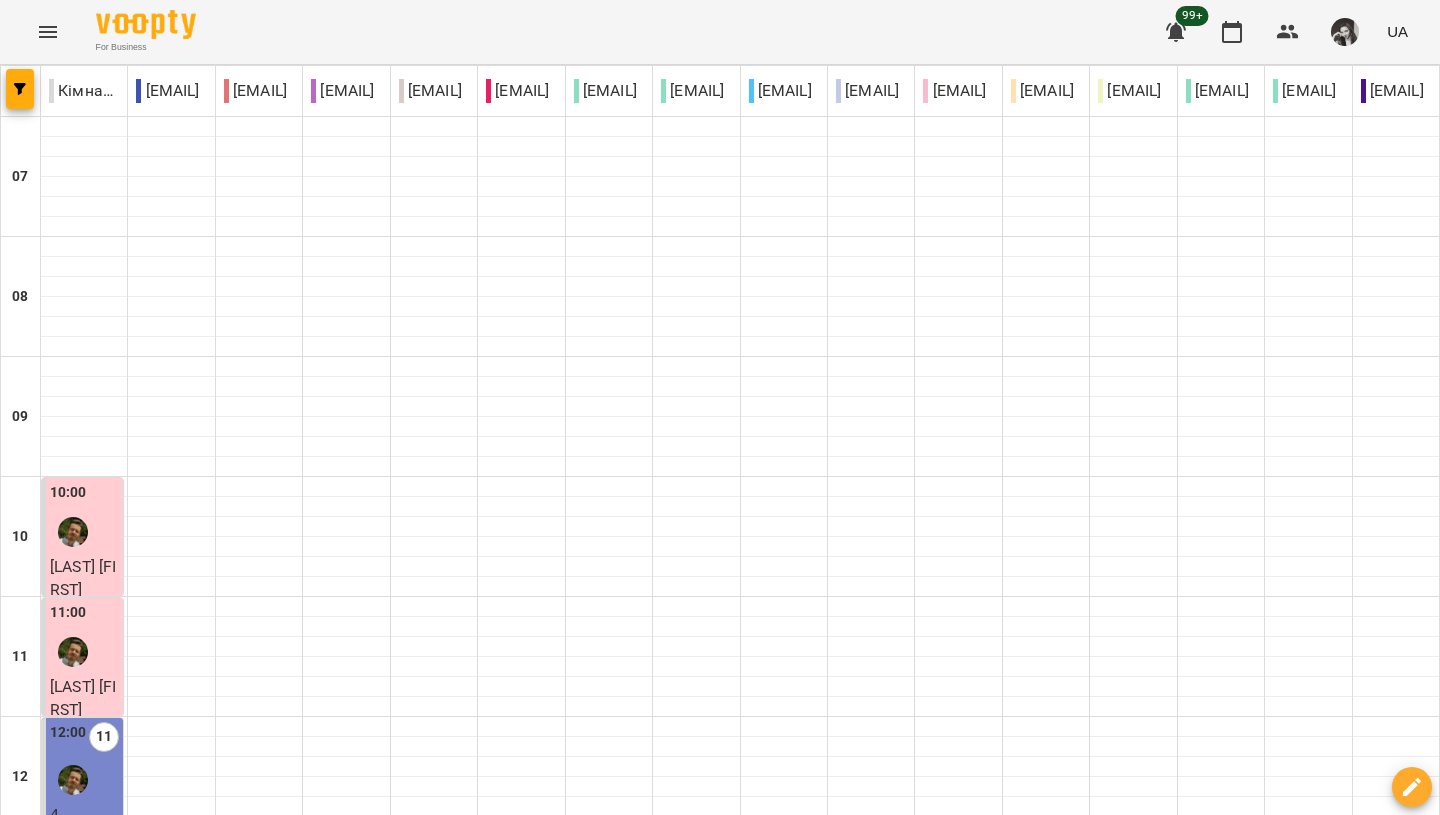 scroll, scrollTop: 942, scrollLeft: 0, axis: vertical 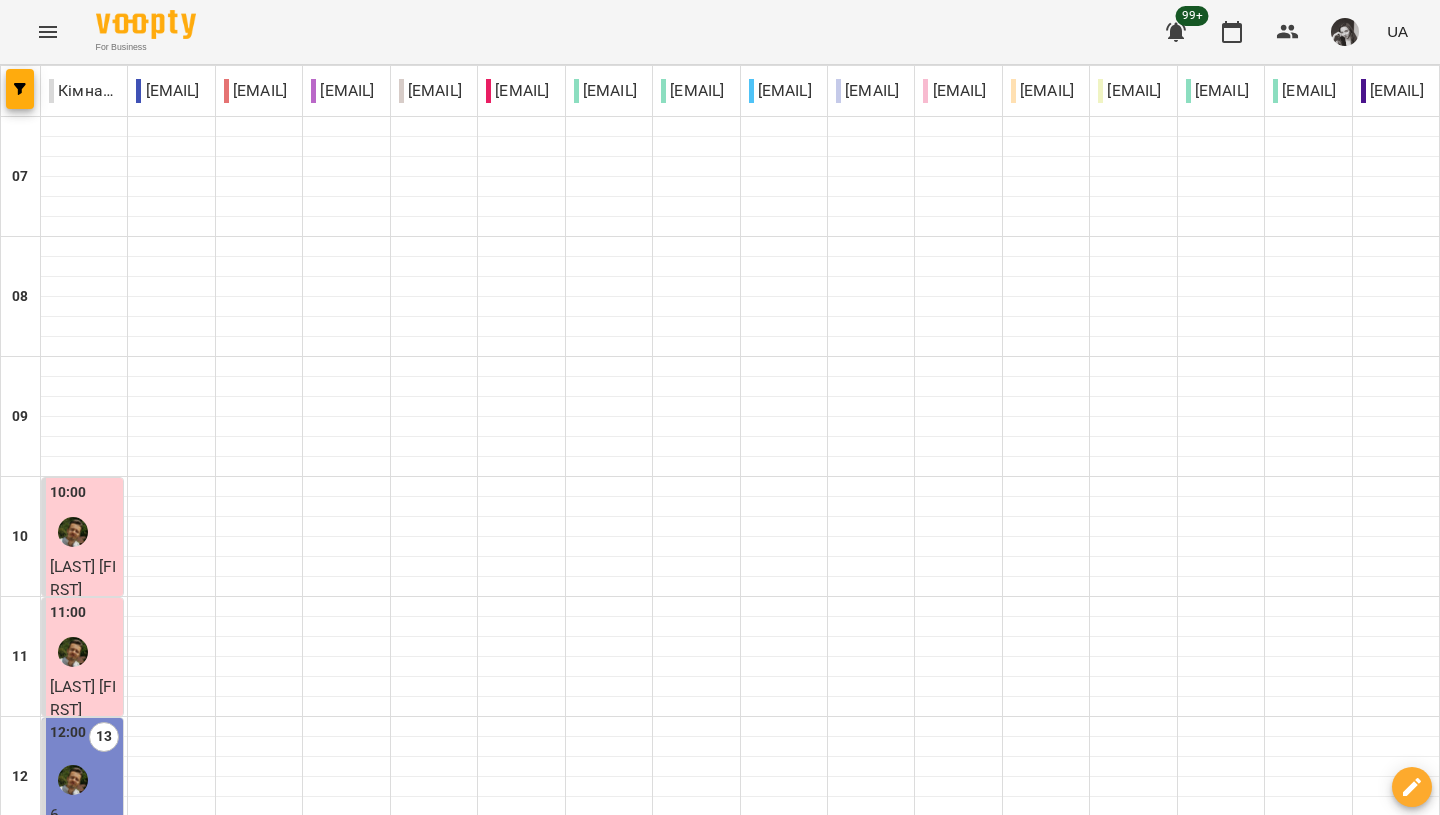 click at bounding box center (819, 2128) 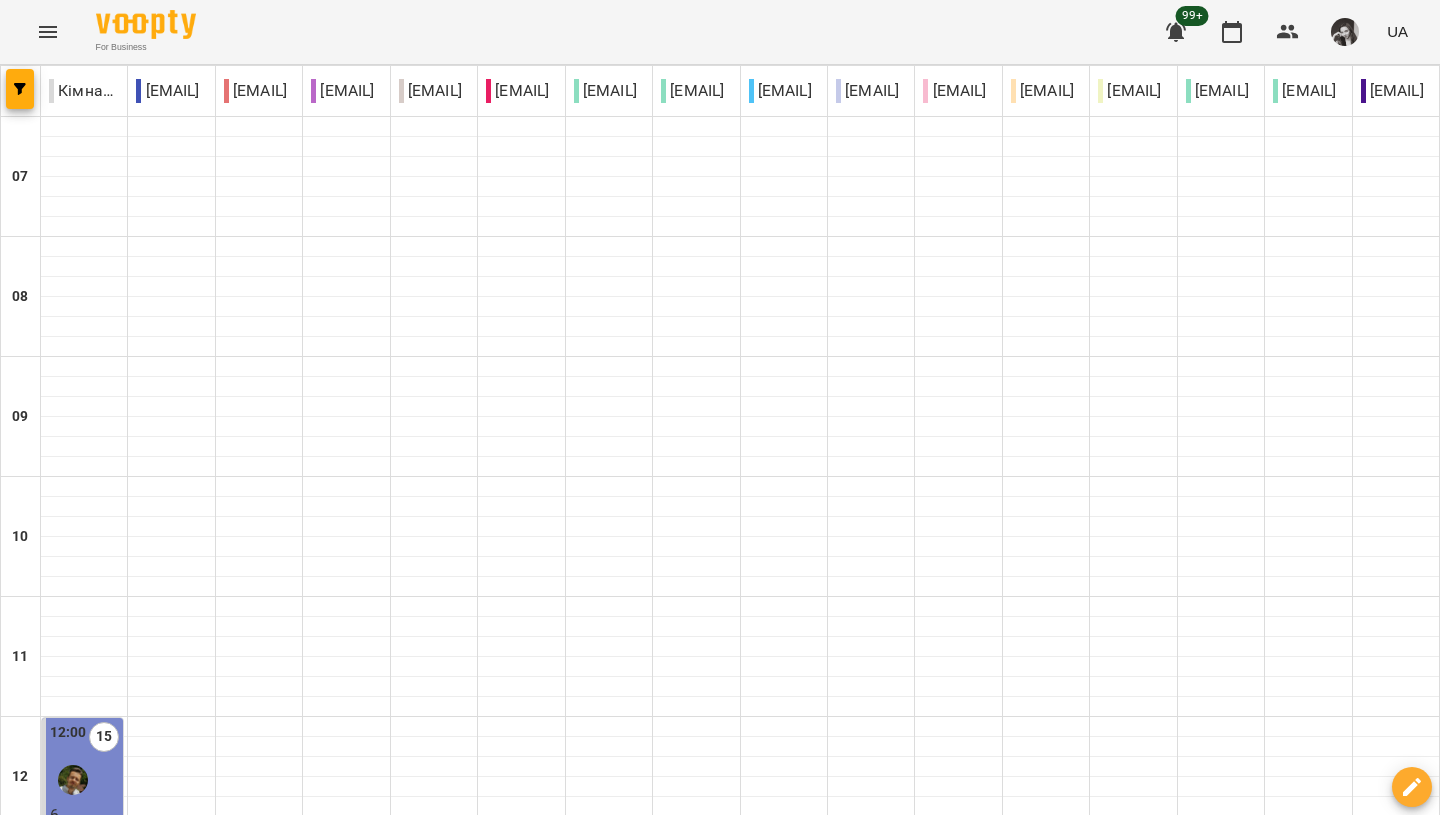 scroll, scrollTop: 1355, scrollLeft: 0, axis: vertical 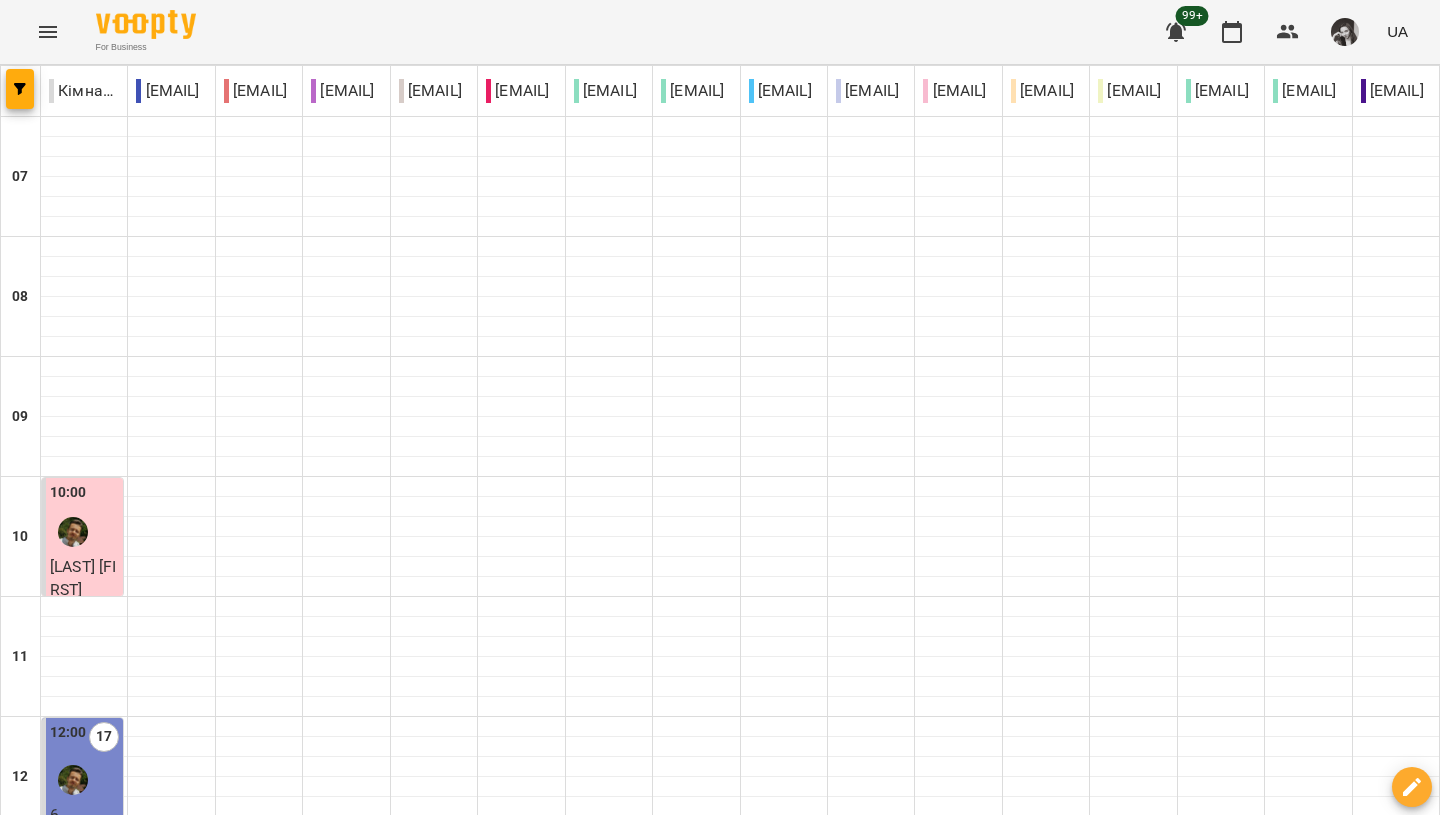 click at bounding box center [819, 2128] 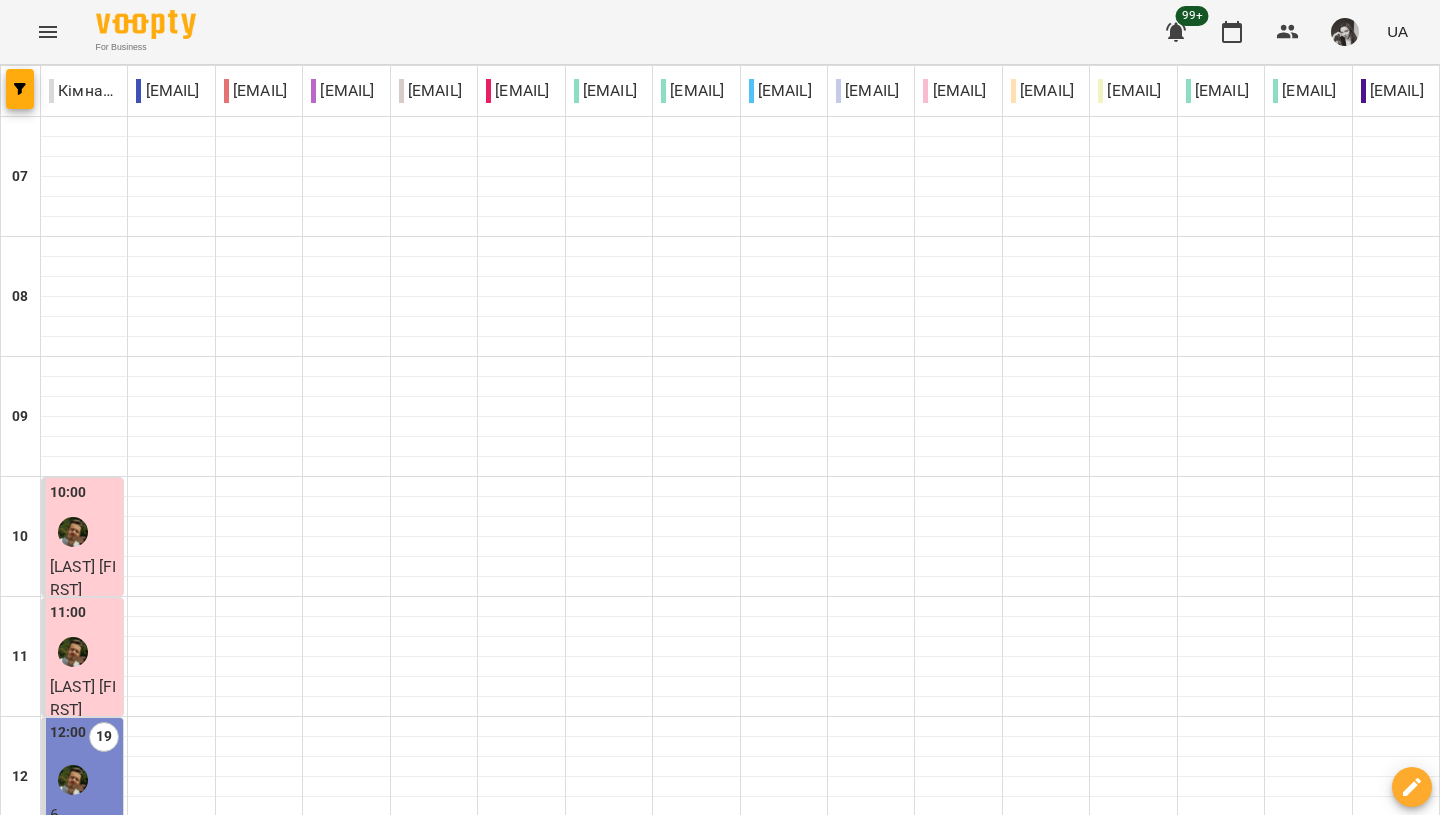 scroll, scrollTop: 949, scrollLeft: 0, axis: vertical 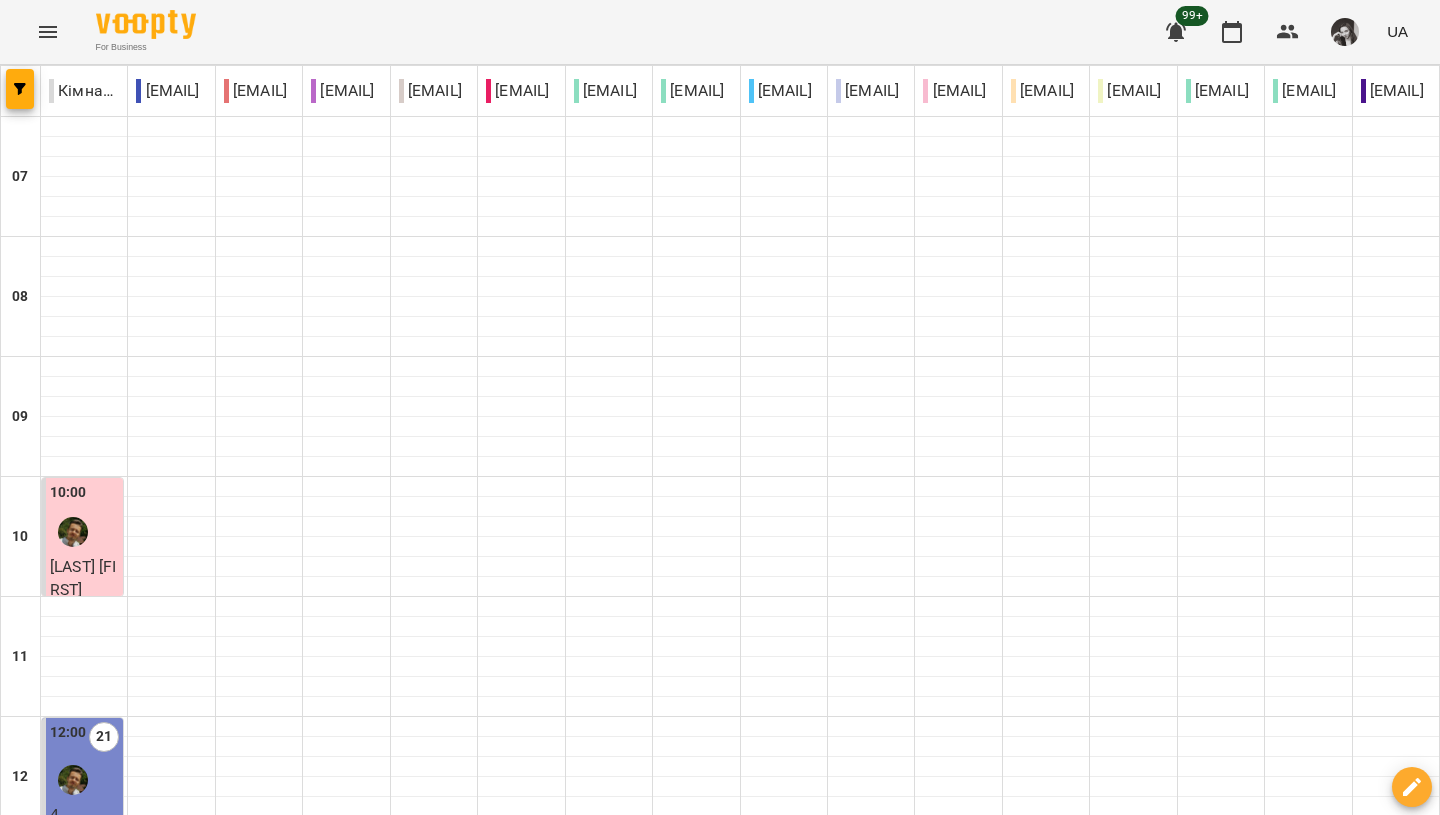 click at bounding box center (819, 2128) 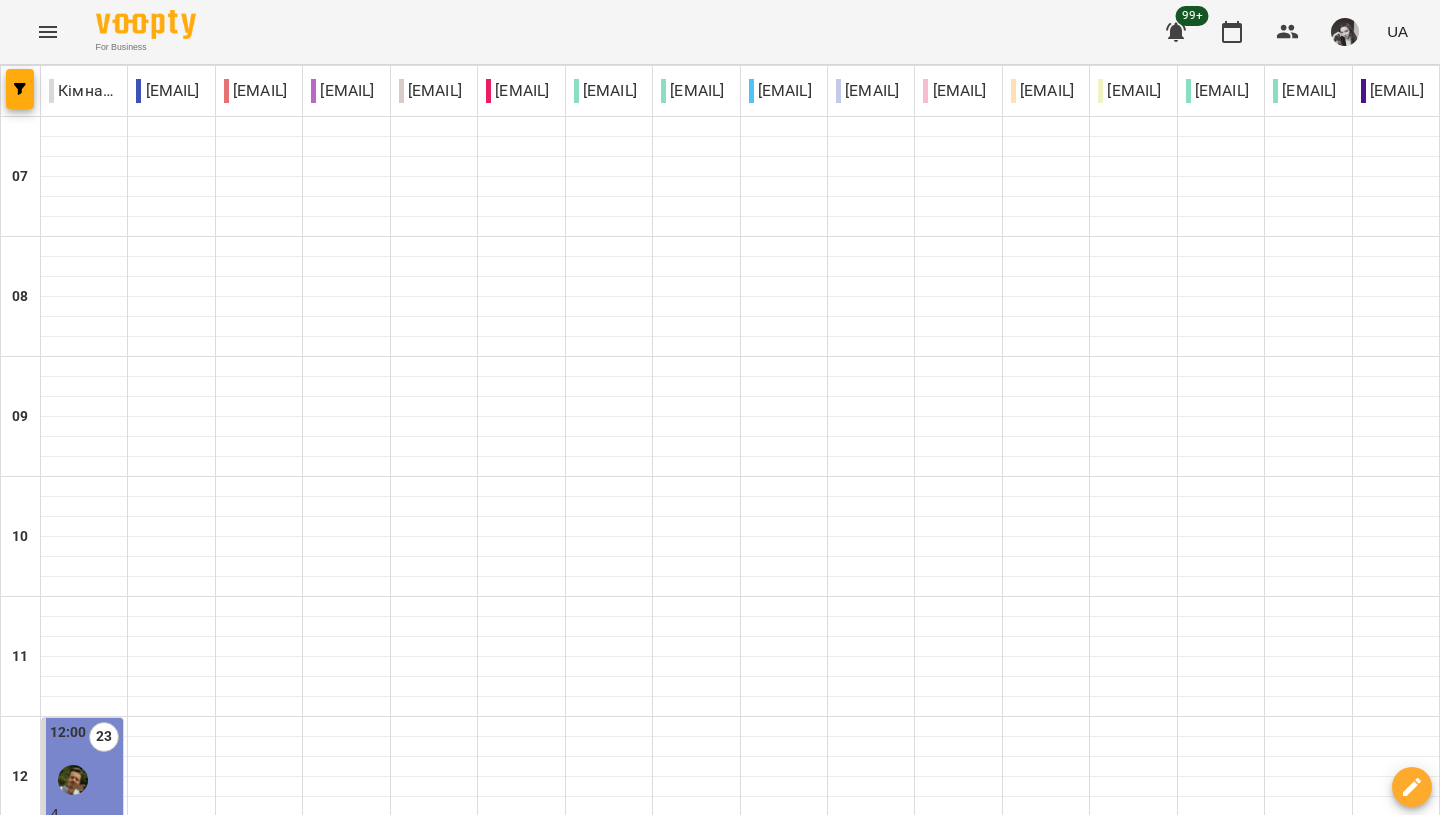 scroll, scrollTop: 436, scrollLeft: 0, axis: vertical 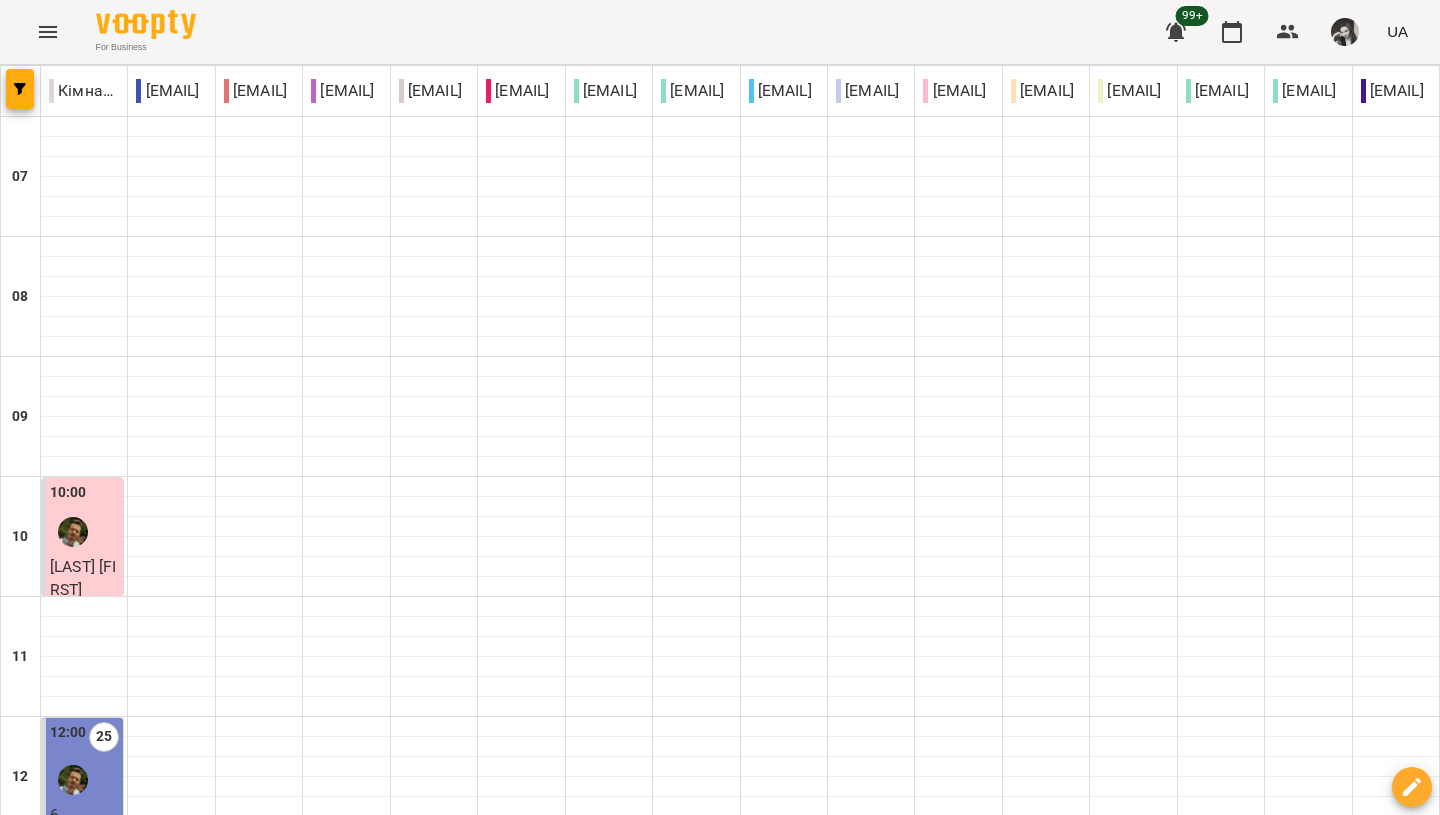 click at bounding box center (819, 2128) 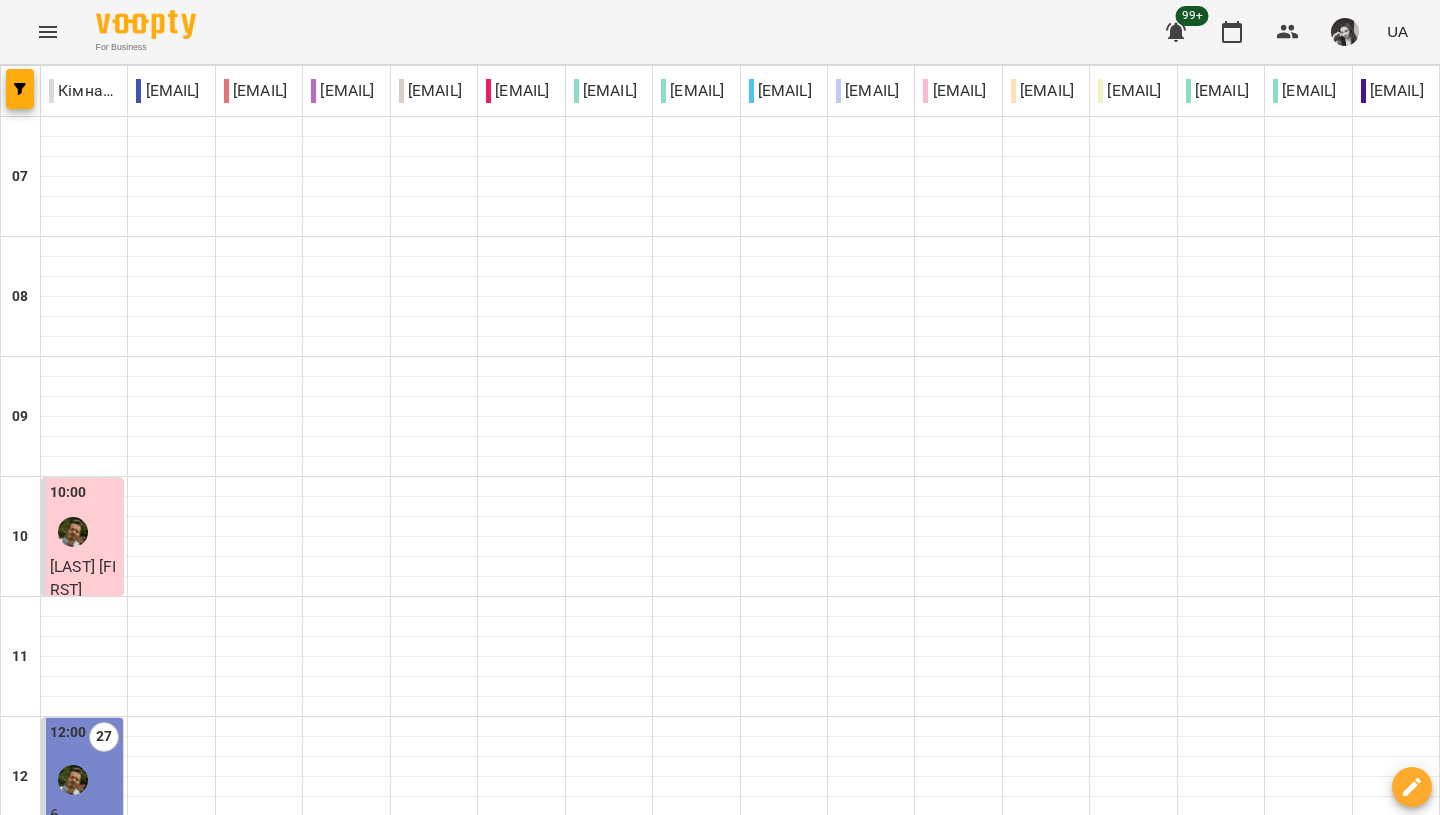 scroll, scrollTop: 1327, scrollLeft: 0, axis: vertical 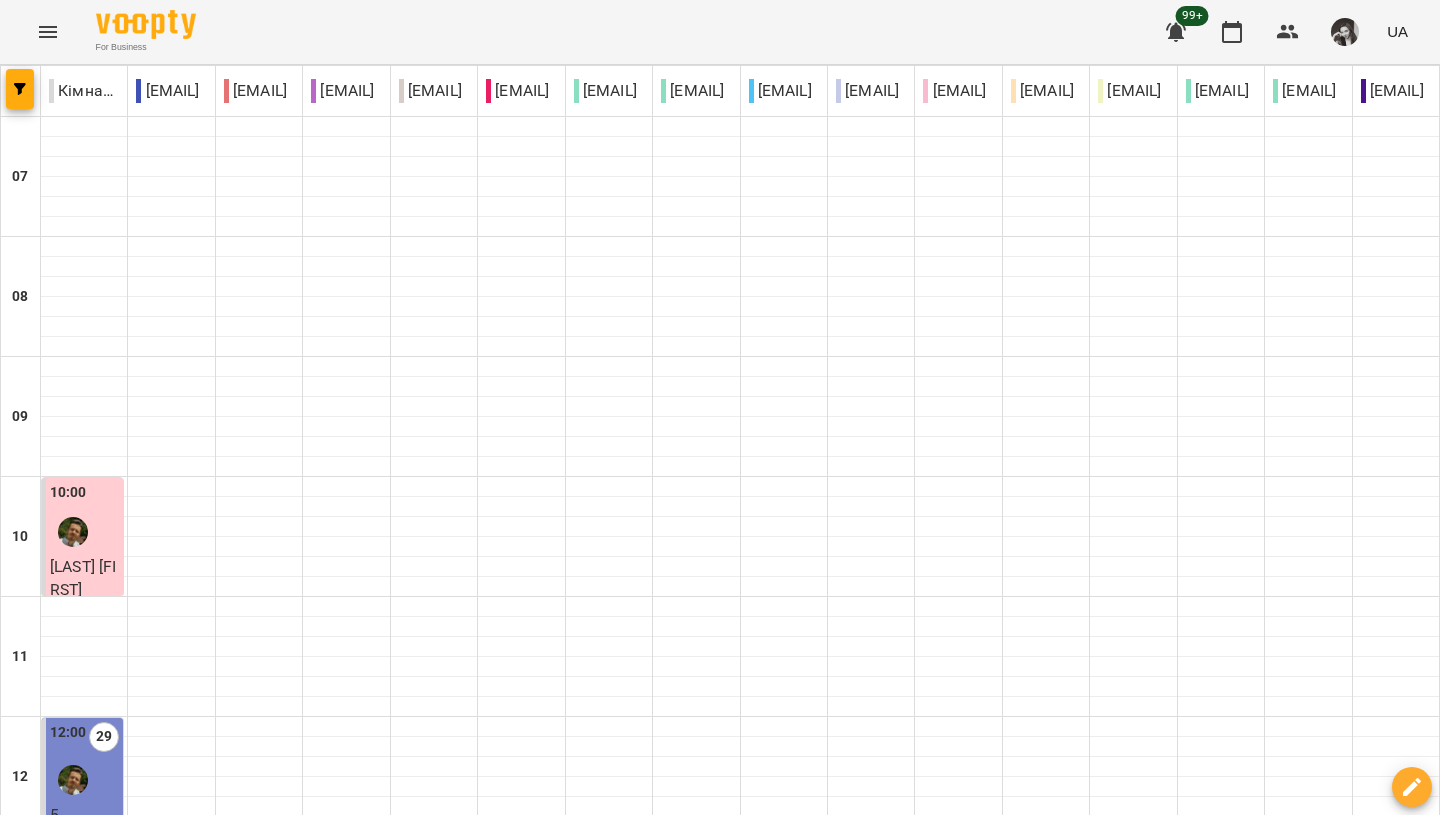 click on "5" at bounding box center (84, 815) 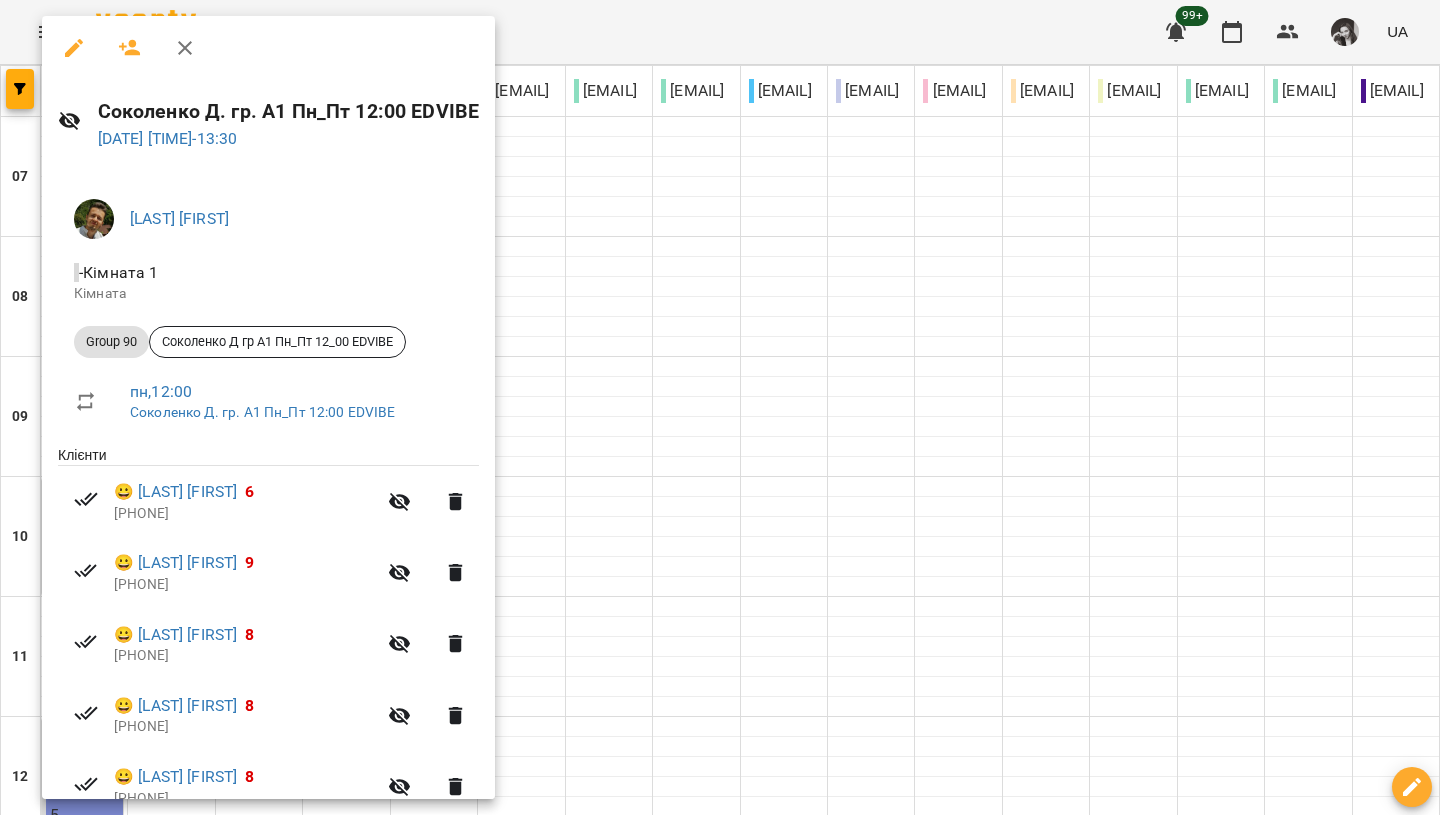 click at bounding box center (720, 407) 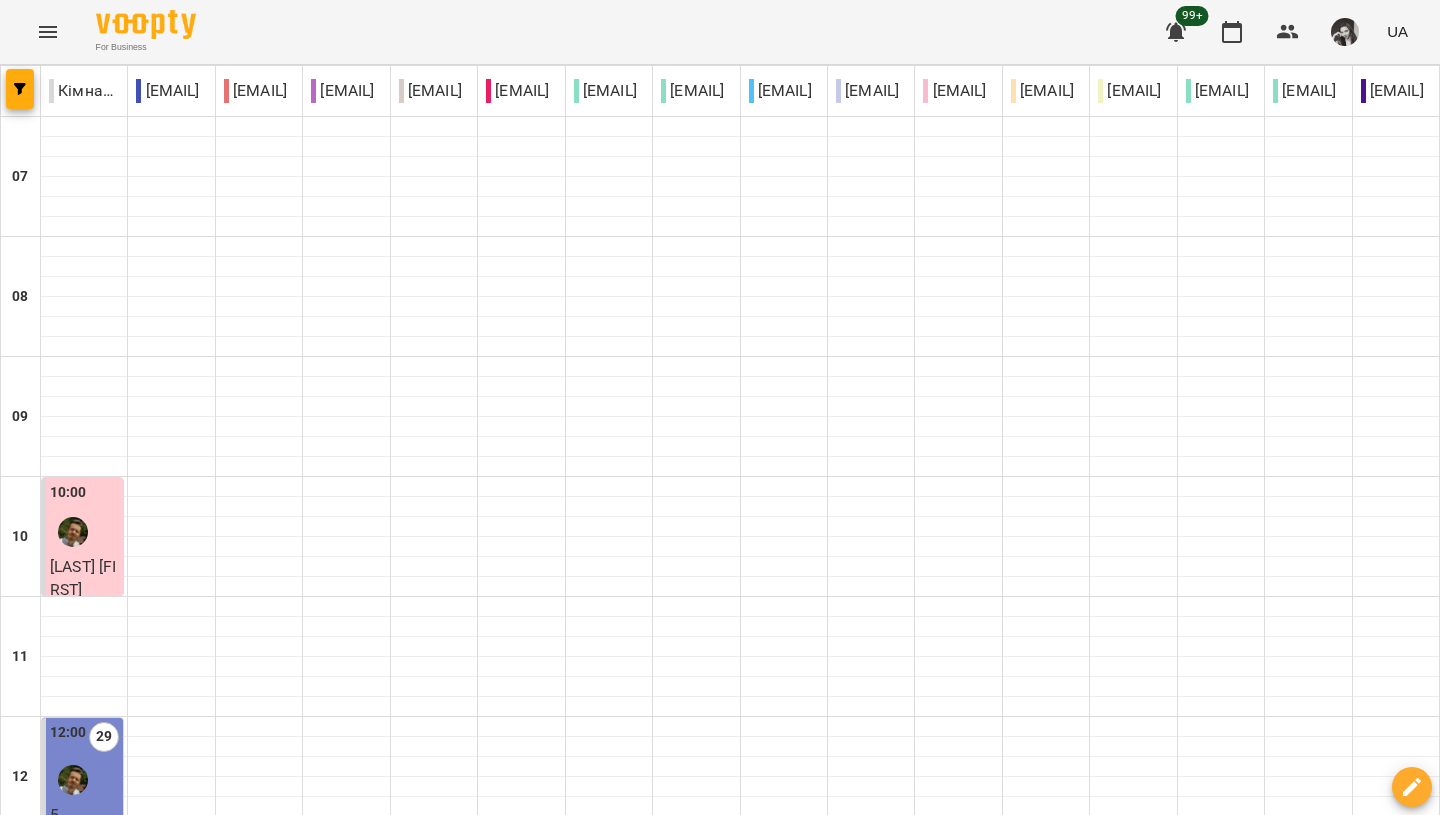 scroll, scrollTop: 1355, scrollLeft: 0, axis: vertical 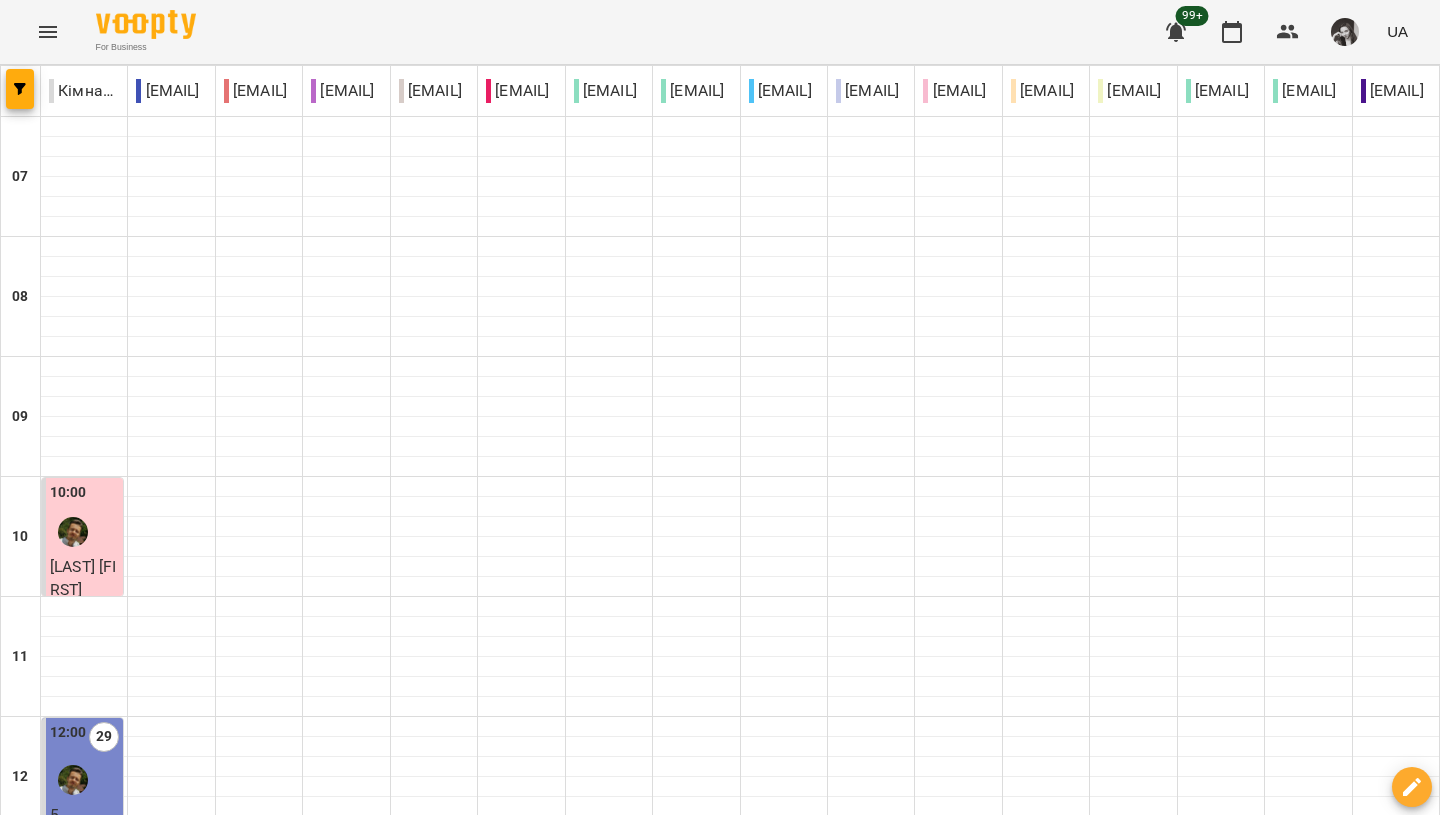 click at bounding box center (819, 2128) 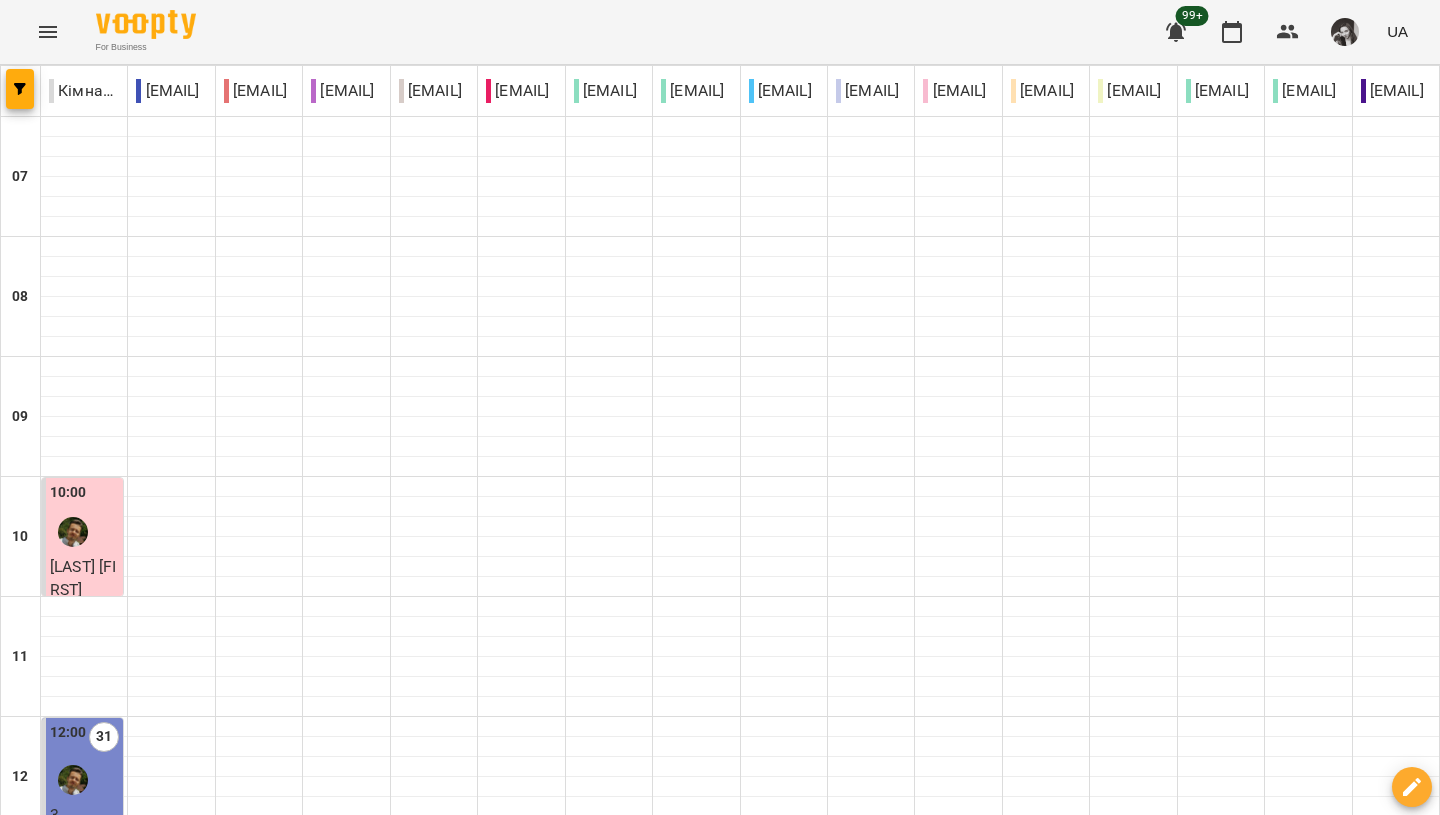 scroll, scrollTop: 55, scrollLeft: 0, axis: vertical 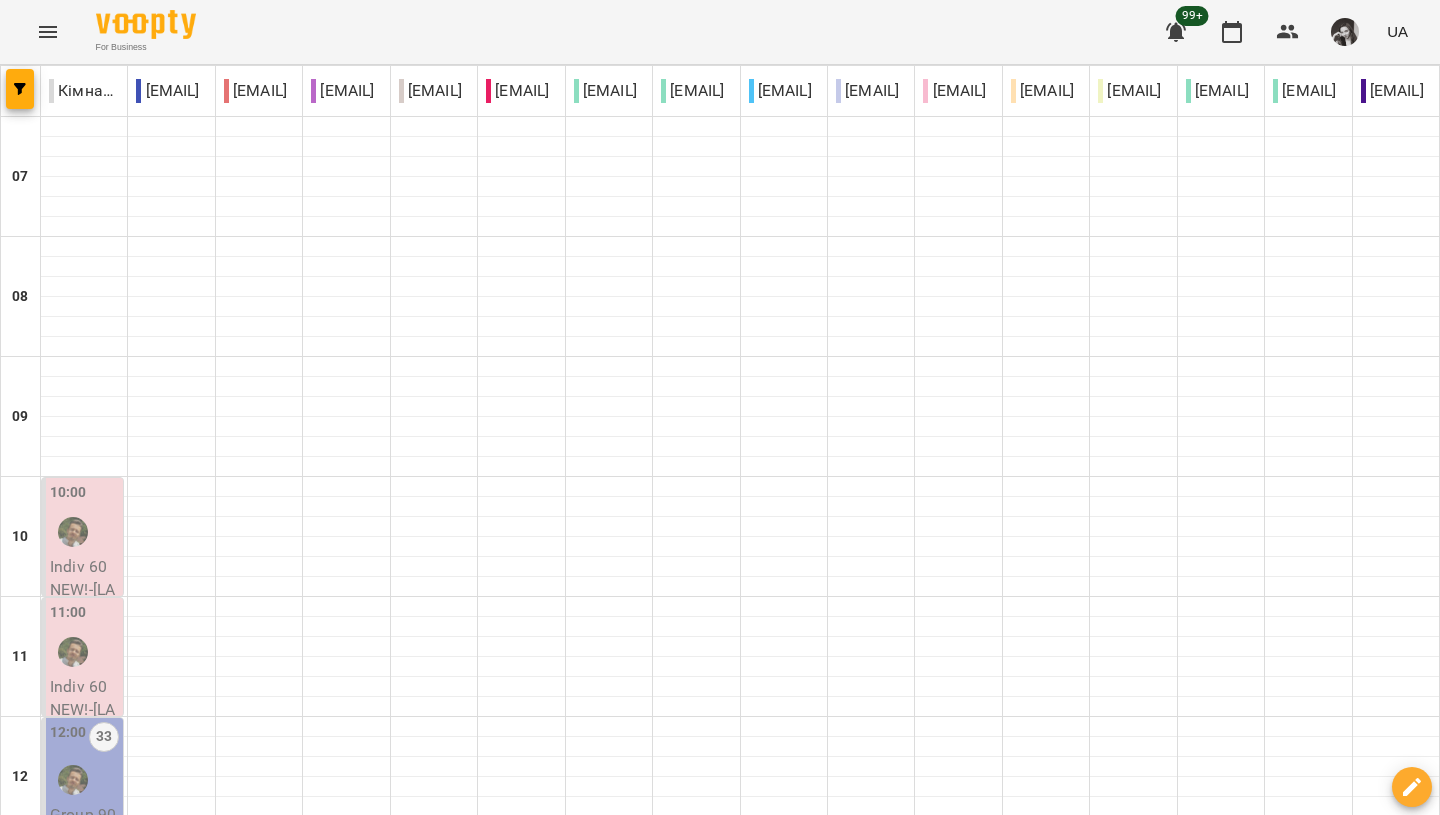 click on "Group 90 - [LAST] [FIRST] гр А1 Пн_Пт 12_00 EDVIBE" at bounding box center [84, 873] 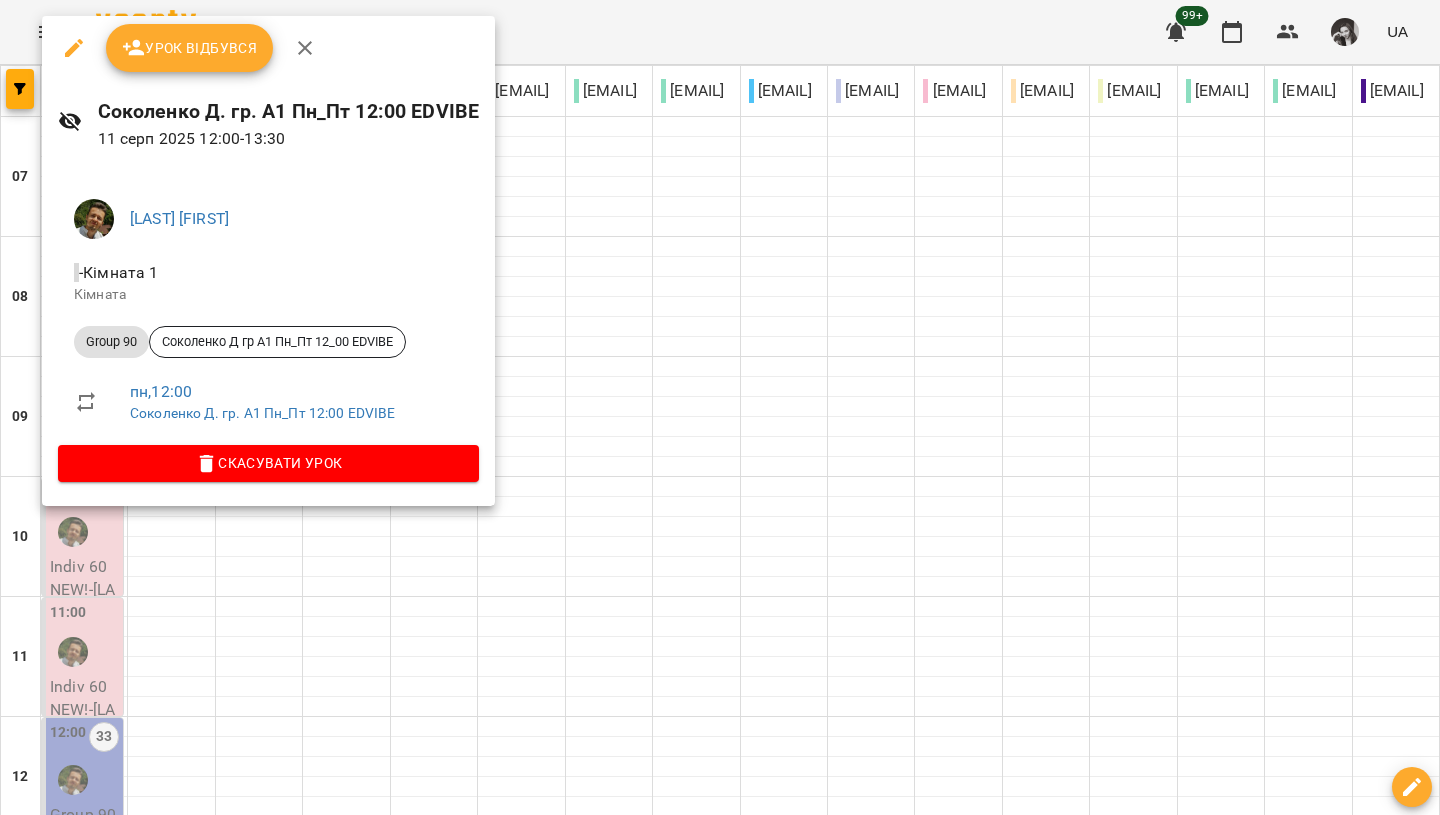 click at bounding box center (720, 407) 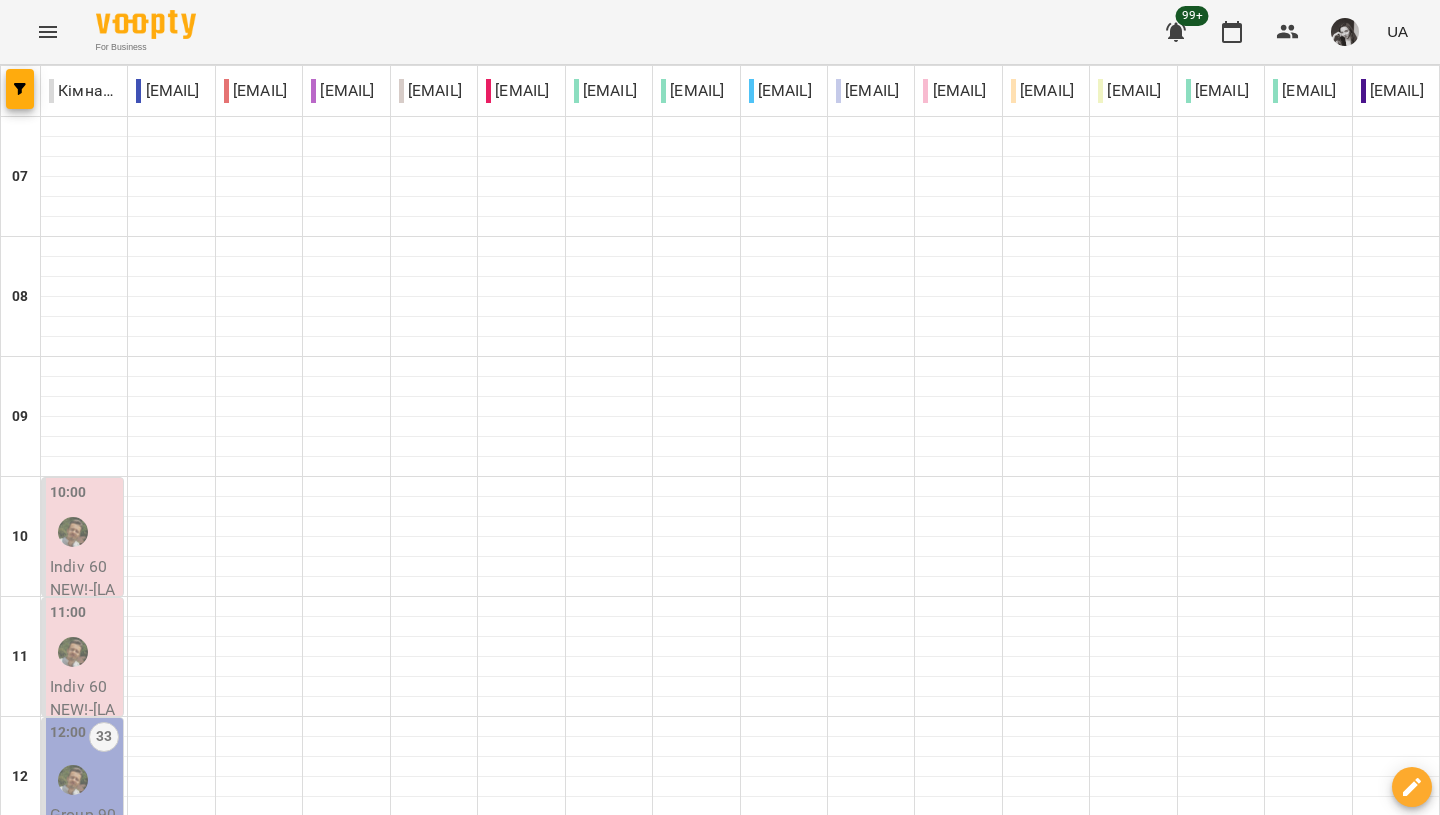 scroll, scrollTop: 425, scrollLeft: 0, axis: vertical 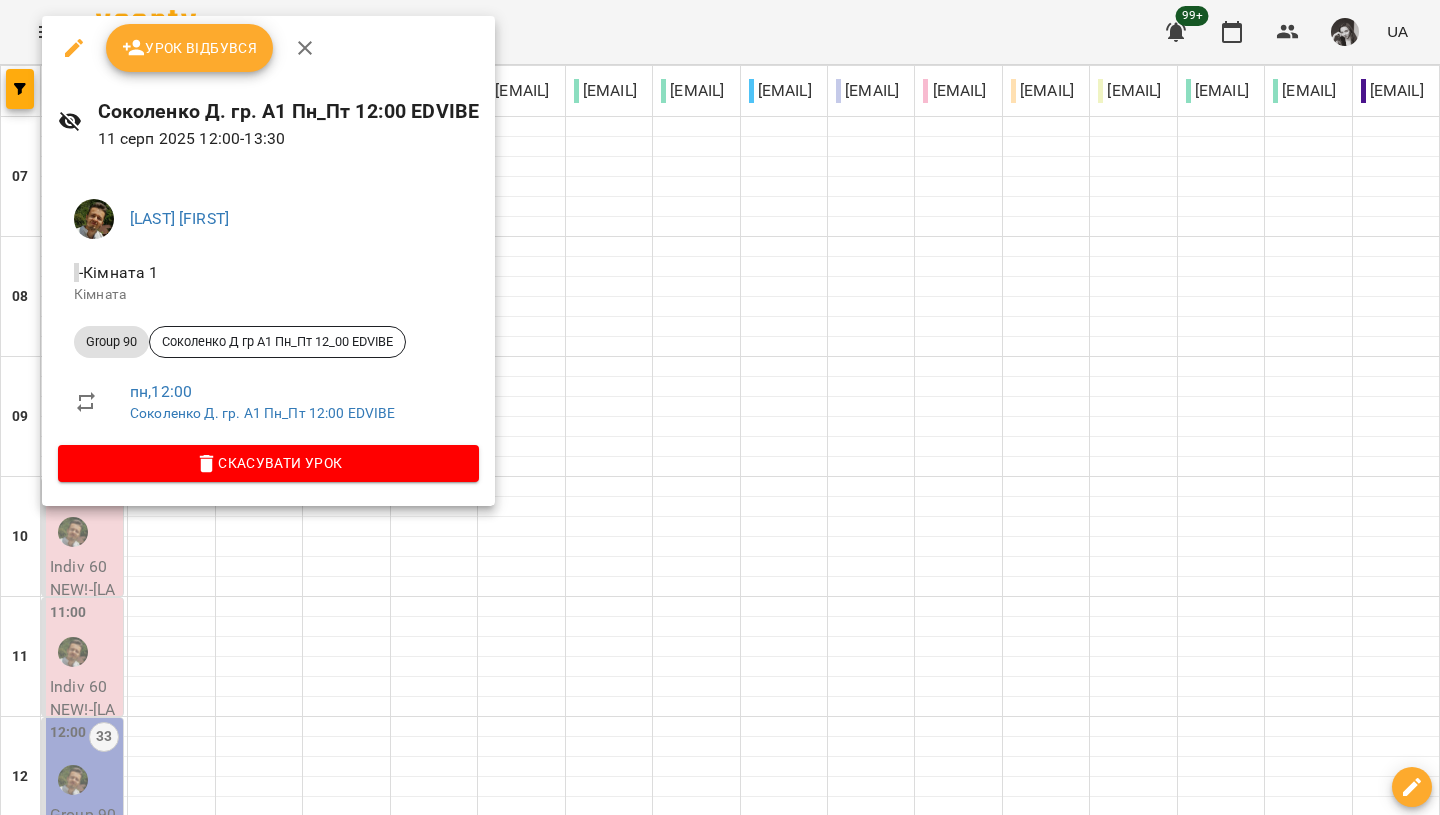 click at bounding box center [720, 407] 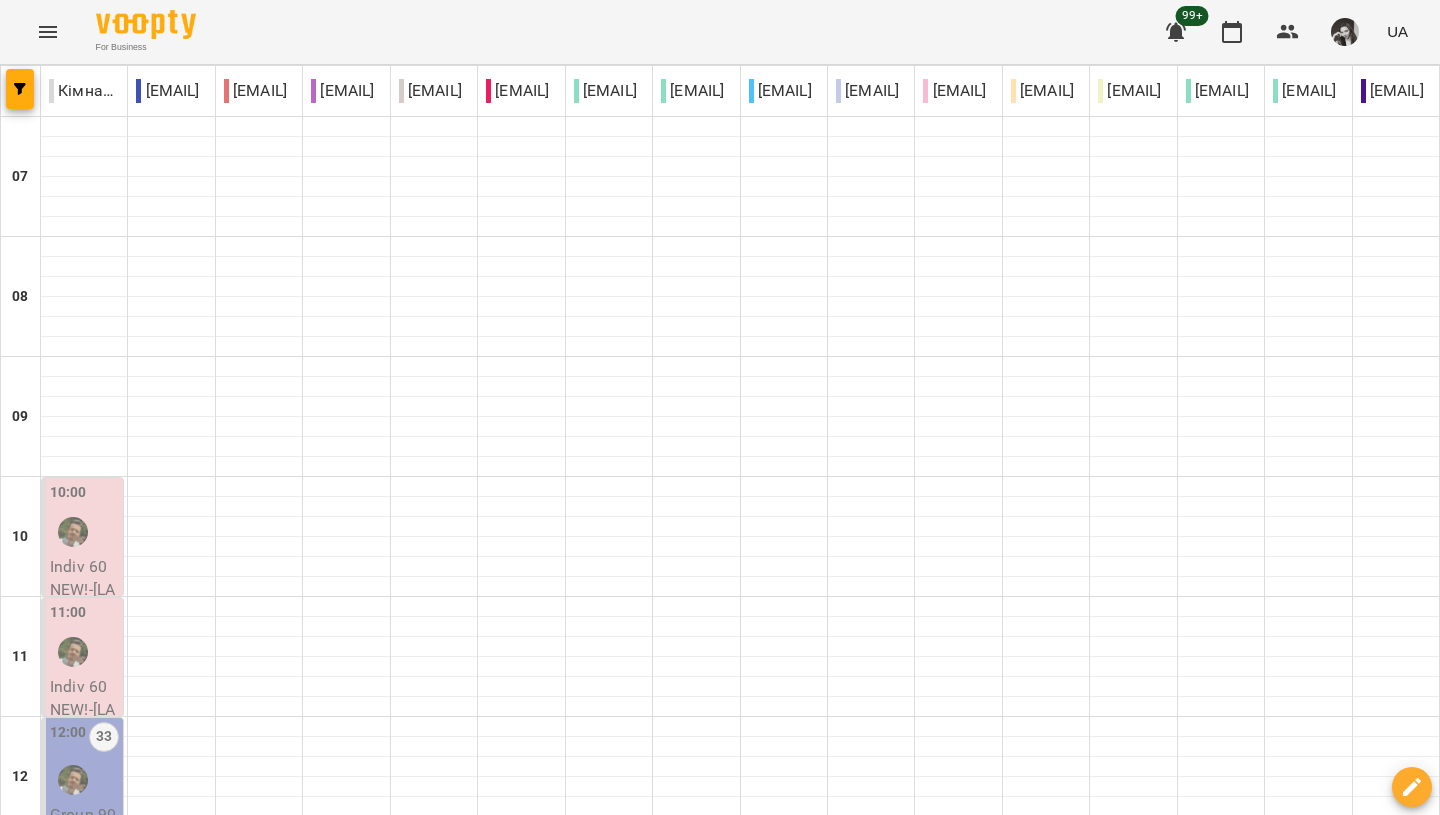 scroll, scrollTop: 0, scrollLeft: 0, axis: both 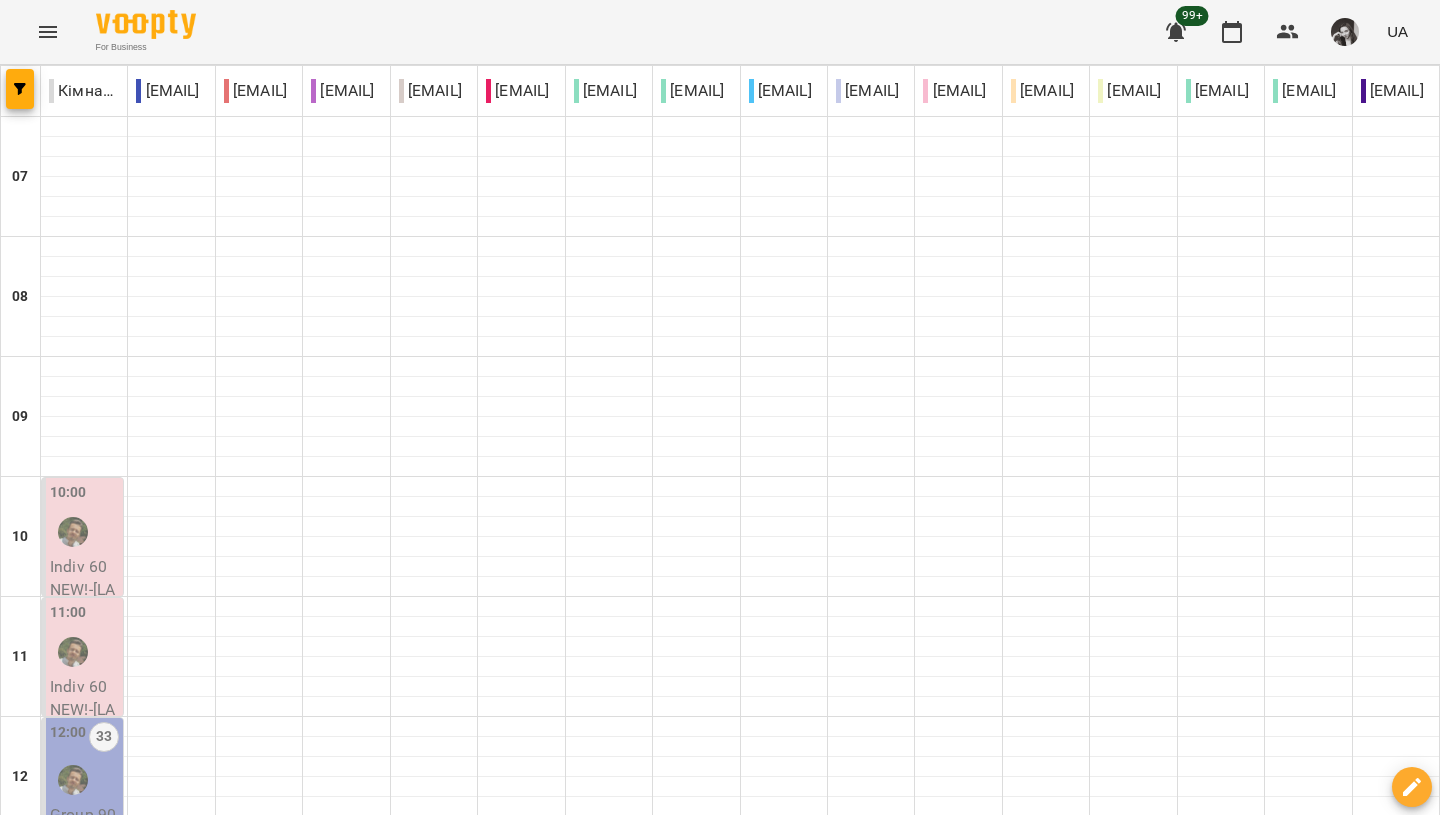 click at bounding box center [620, 2128] 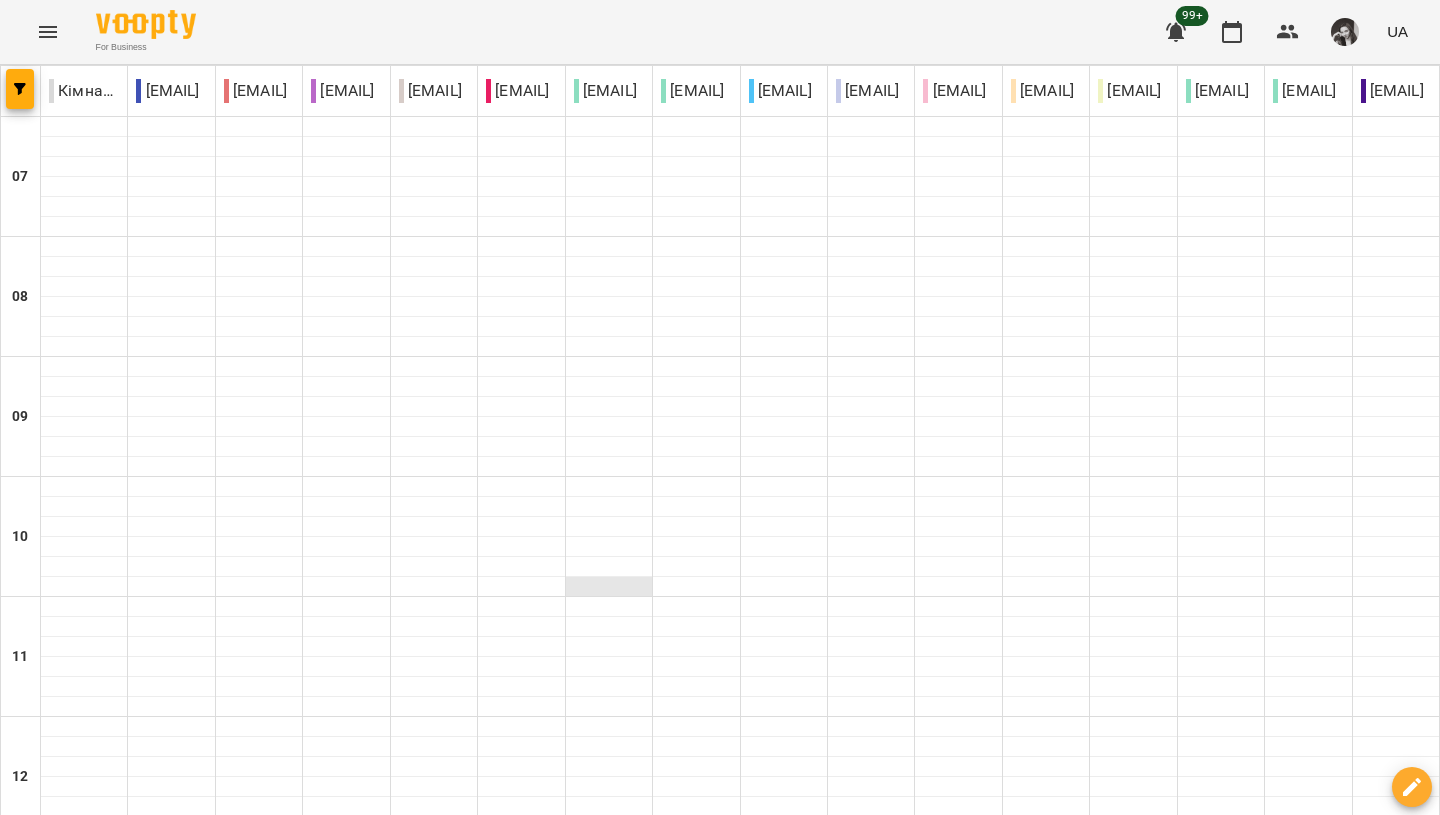scroll, scrollTop: 1355, scrollLeft: 0, axis: vertical 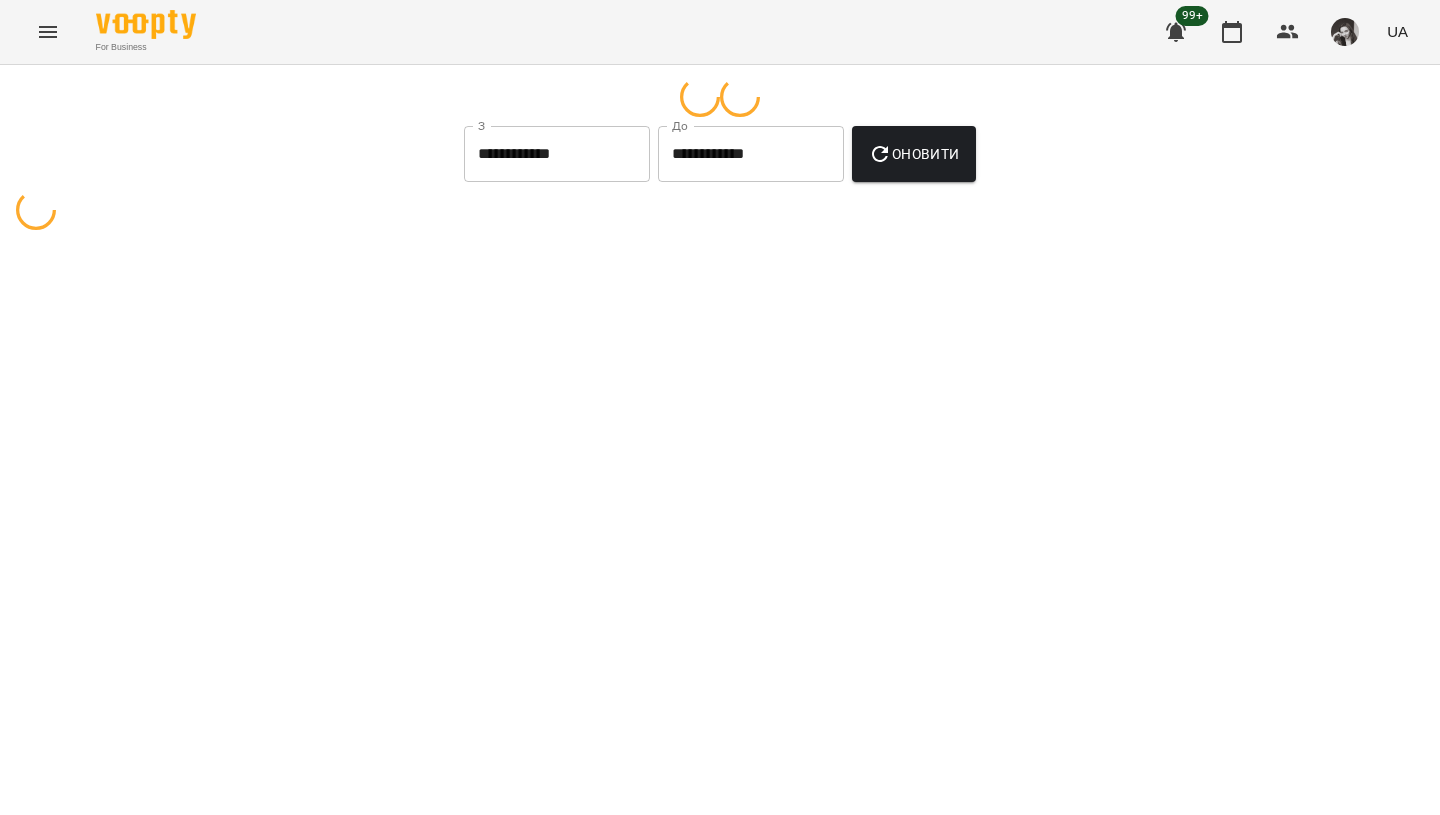 select on "**********" 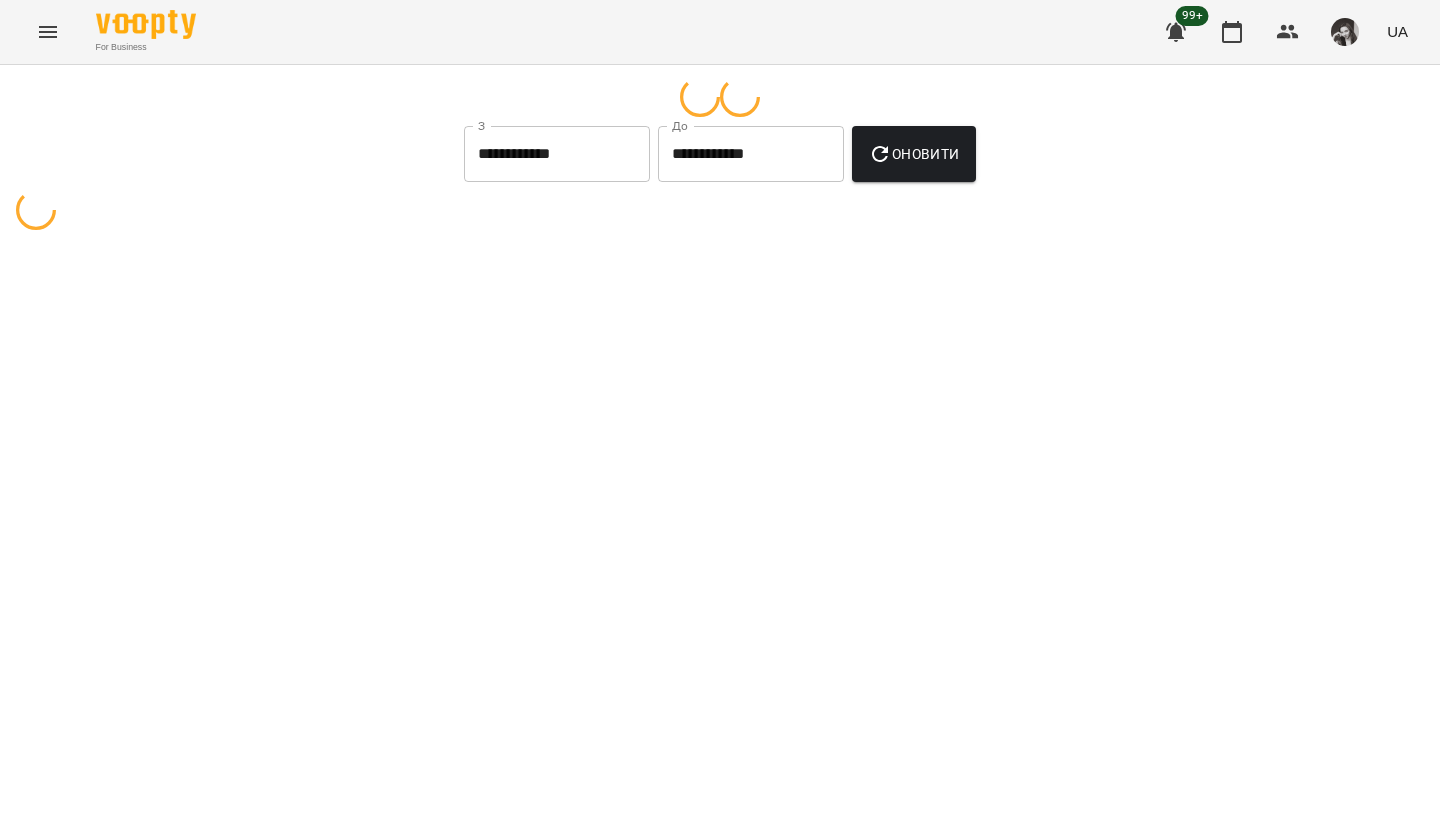 select on "**********" 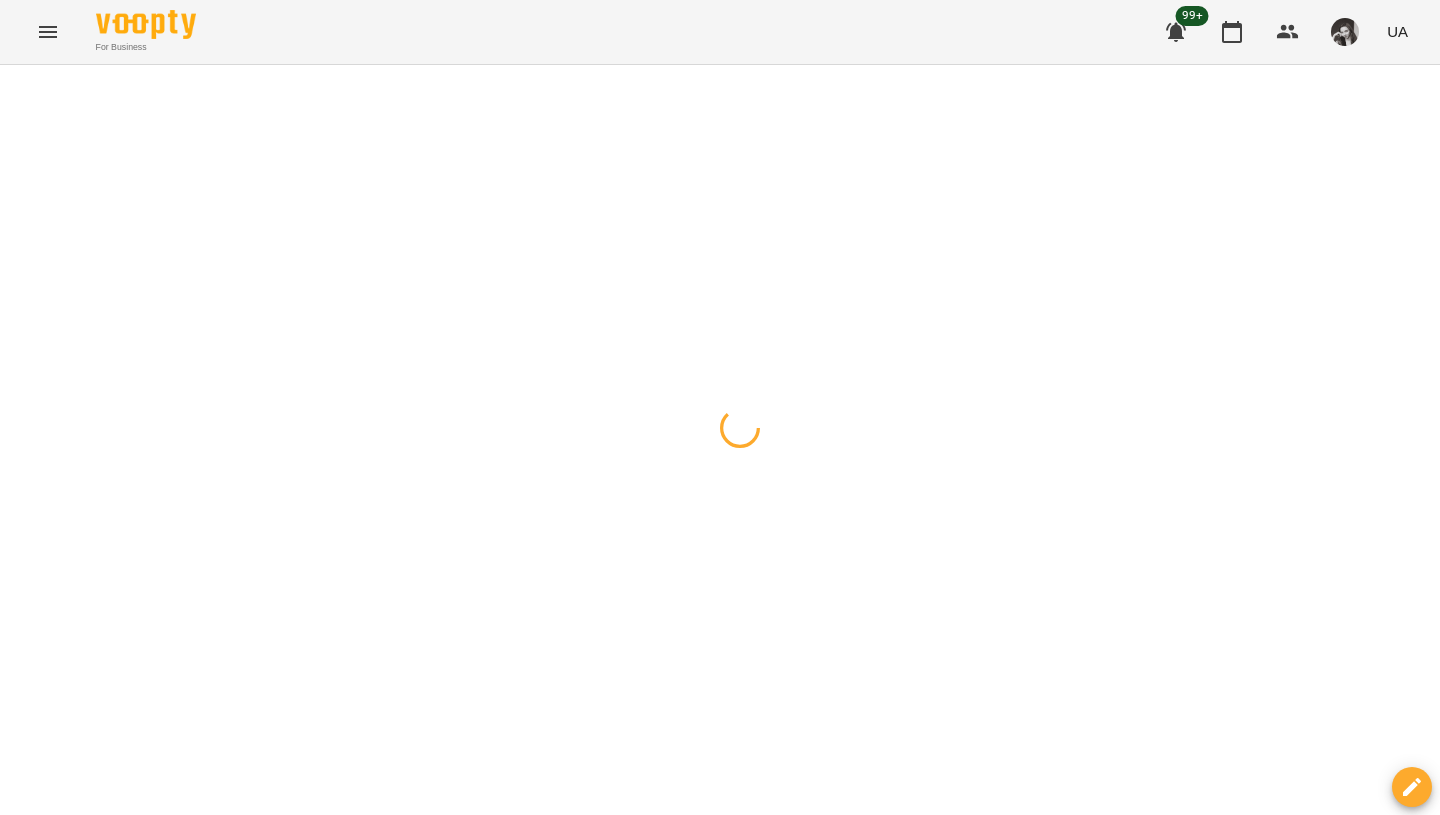 click at bounding box center (20, 89) 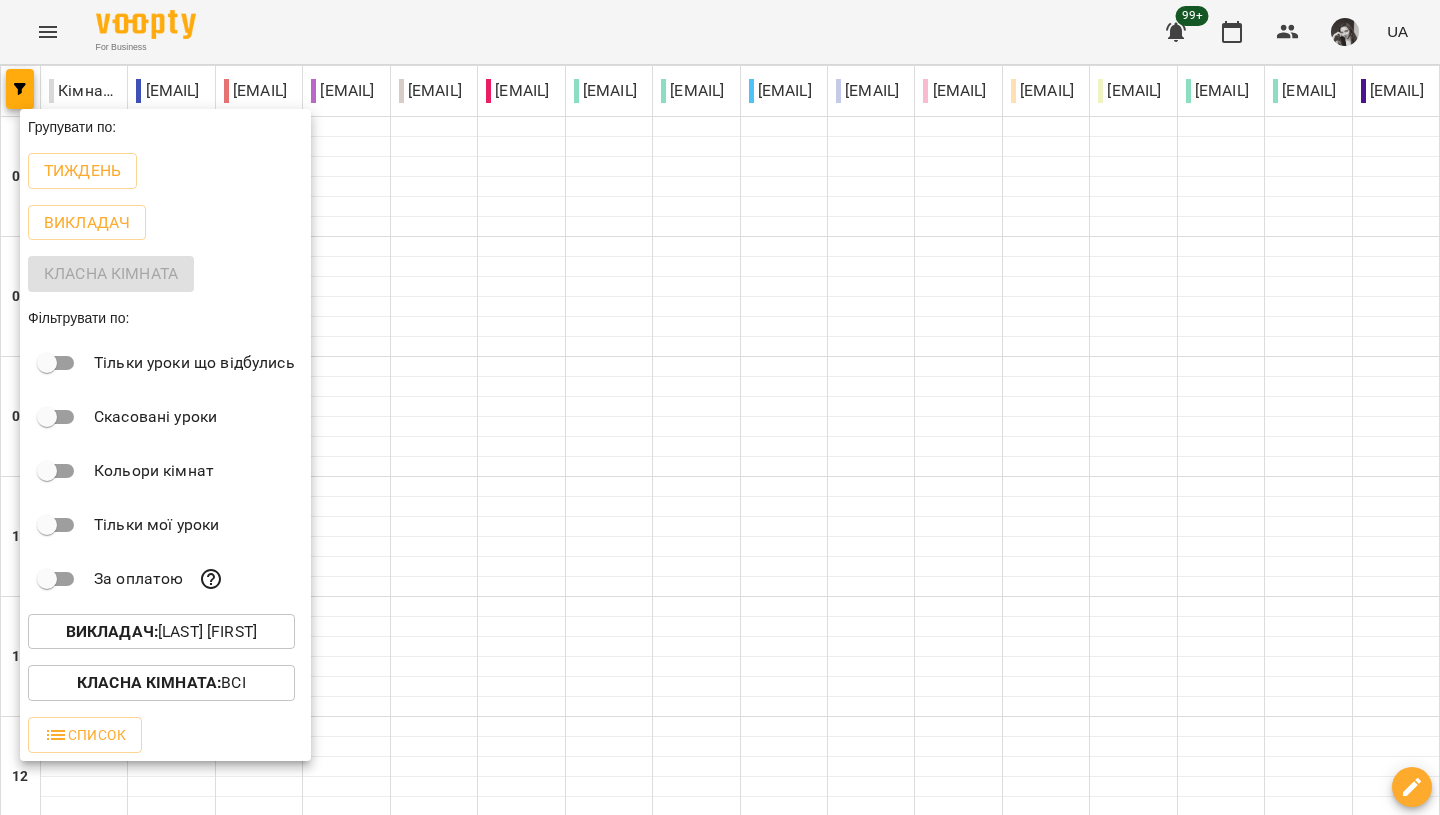 click at bounding box center (720, 407) 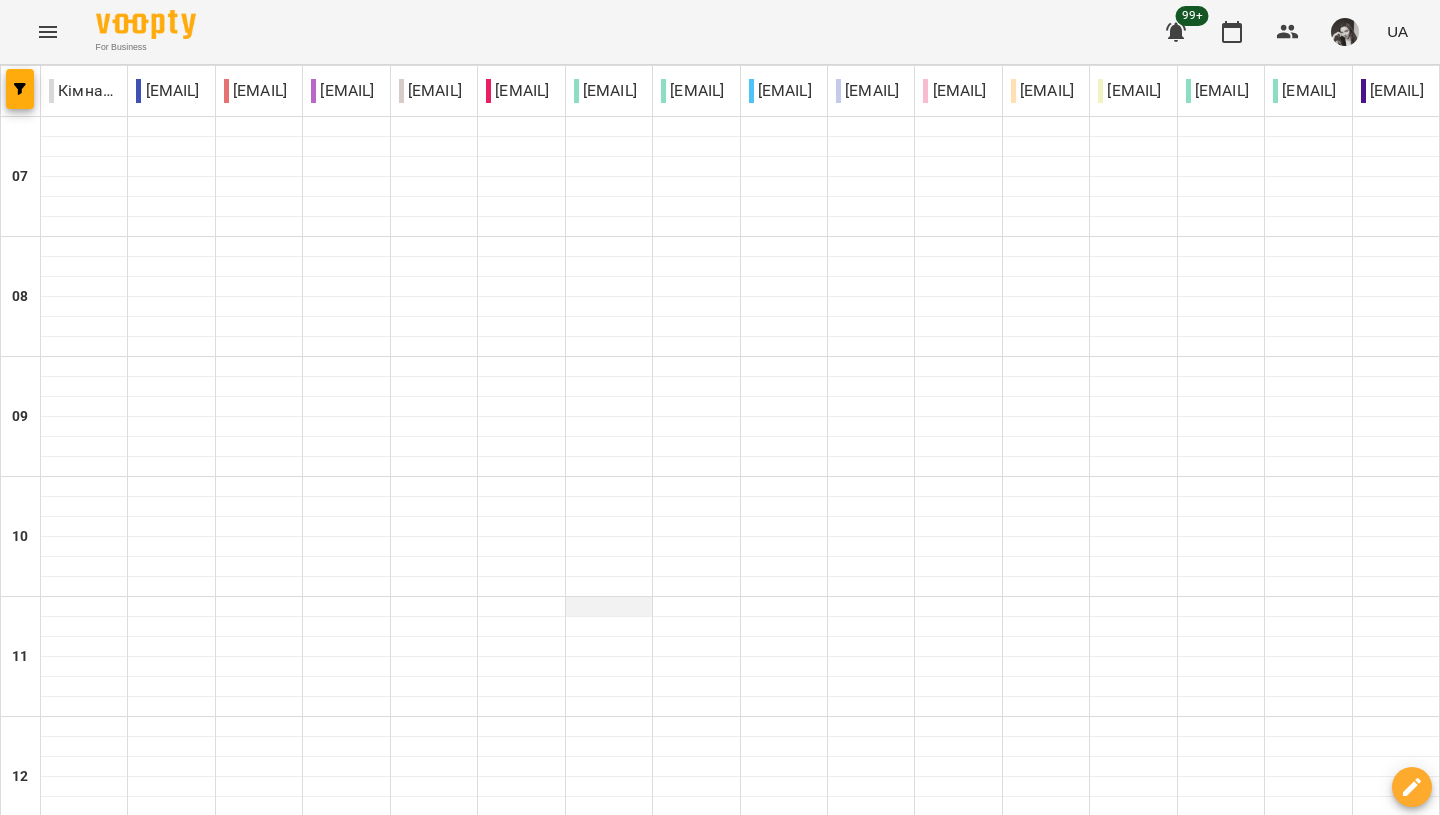 scroll, scrollTop: 0, scrollLeft: 0, axis: both 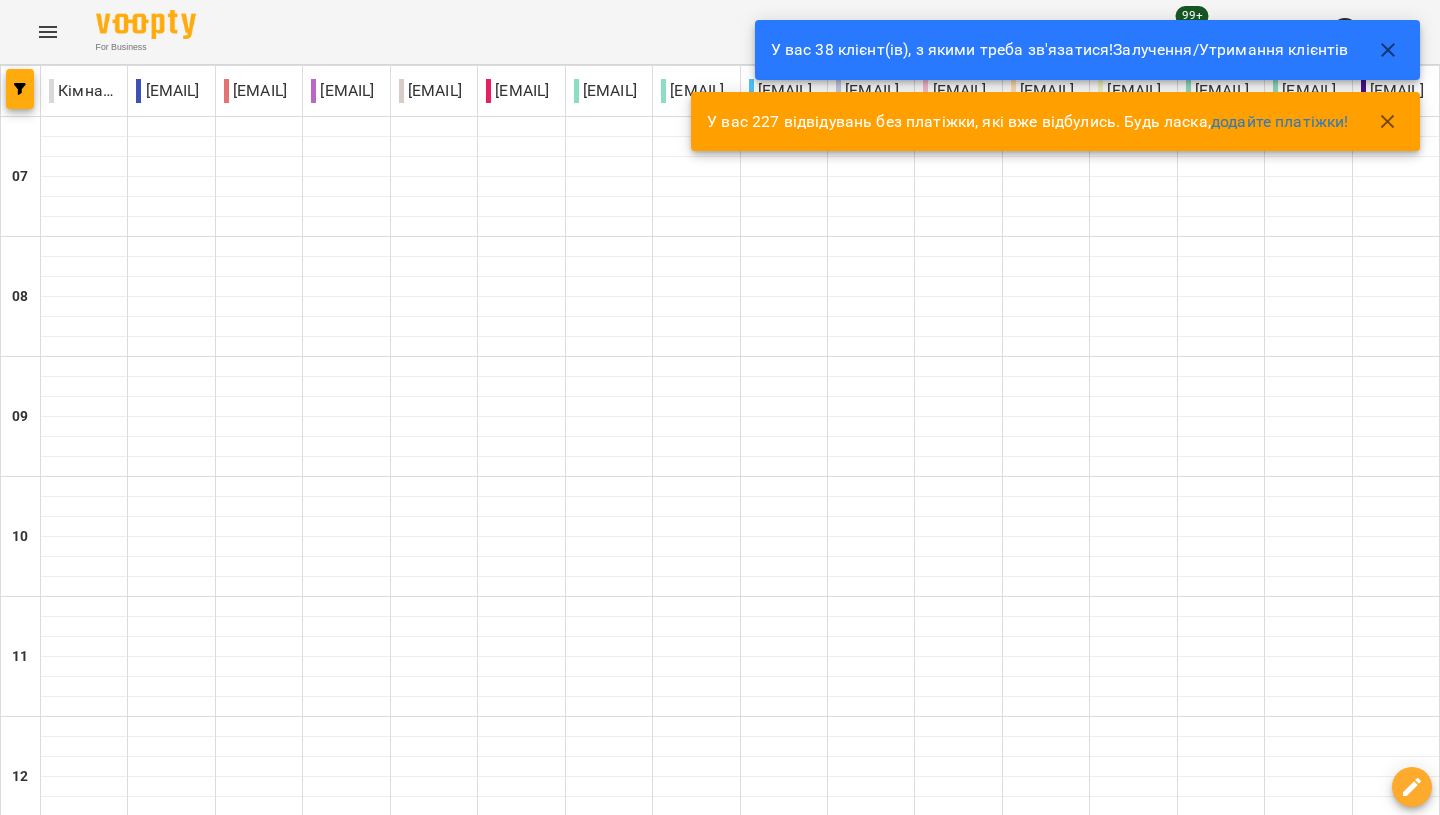 click 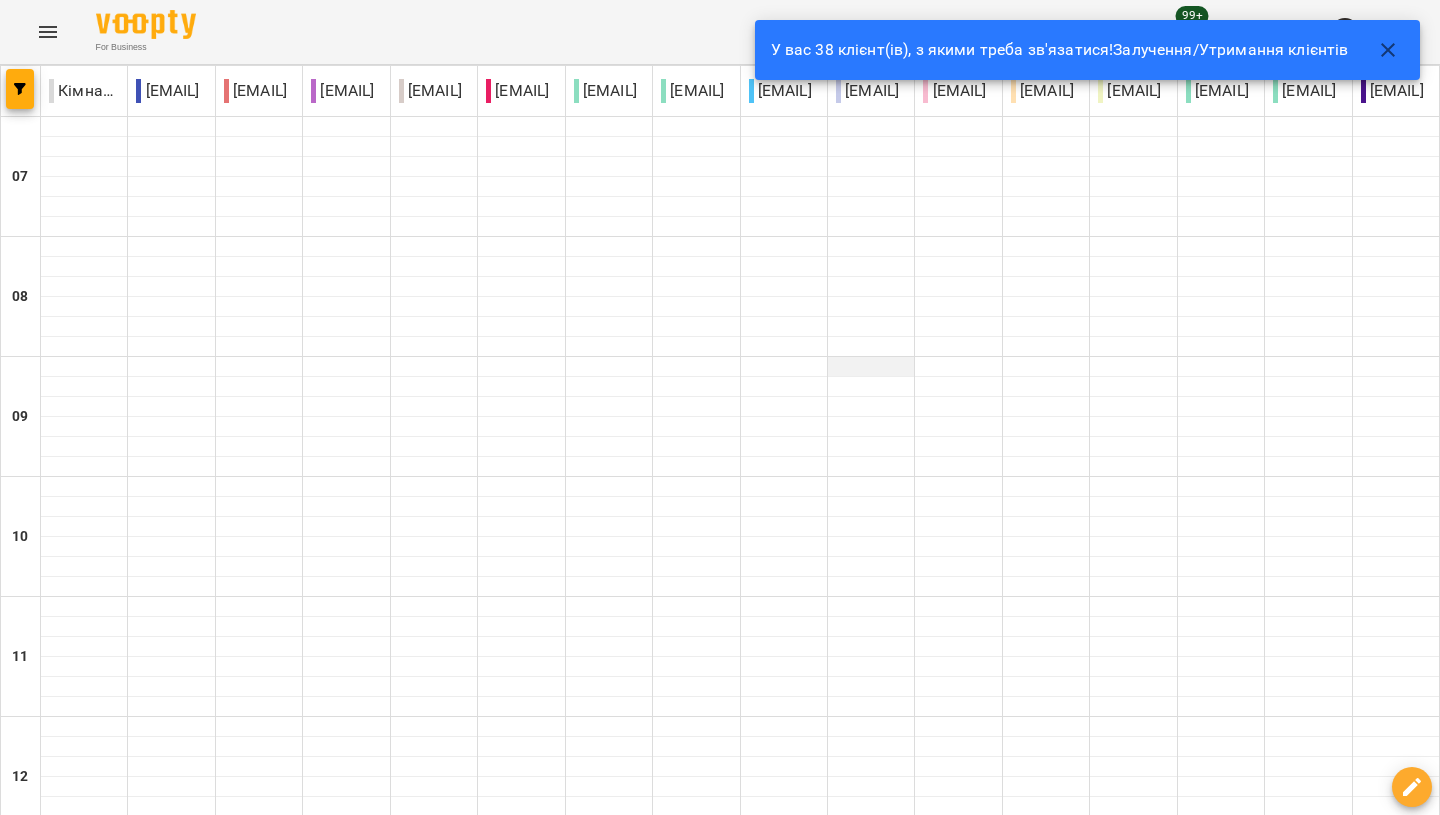 scroll, scrollTop: 1355, scrollLeft: 0, axis: vertical 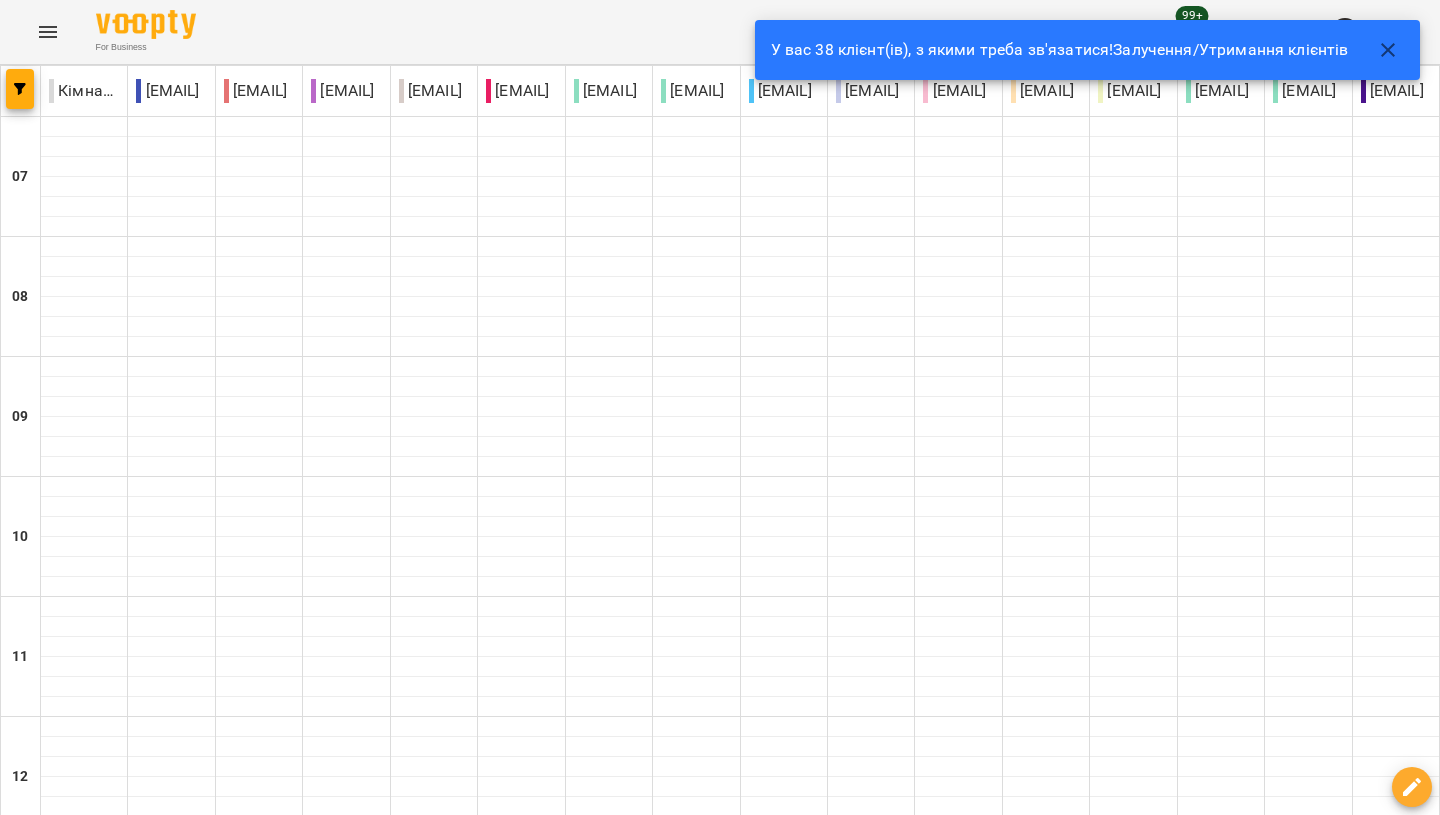 click at bounding box center (620, 2128) 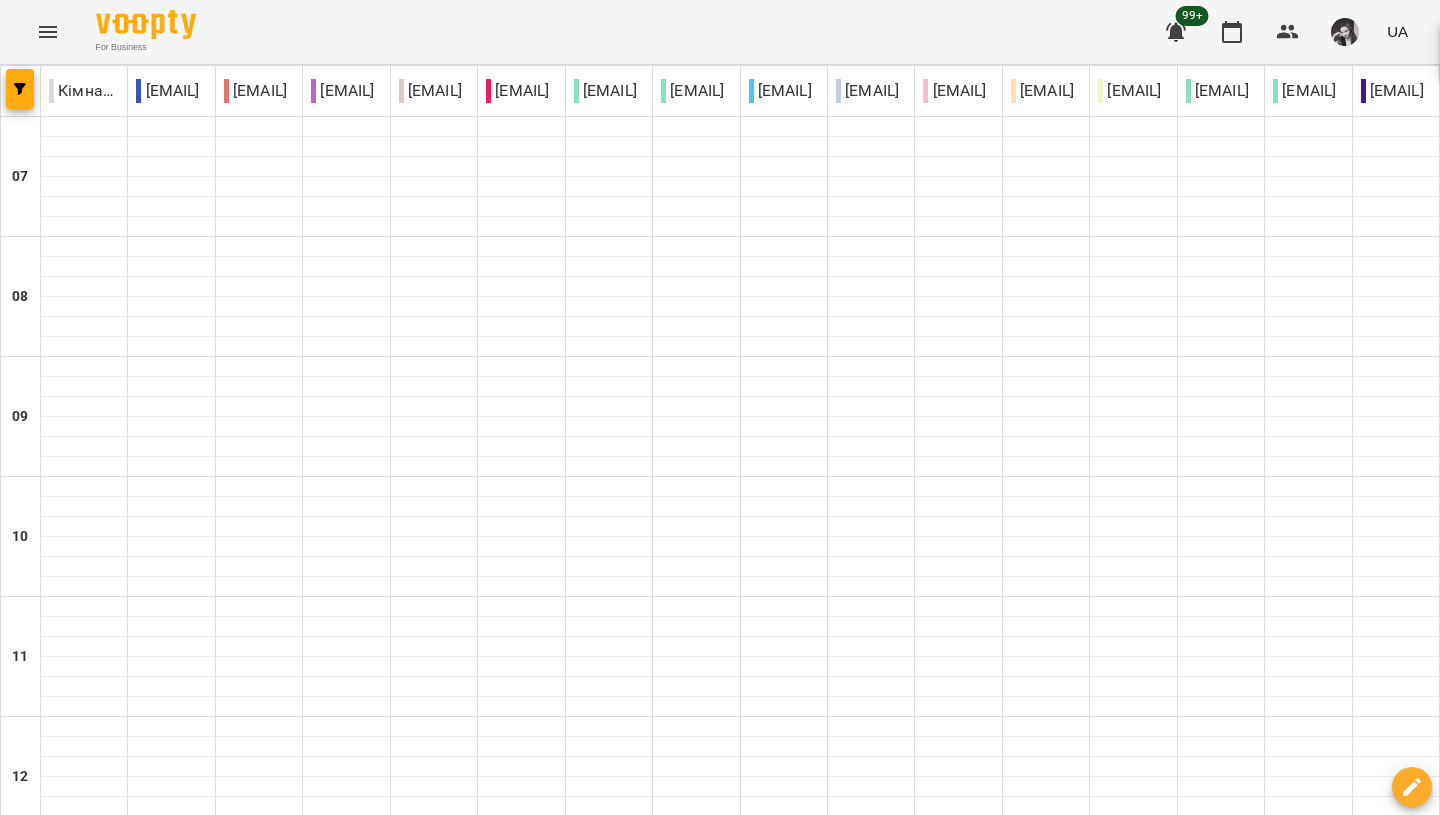 type on "**********" 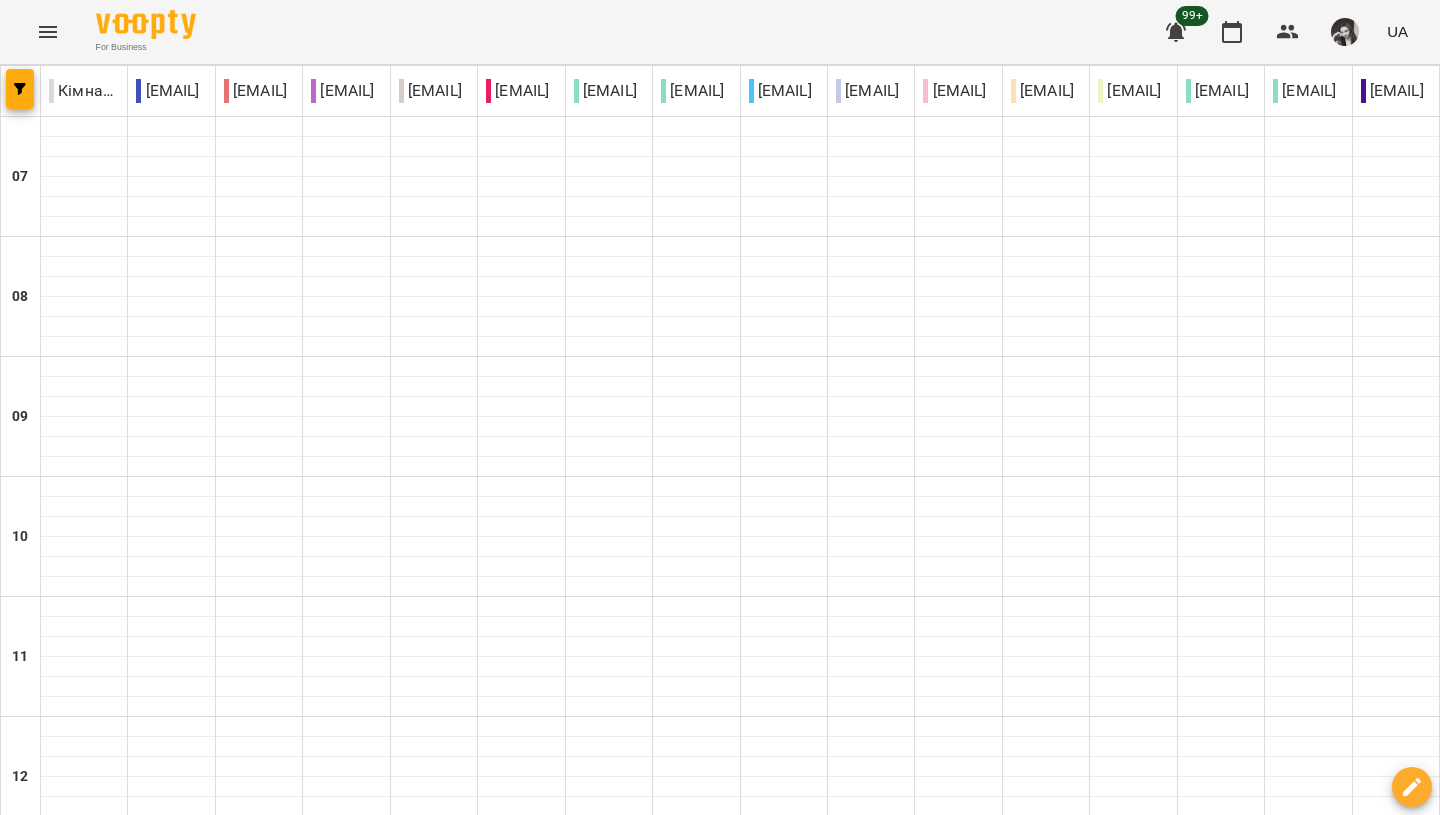 scroll, scrollTop: 1355, scrollLeft: 0, axis: vertical 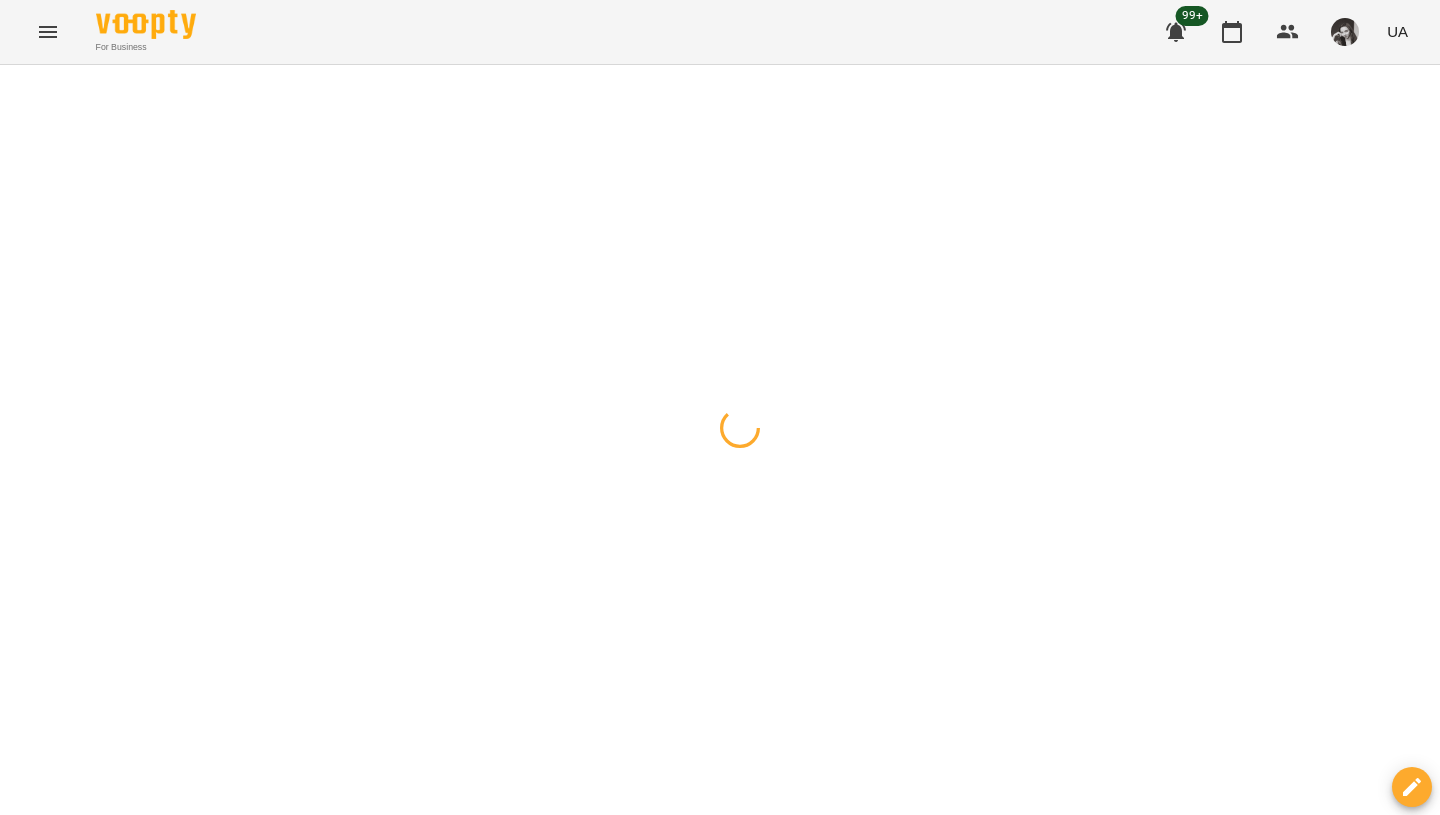 click at bounding box center [720, 65] 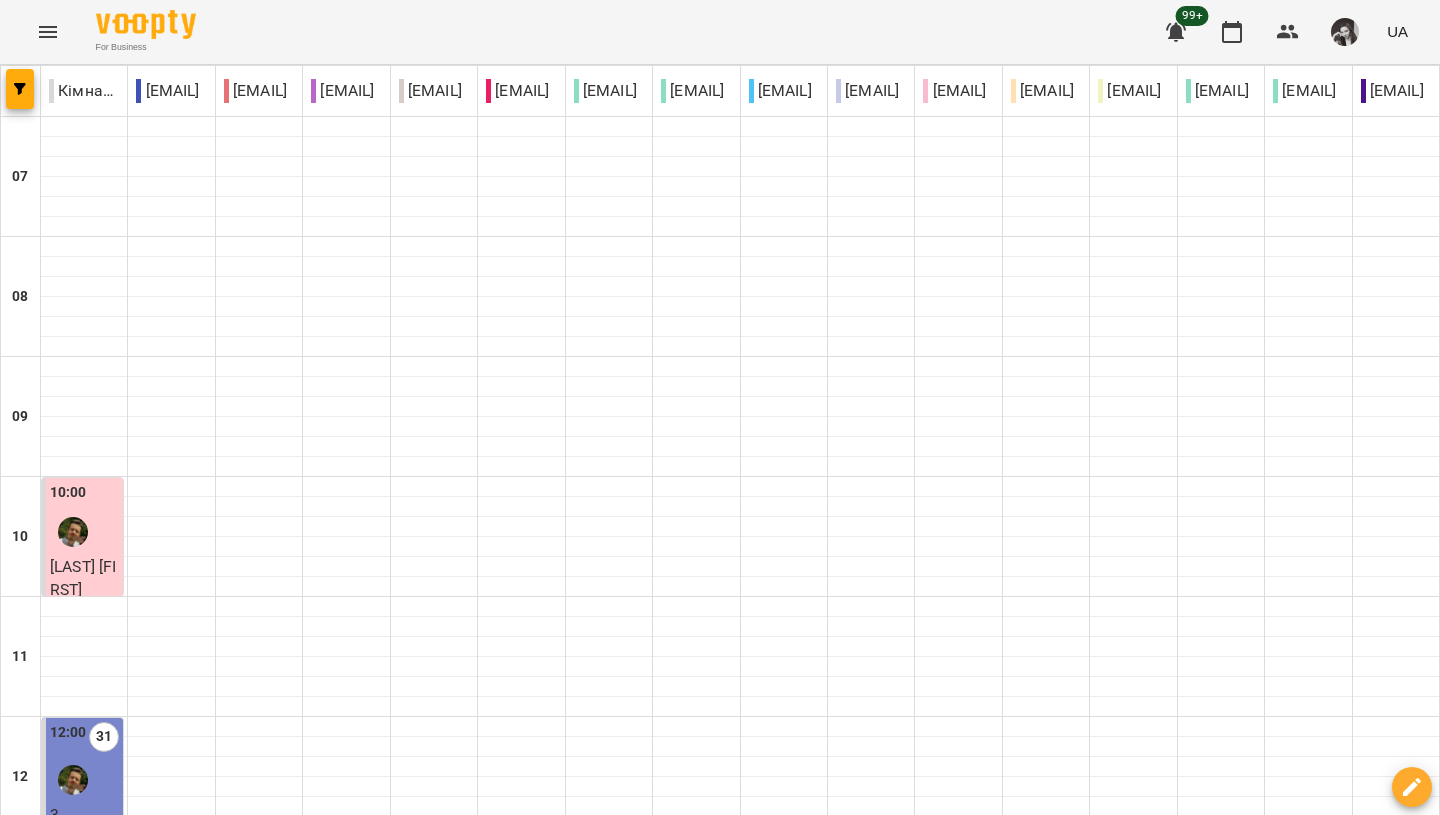 click at bounding box center [819, 2128] 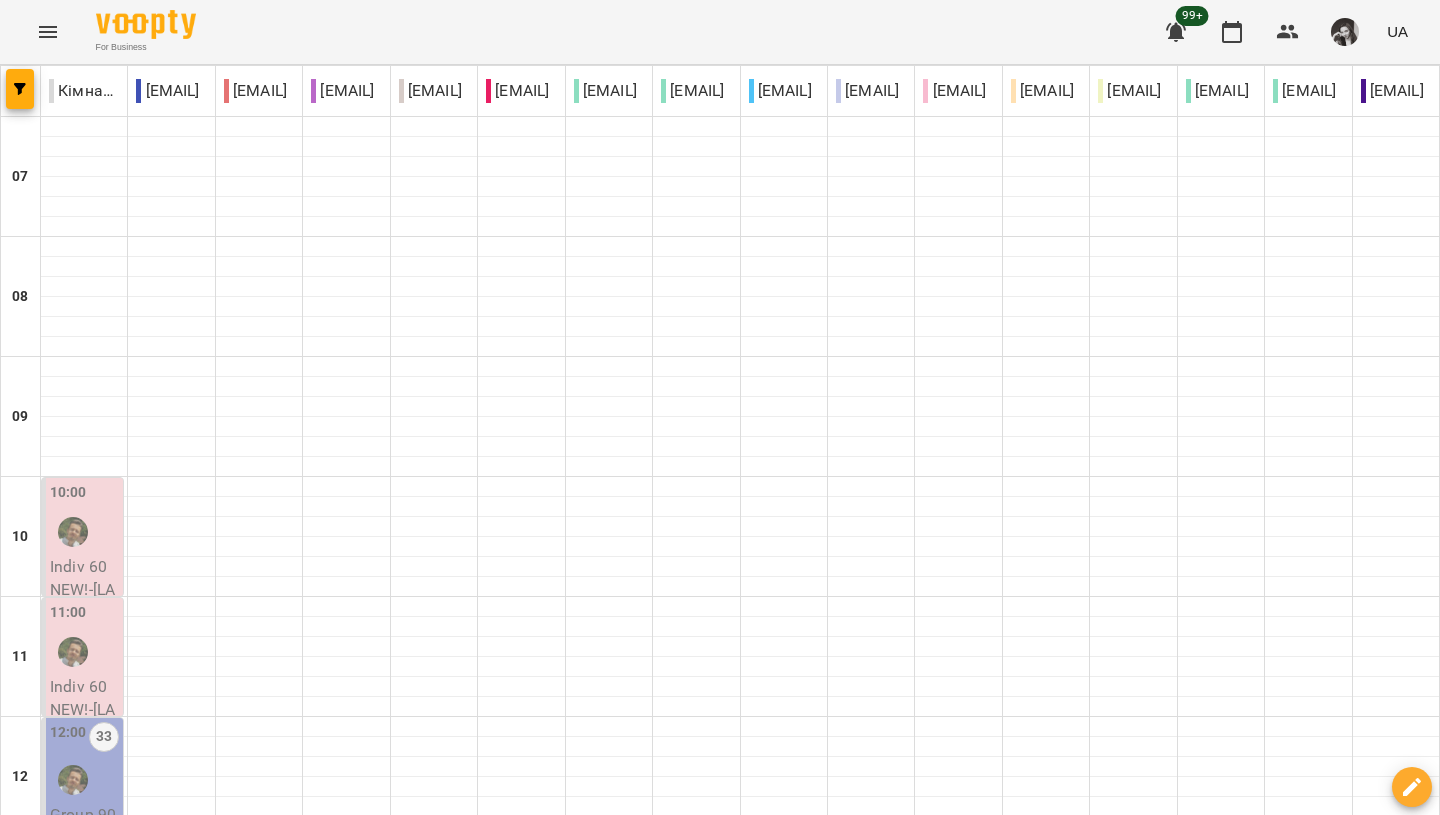 scroll, scrollTop: 409, scrollLeft: 0, axis: vertical 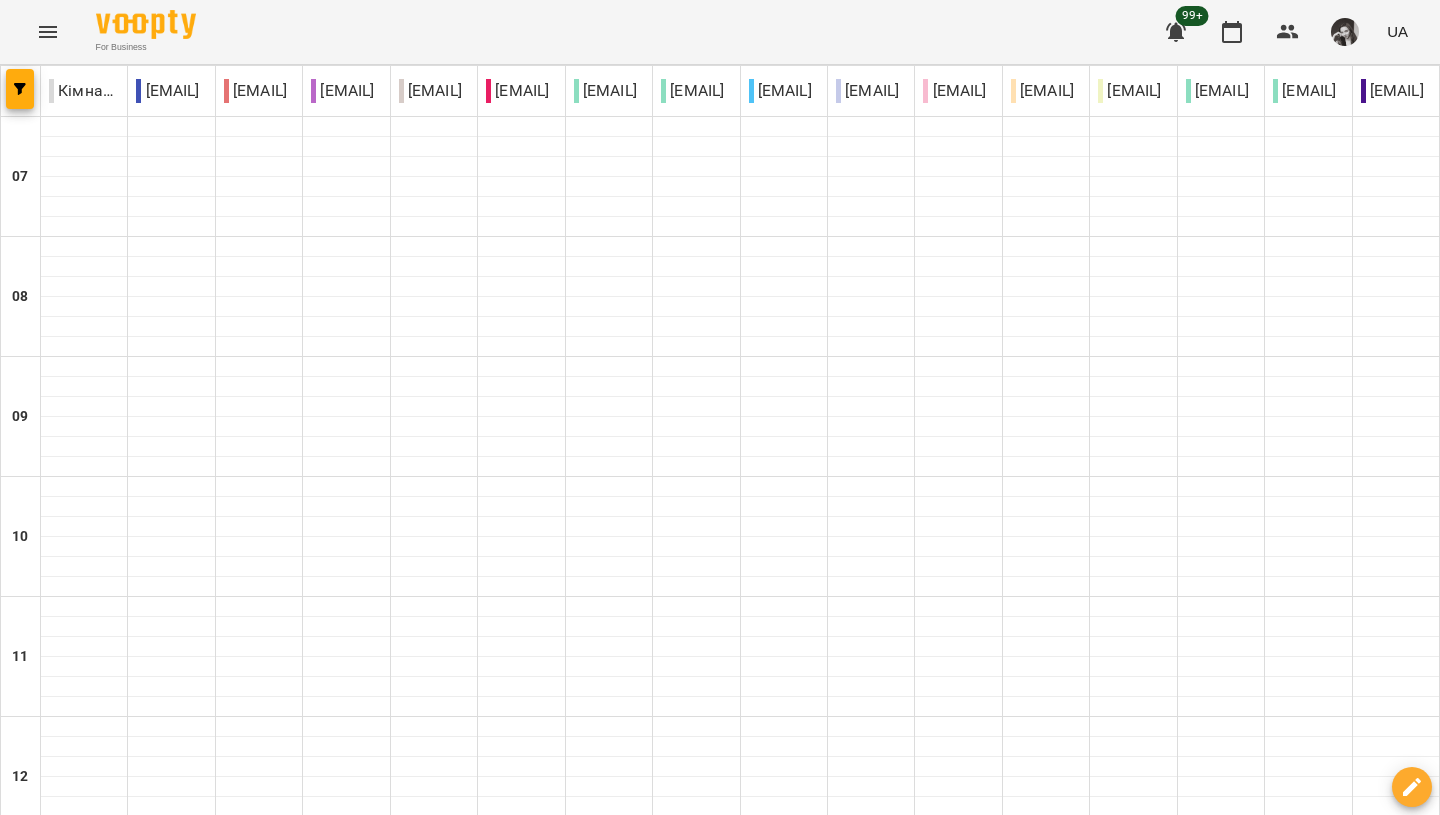 click at bounding box center (620, 2128) 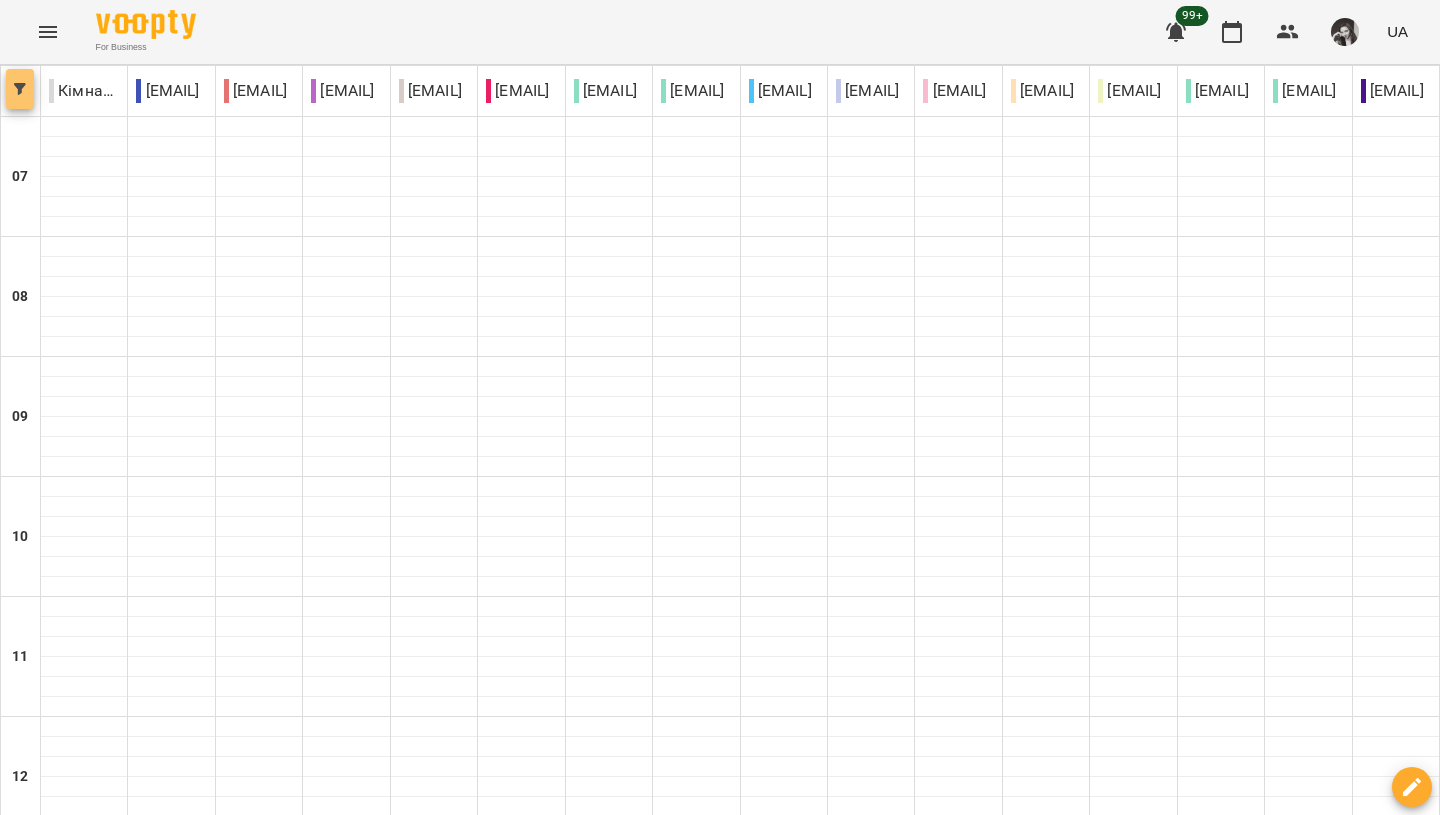click 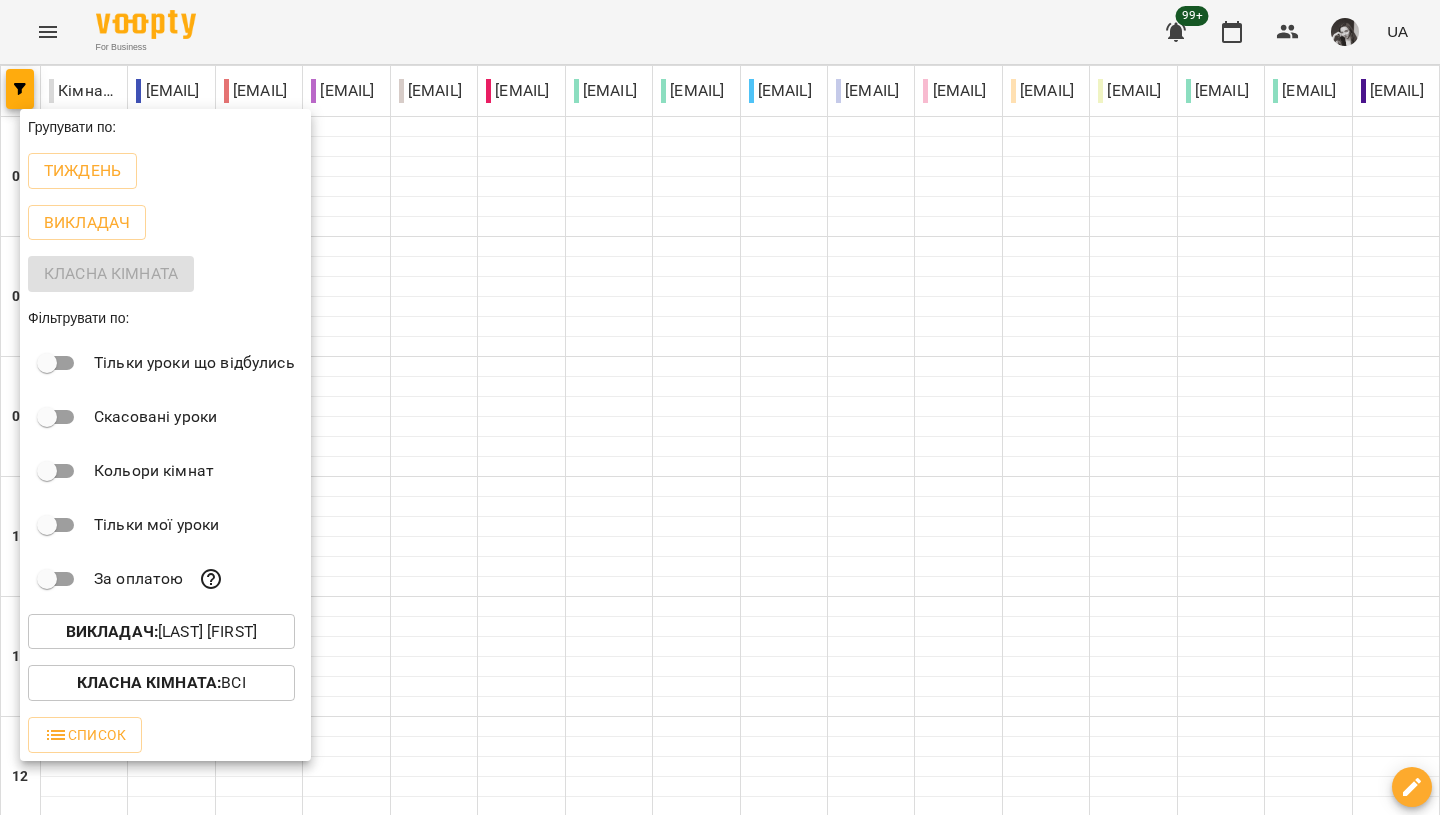 click at bounding box center [720, 407] 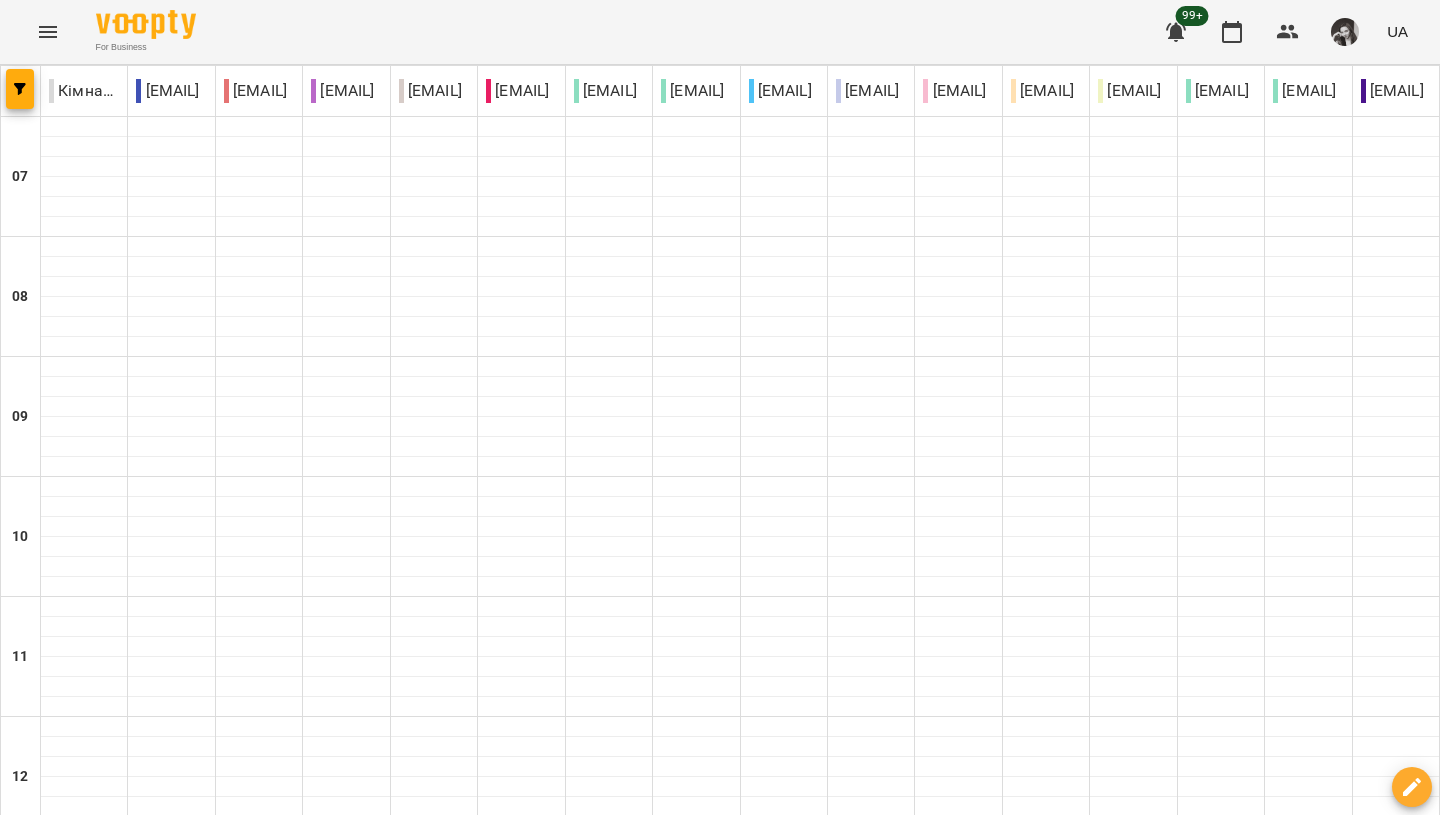 click at bounding box center [620, 2128] 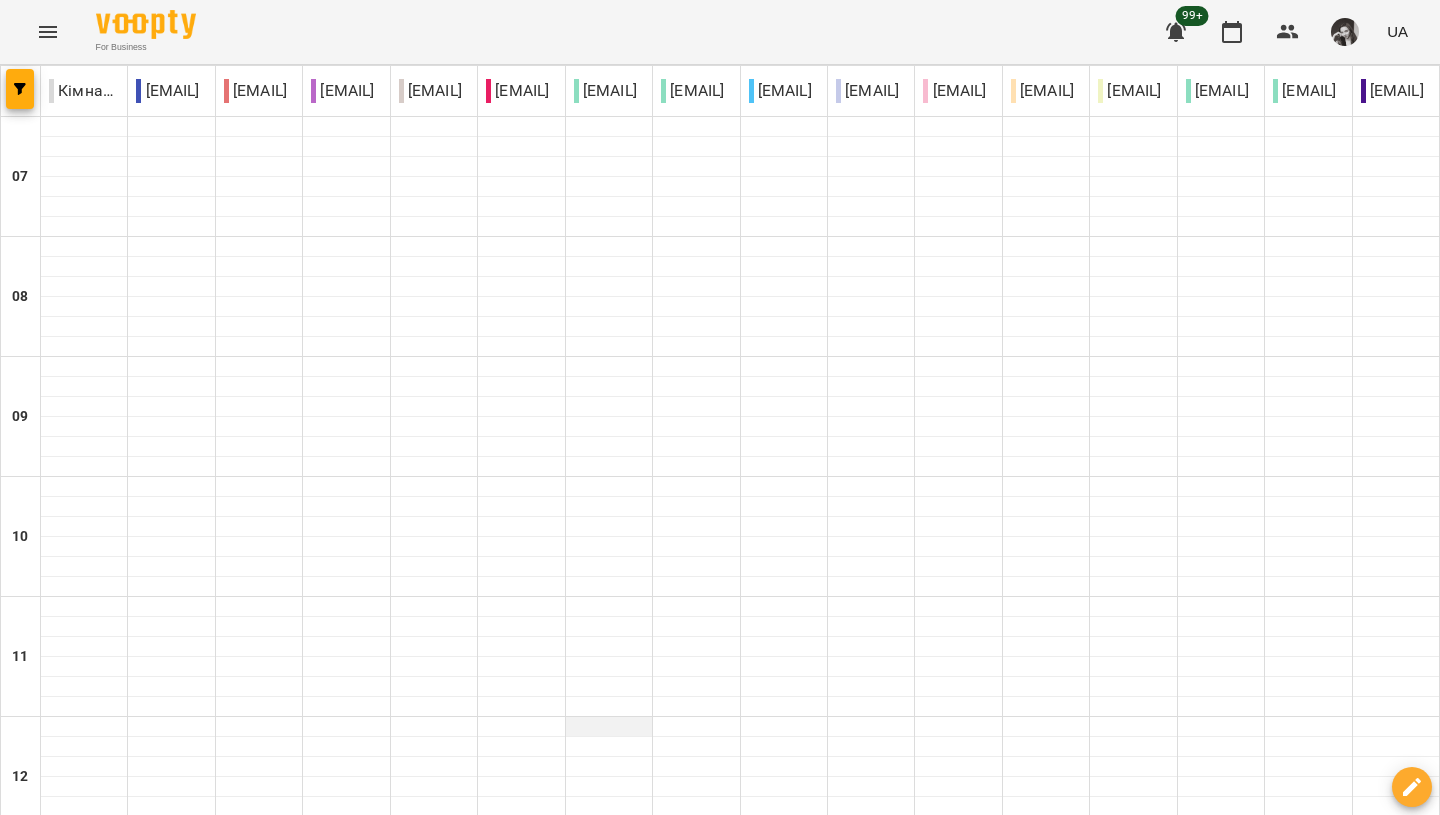scroll, scrollTop: 1355, scrollLeft: 0, axis: vertical 